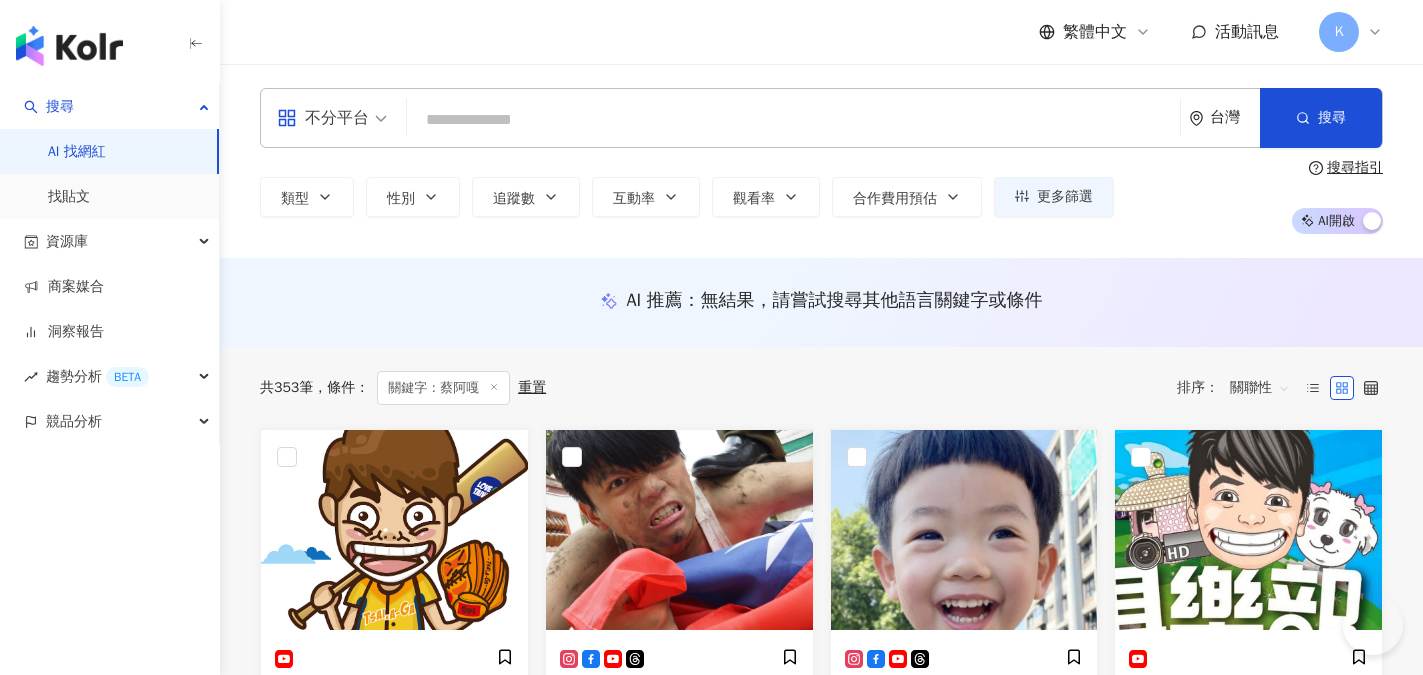 scroll, scrollTop: 200, scrollLeft: 0, axis: vertical 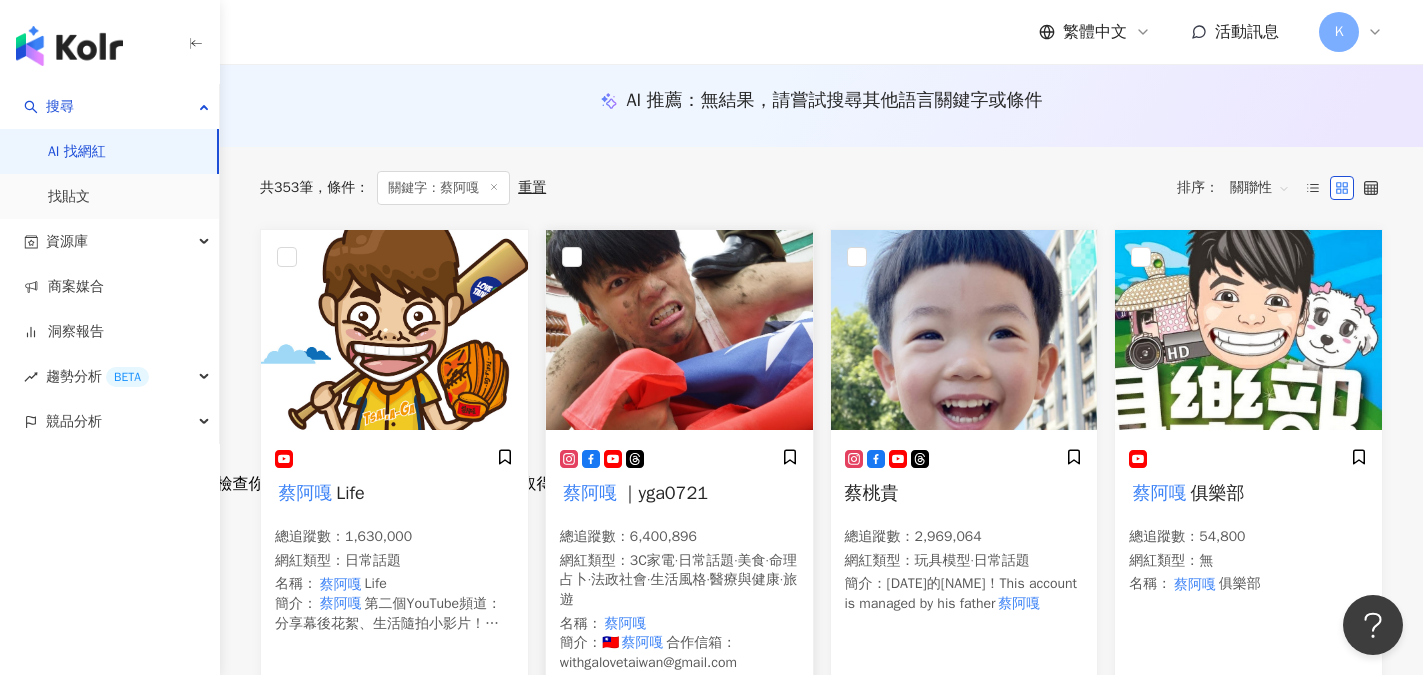 click 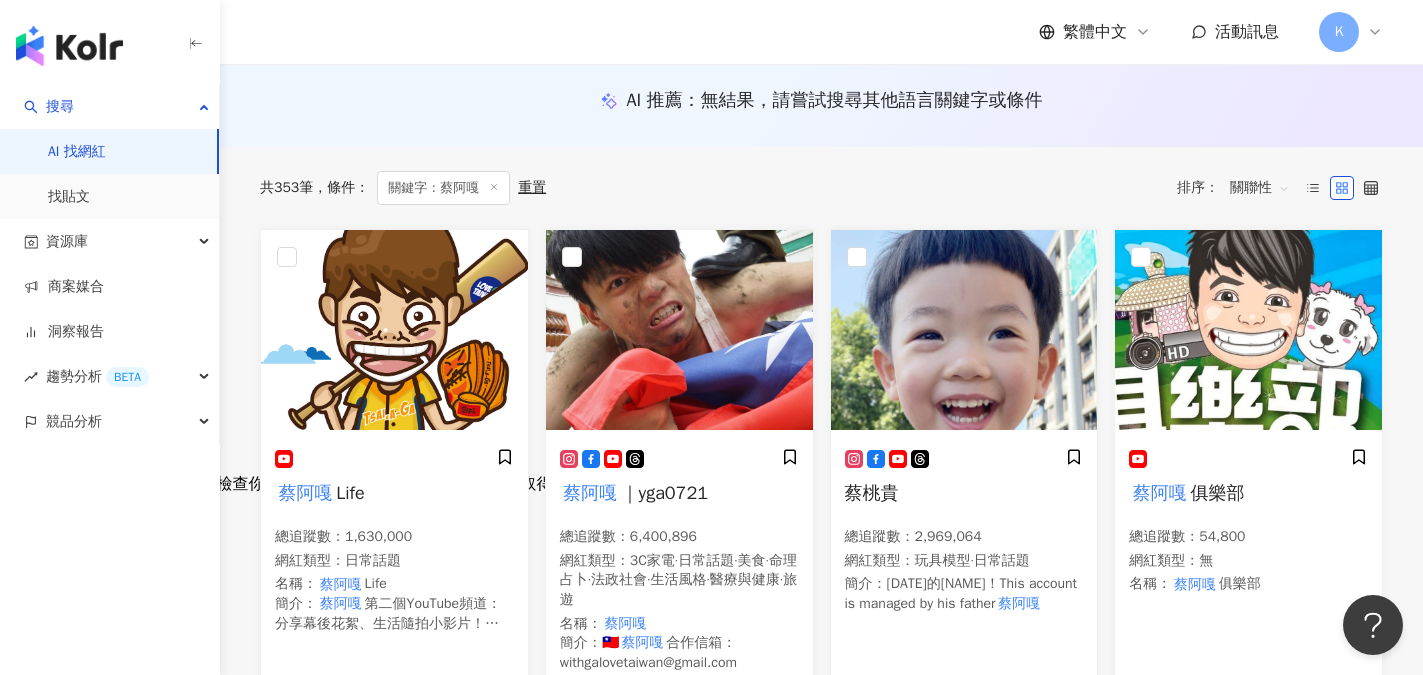 click on "AI 找網紅" at bounding box center [77, 152] 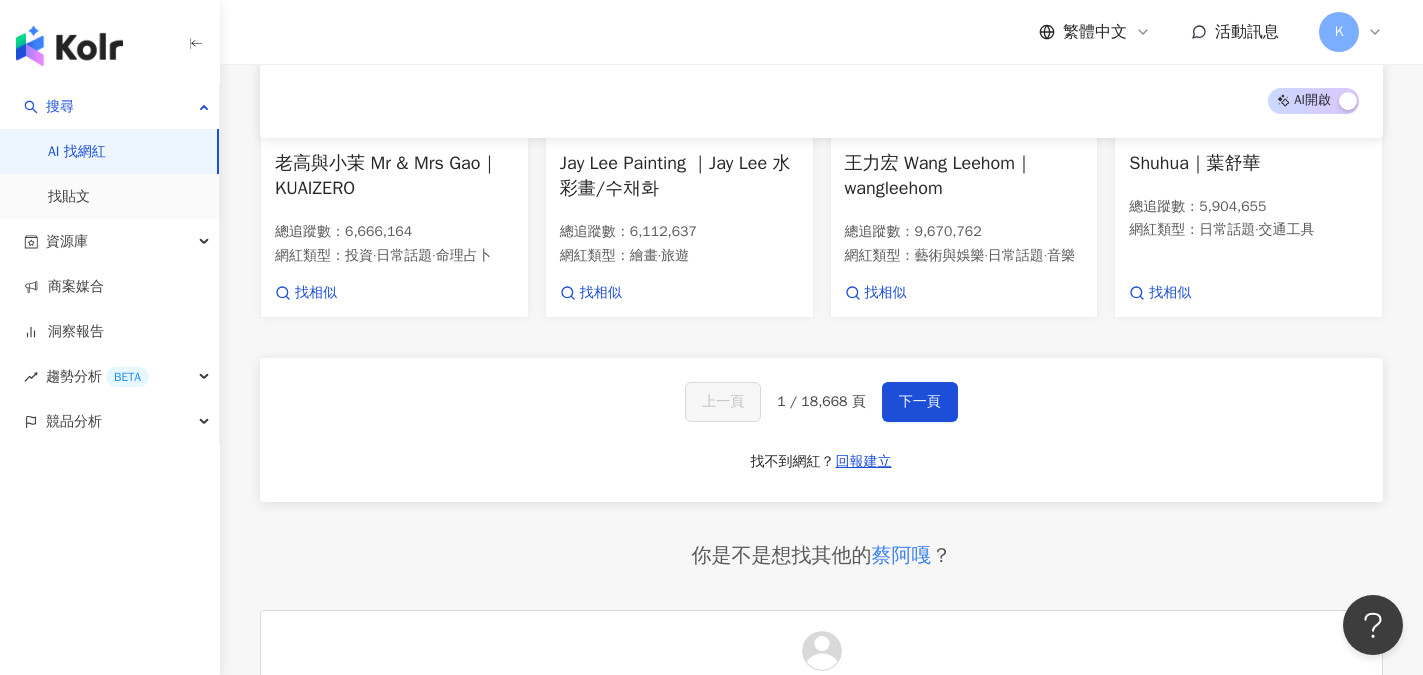 scroll, scrollTop: 1400, scrollLeft: 0, axis: vertical 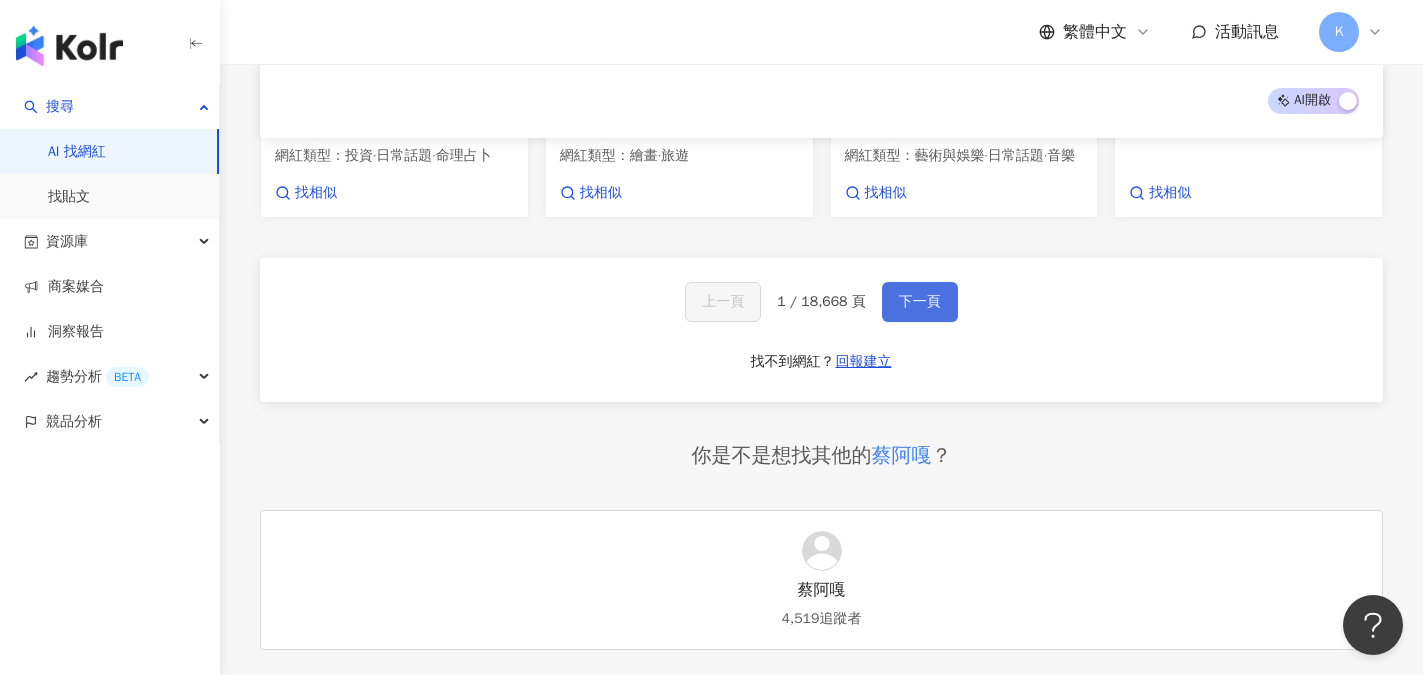 click on "下一頁" at bounding box center [920, 302] 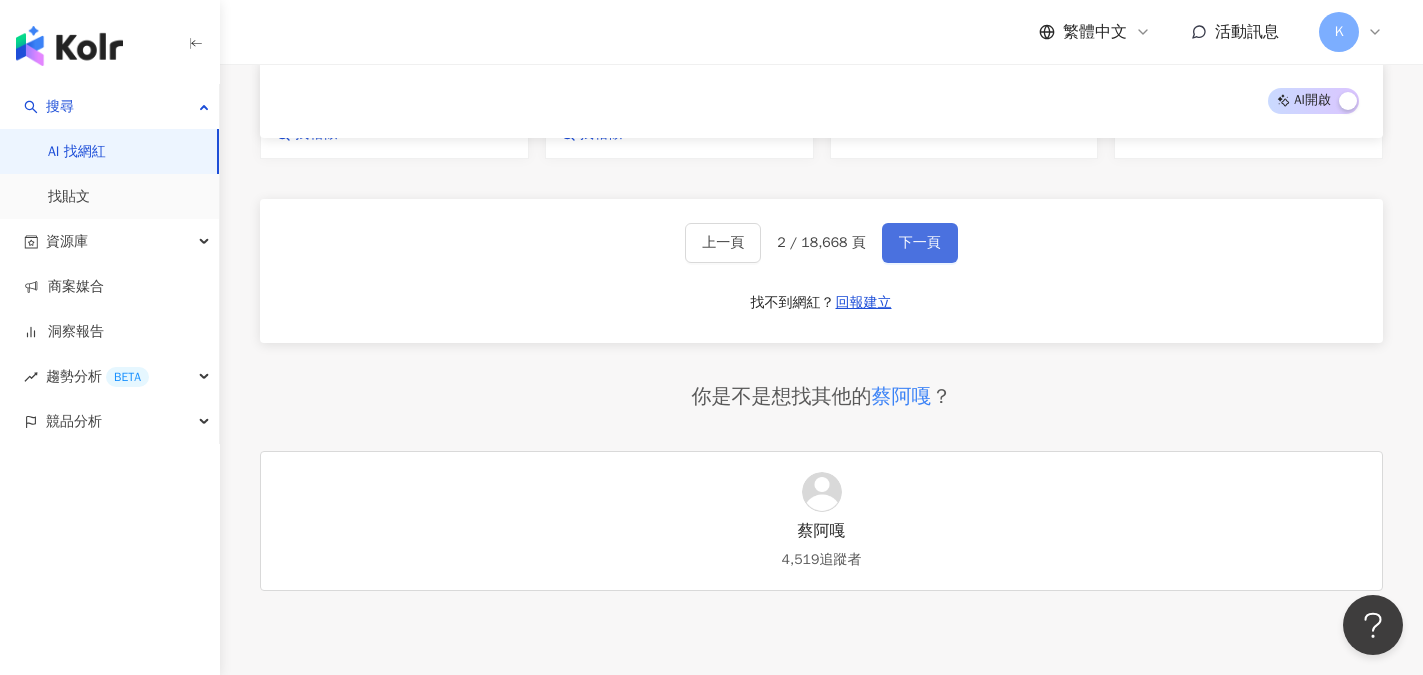 scroll, scrollTop: 1480, scrollLeft: 0, axis: vertical 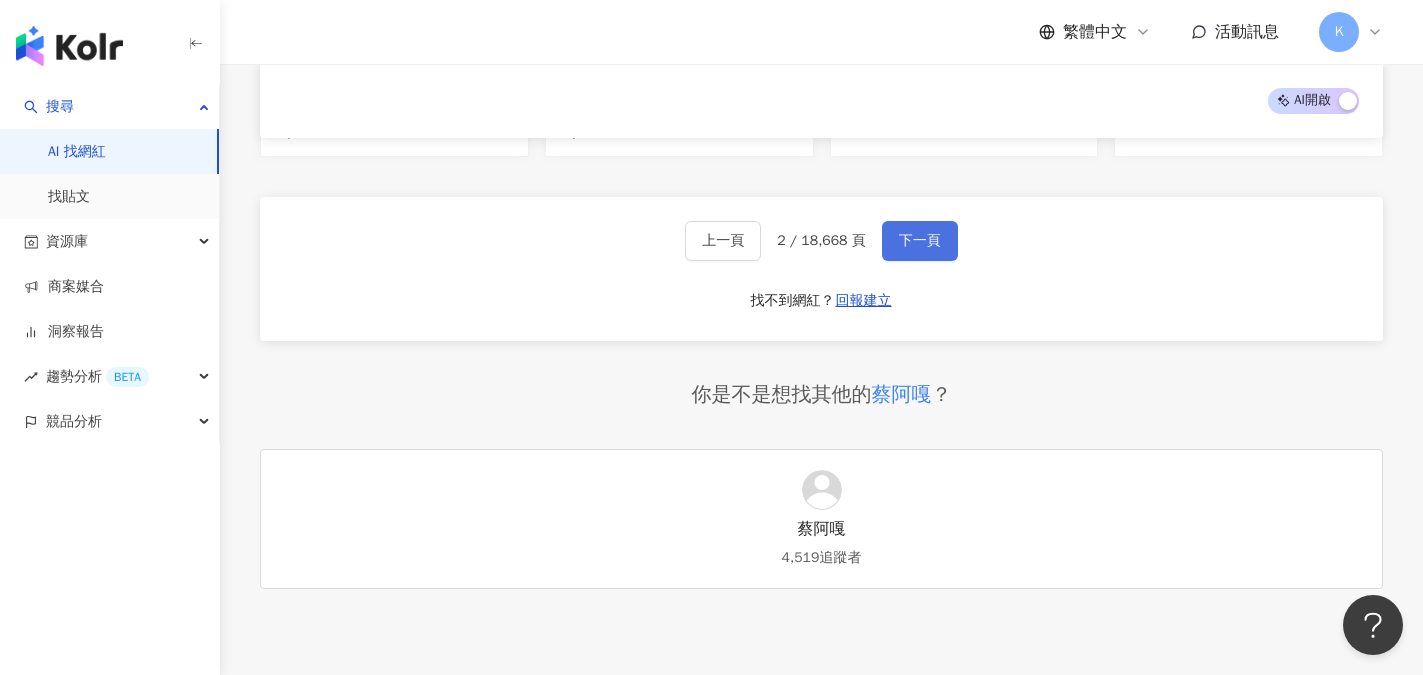 click on "下一頁" at bounding box center [920, 241] 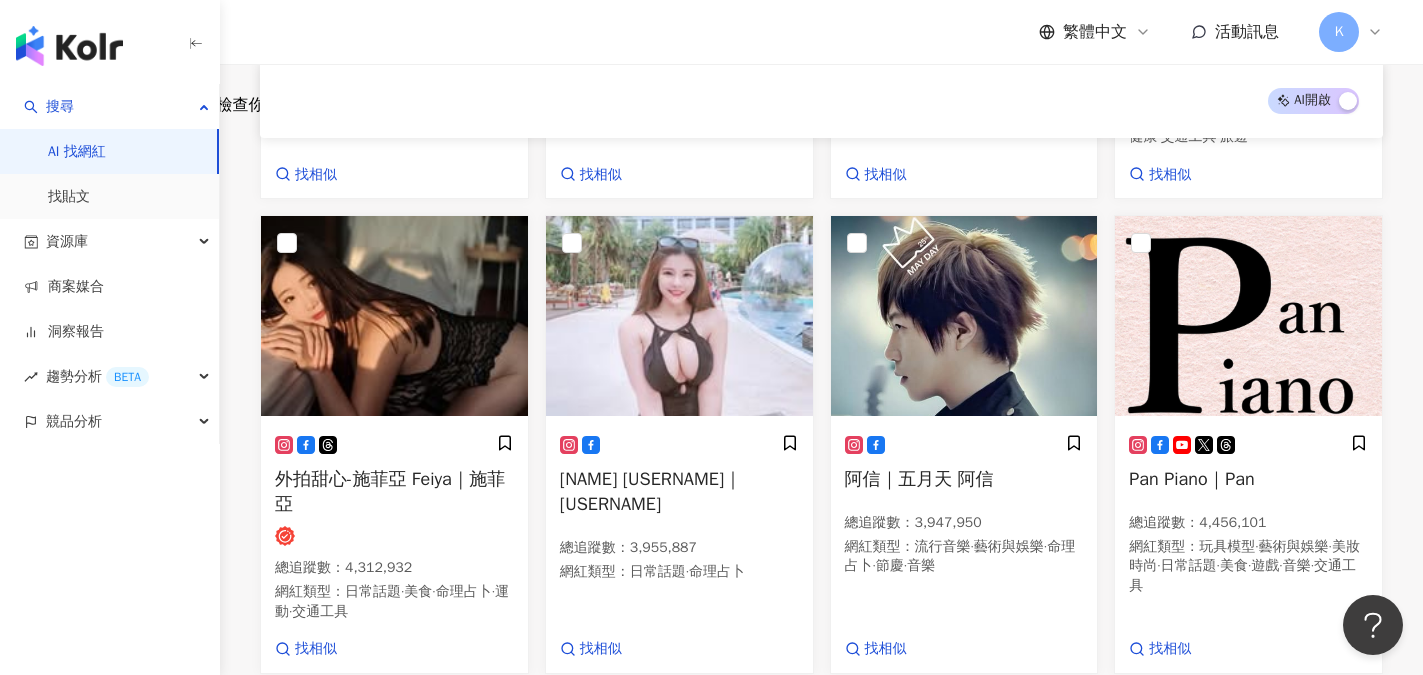 scroll, scrollTop: 325, scrollLeft: 0, axis: vertical 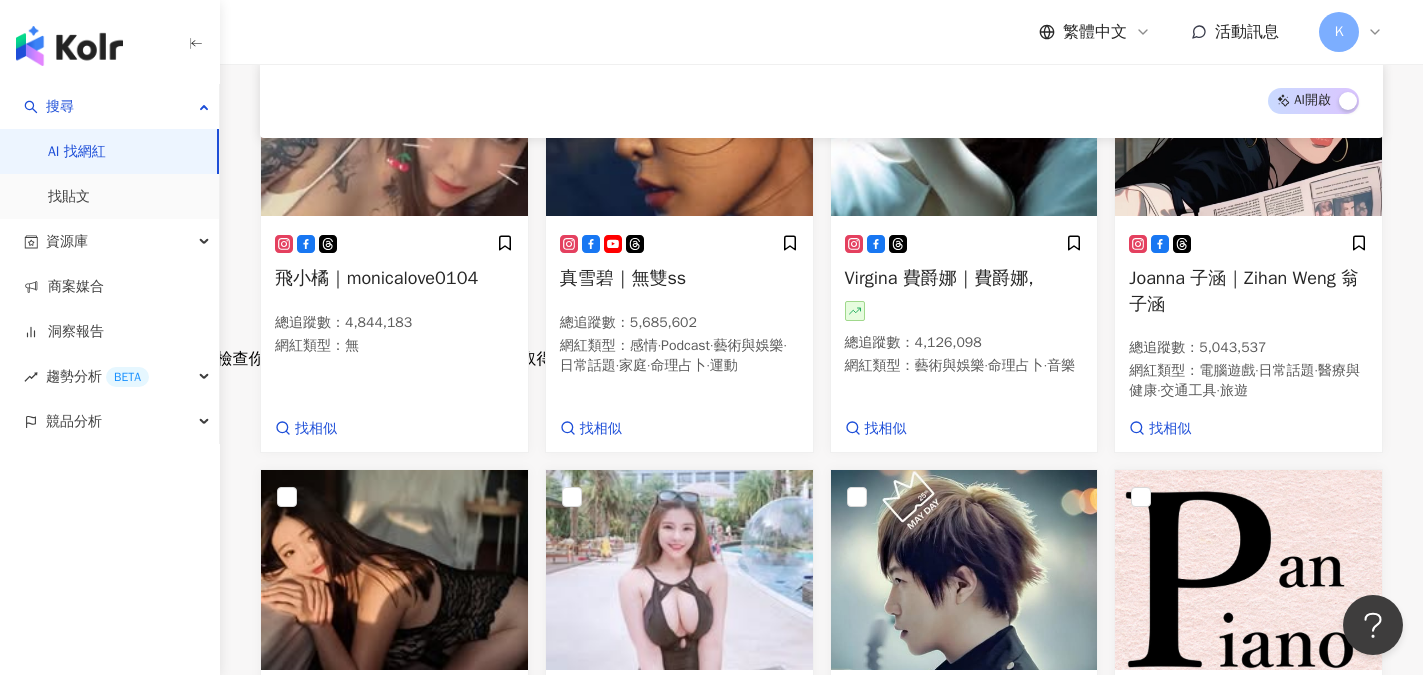 click on "AI 找網紅" at bounding box center (77, 152) 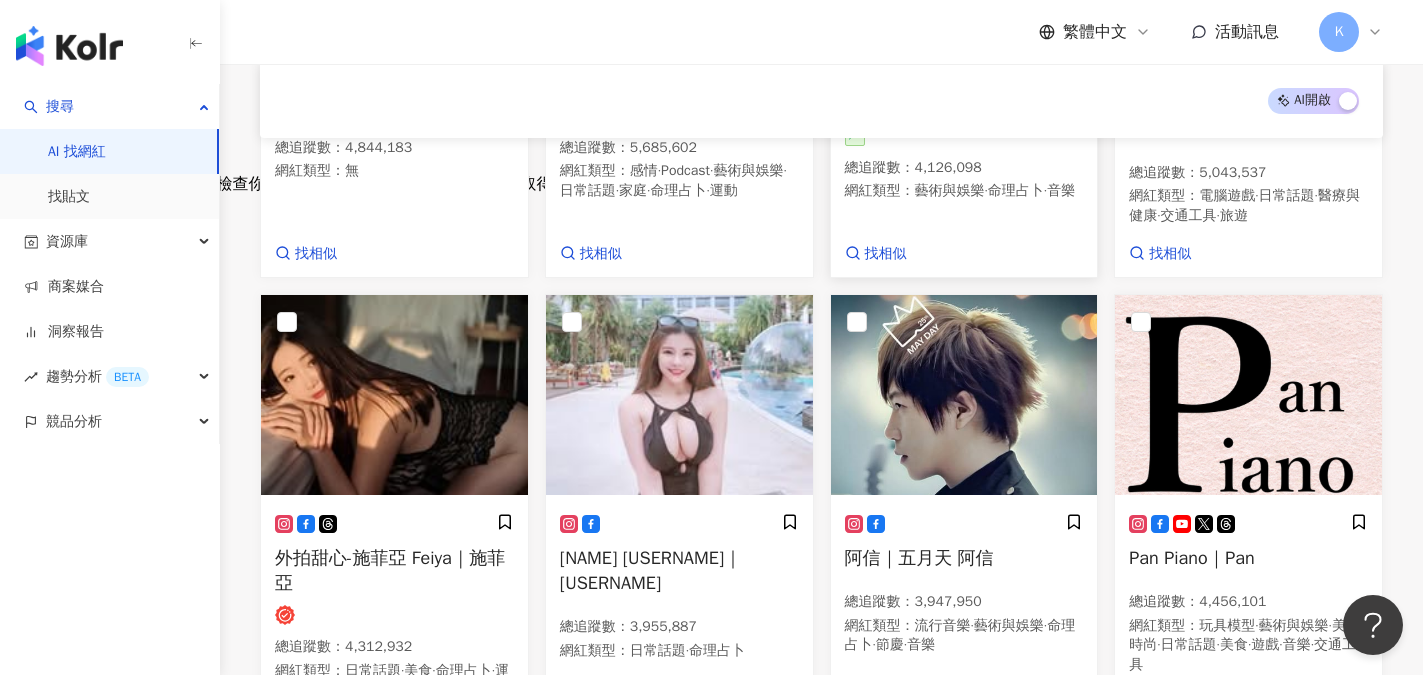scroll, scrollTop: 800, scrollLeft: 0, axis: vertical 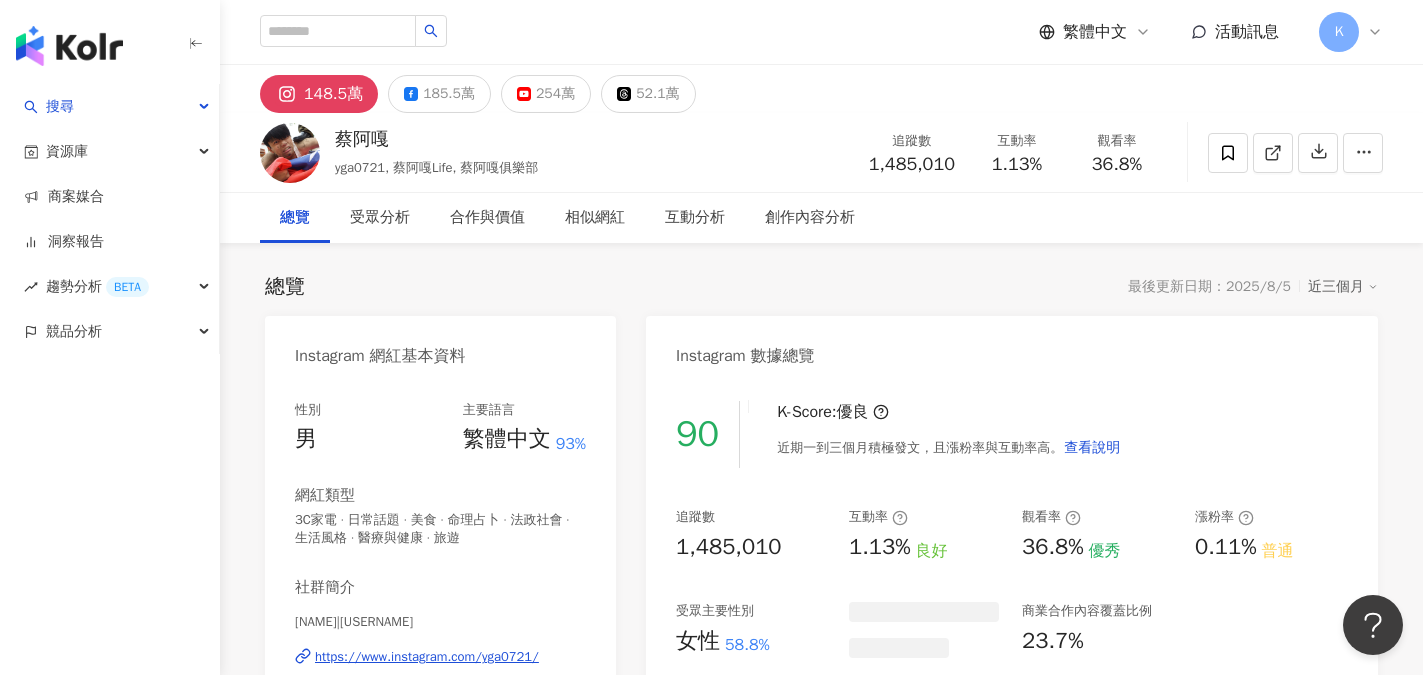 click on "148.5萬" at bounding box center (333, 94) 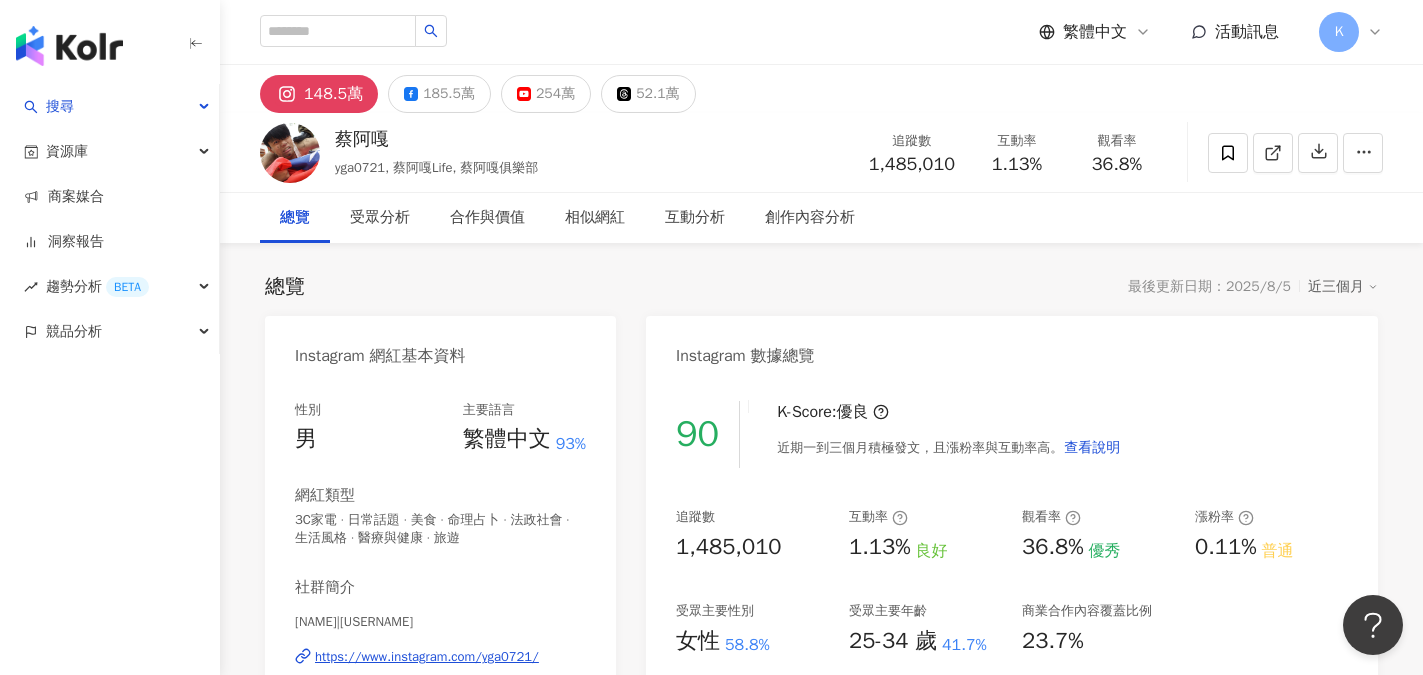 click on "https://www.instagram.com/yga0721/" at bounding box center (427, 657) 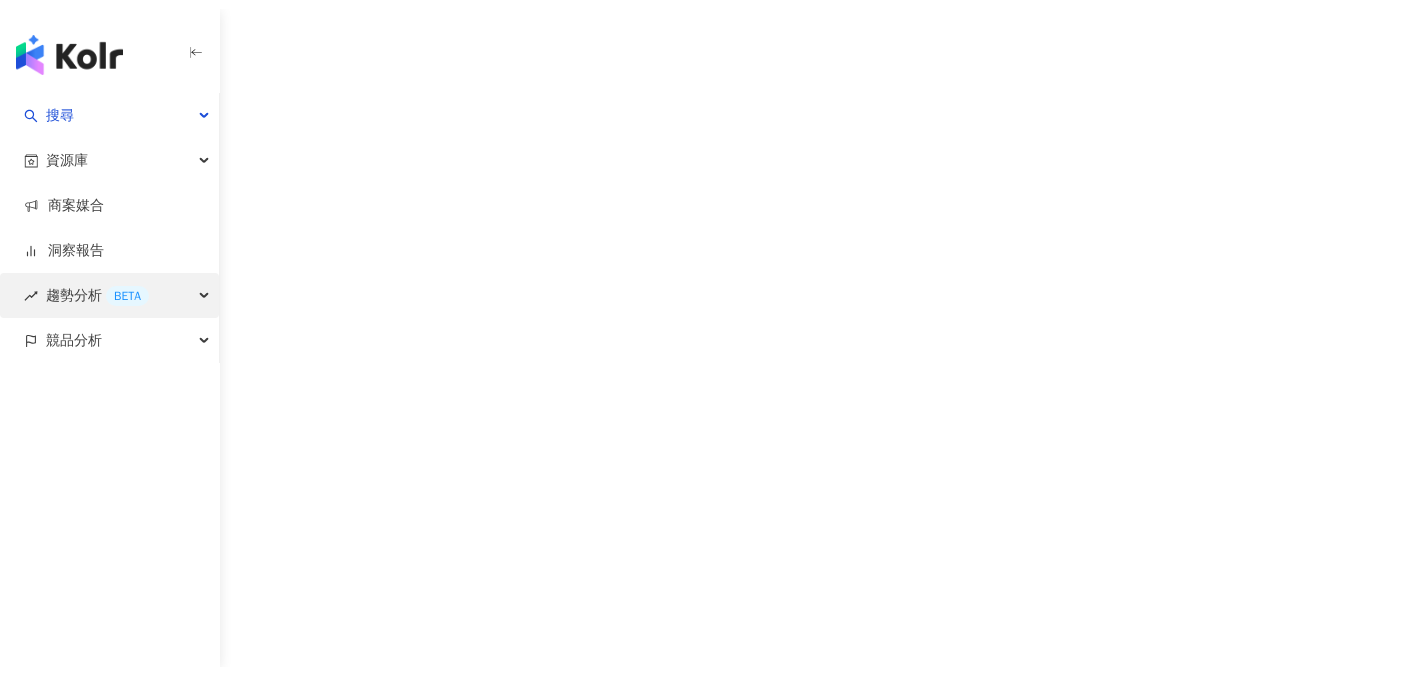 scroll, scrollTop: 0, scrollLeft: 0, axis: both 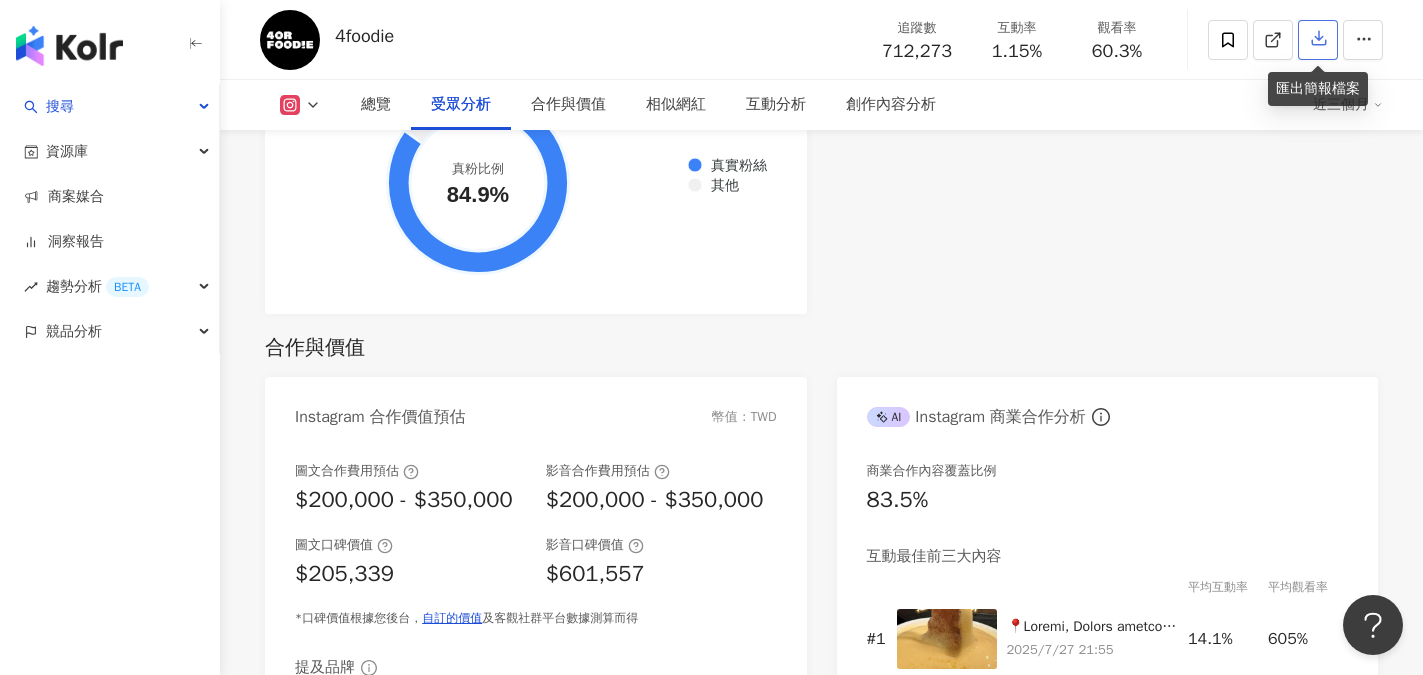 click 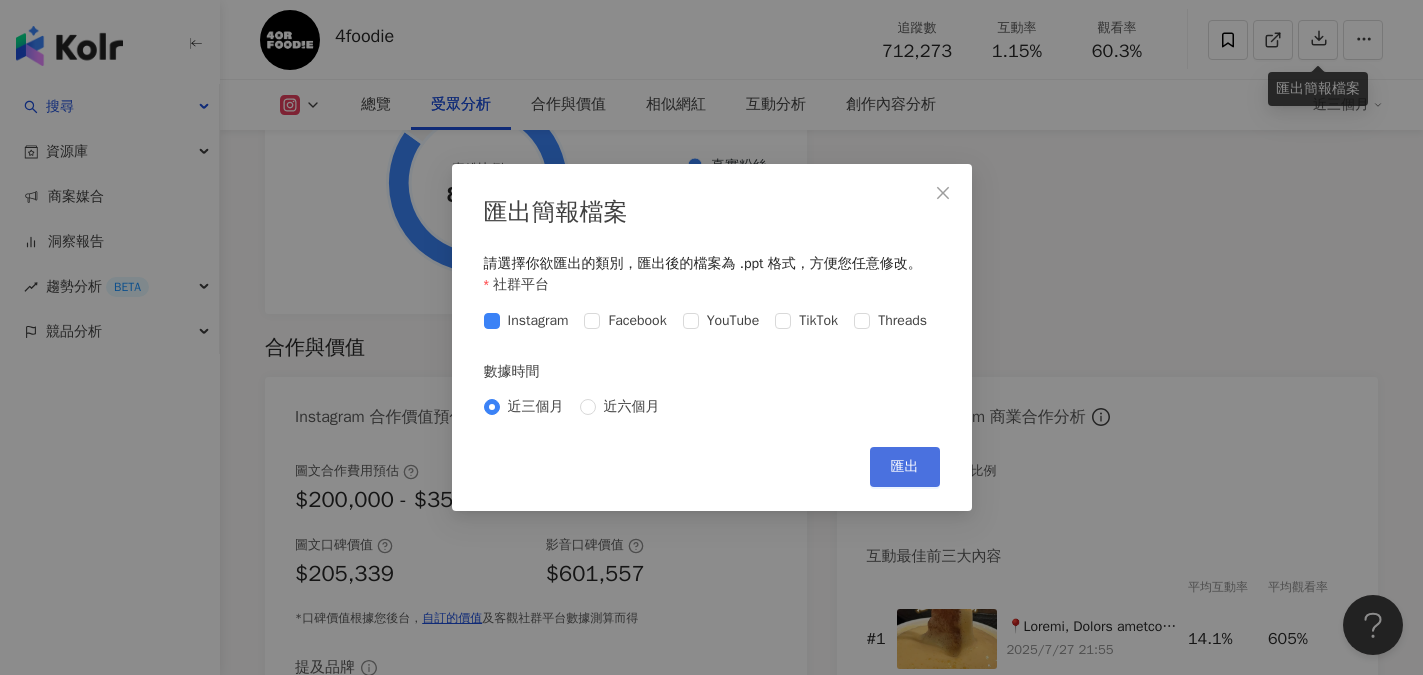 click on "匯出" at bounding box center [905, 467] 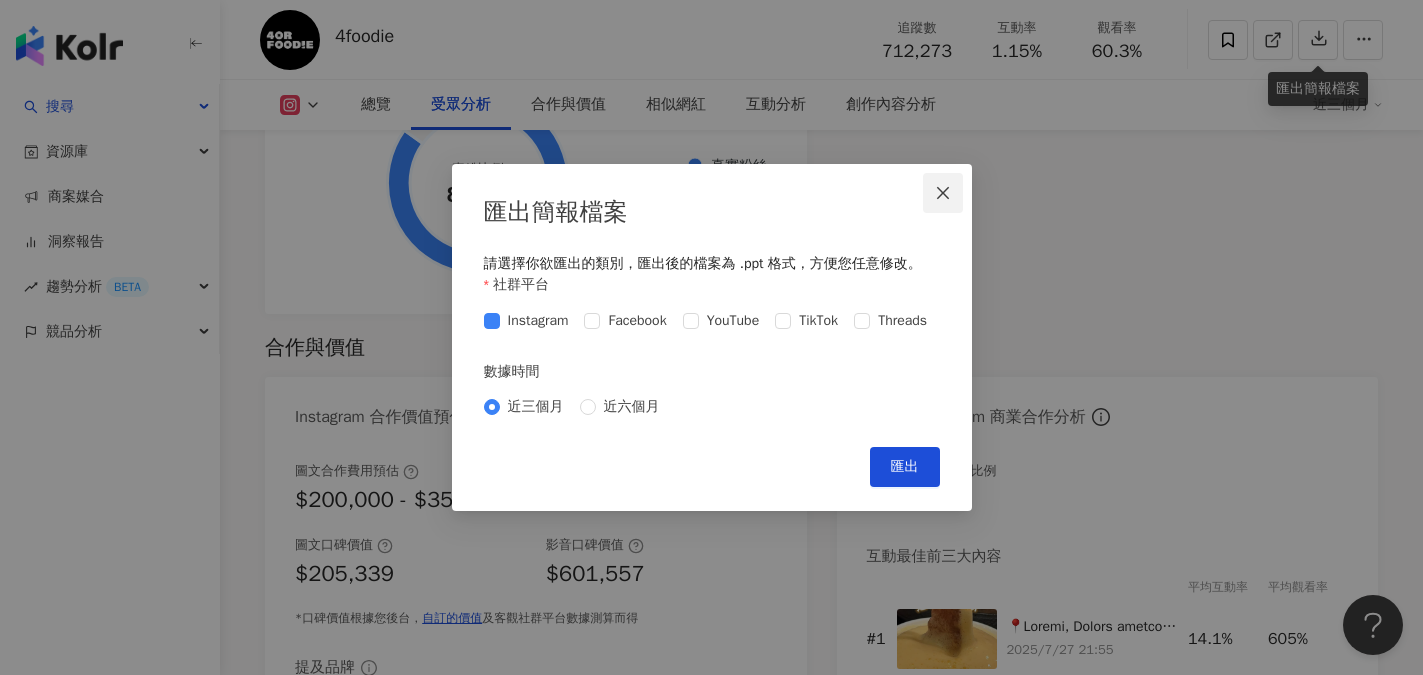 click at bounding box center (943, 193) 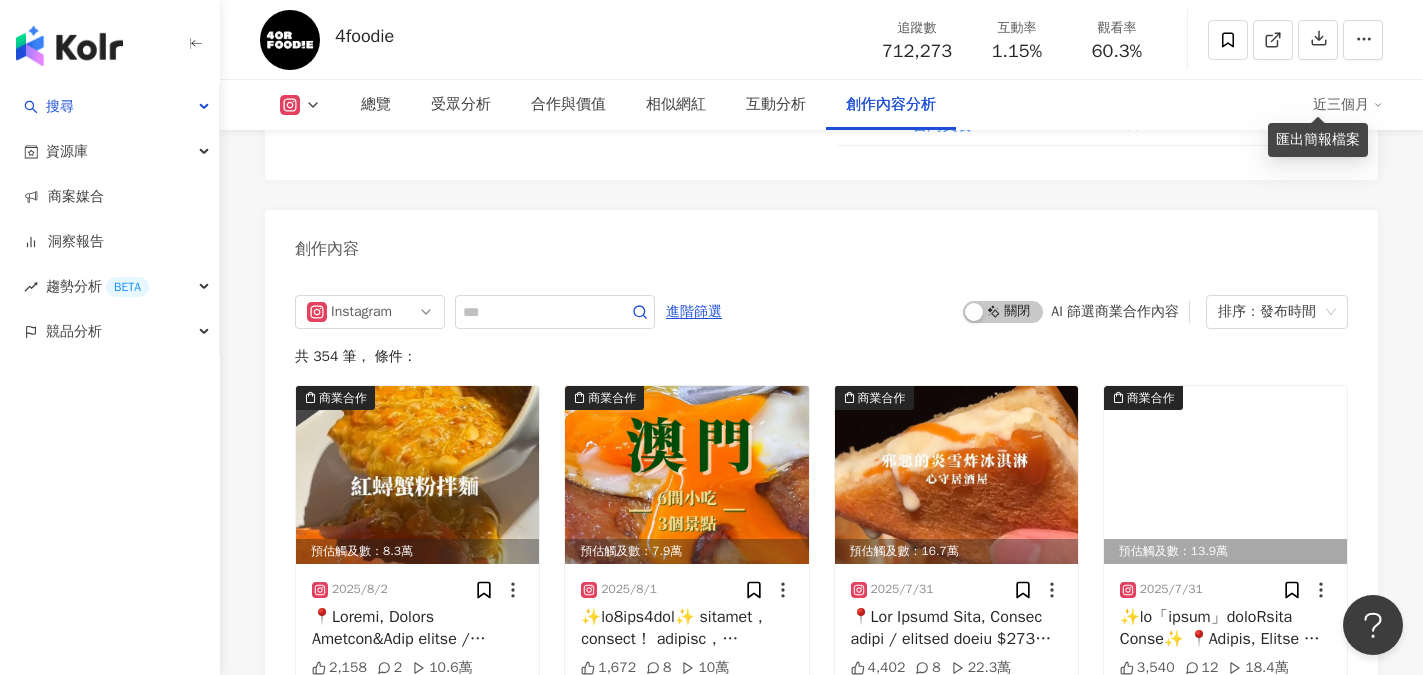 scroll, scrollTop: 6100, scrollLeft: 0, axis: vertical 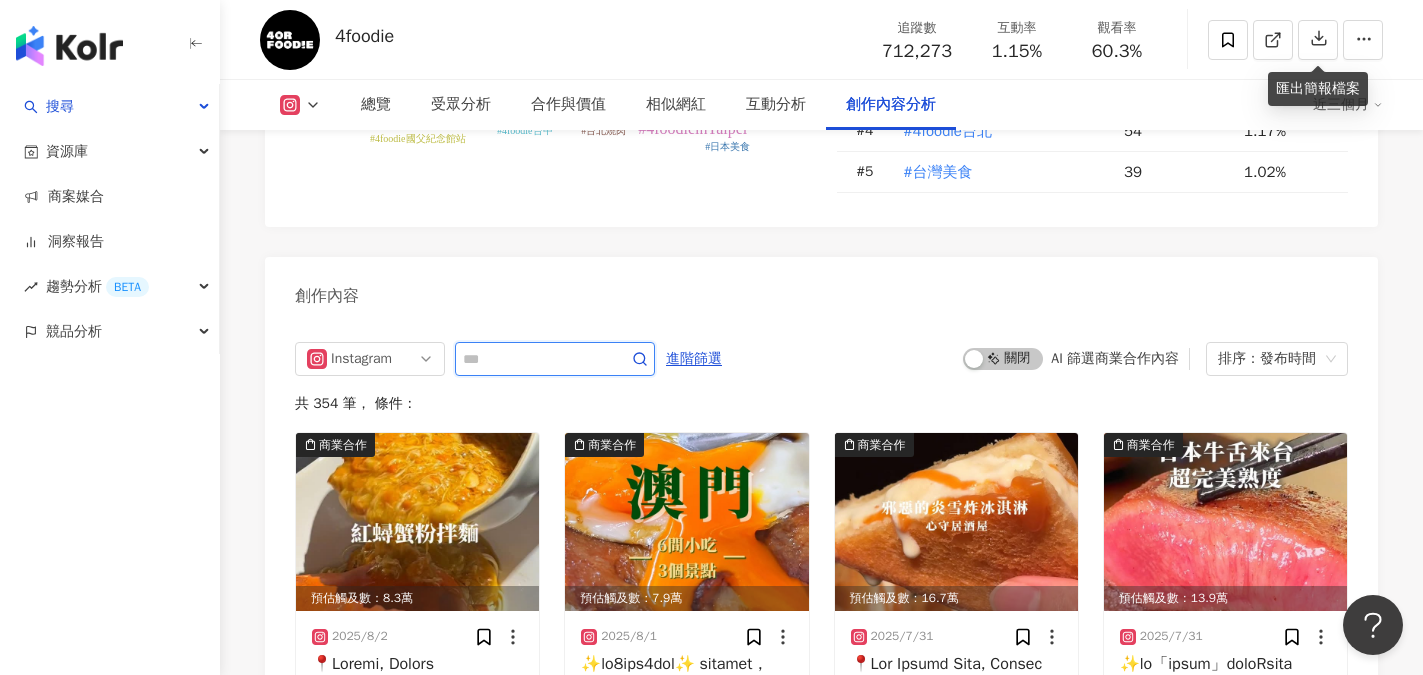 click at bounding box center (533, 359) 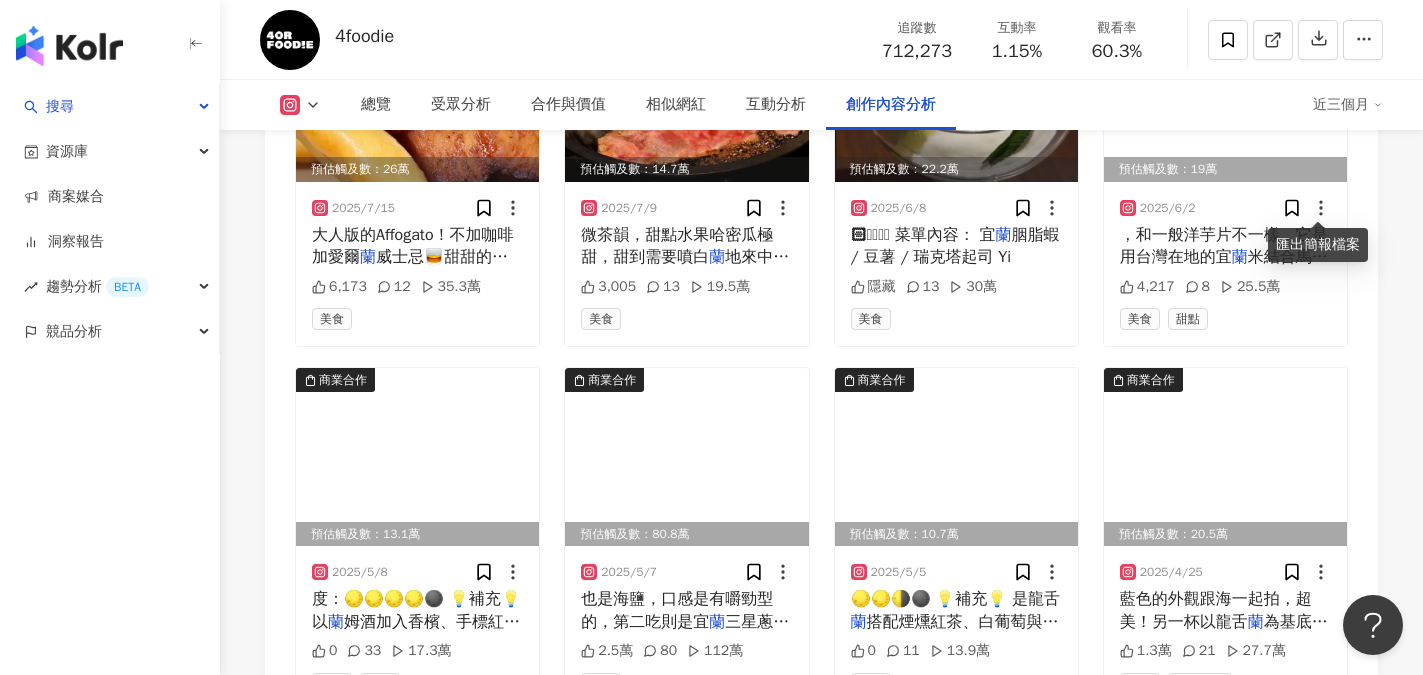 scroll, scrollTop: 7067, scrollLeft: 0, axis: vertical 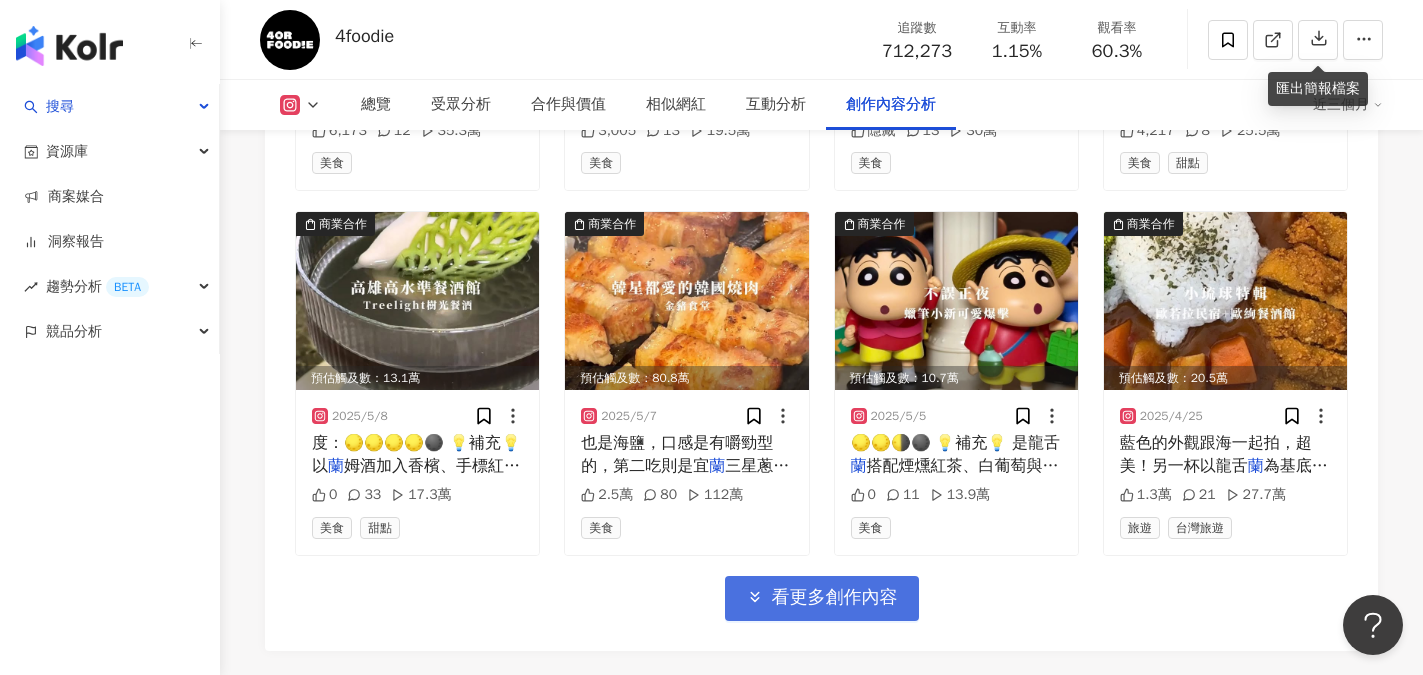 click on "看更多創作內容" at bounding box center (835, 598) 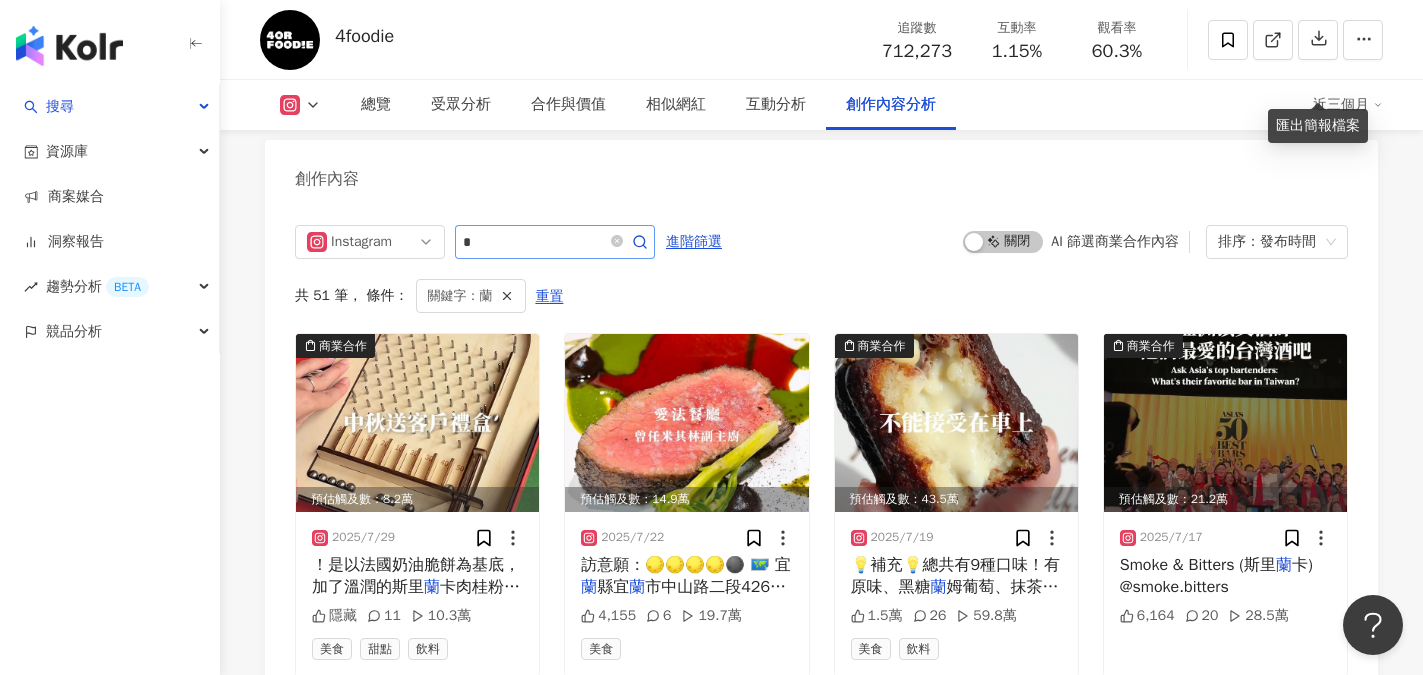 scroll, scrollTop: 6199, scrollLeft: 0, axis: vertical 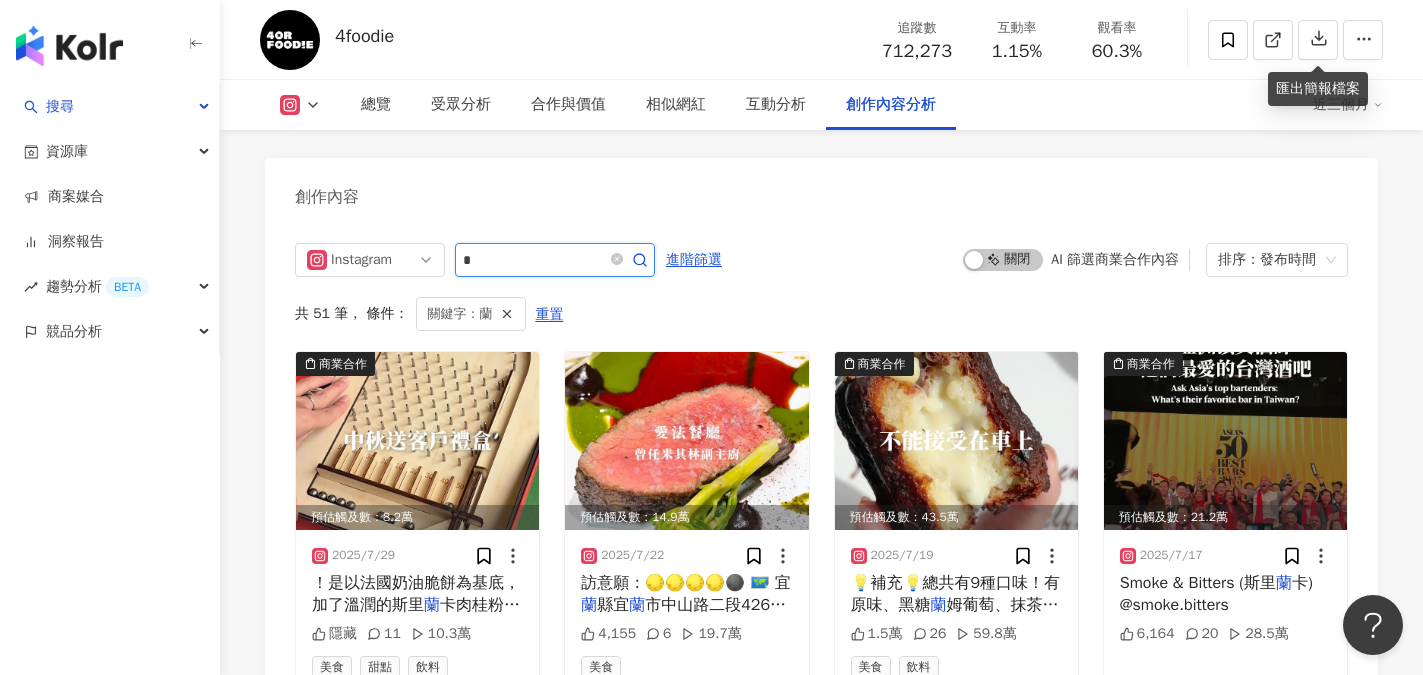 click on "*" at bounding box center (533, 260) 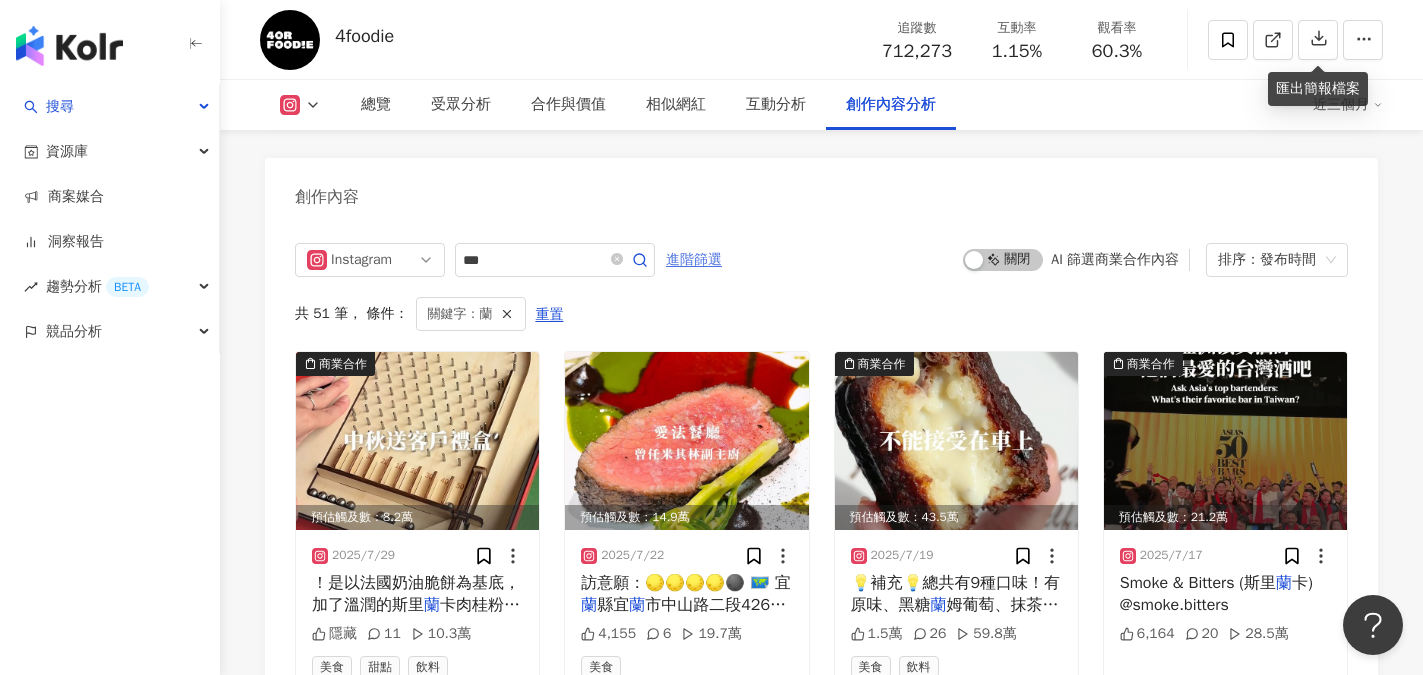 click on "進階篩選" at bounding box center (694, 260) 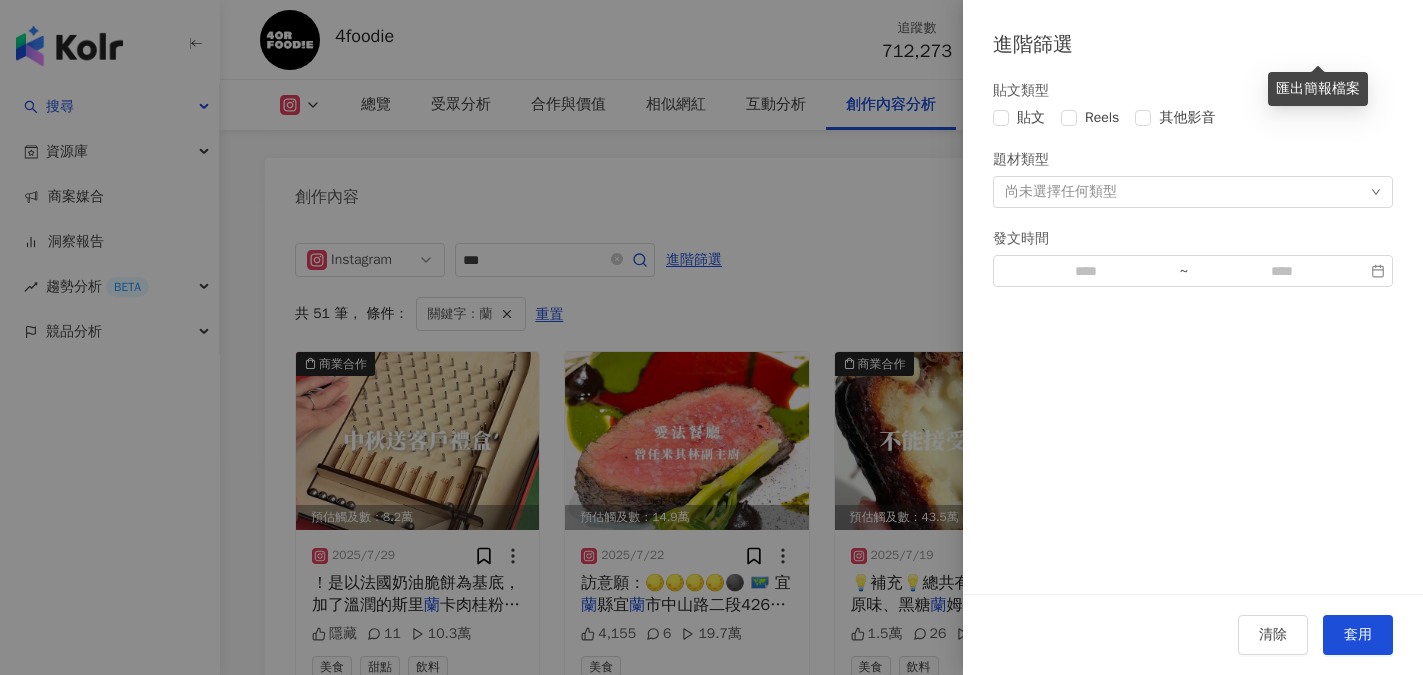 click at bounding box center (711, 337) 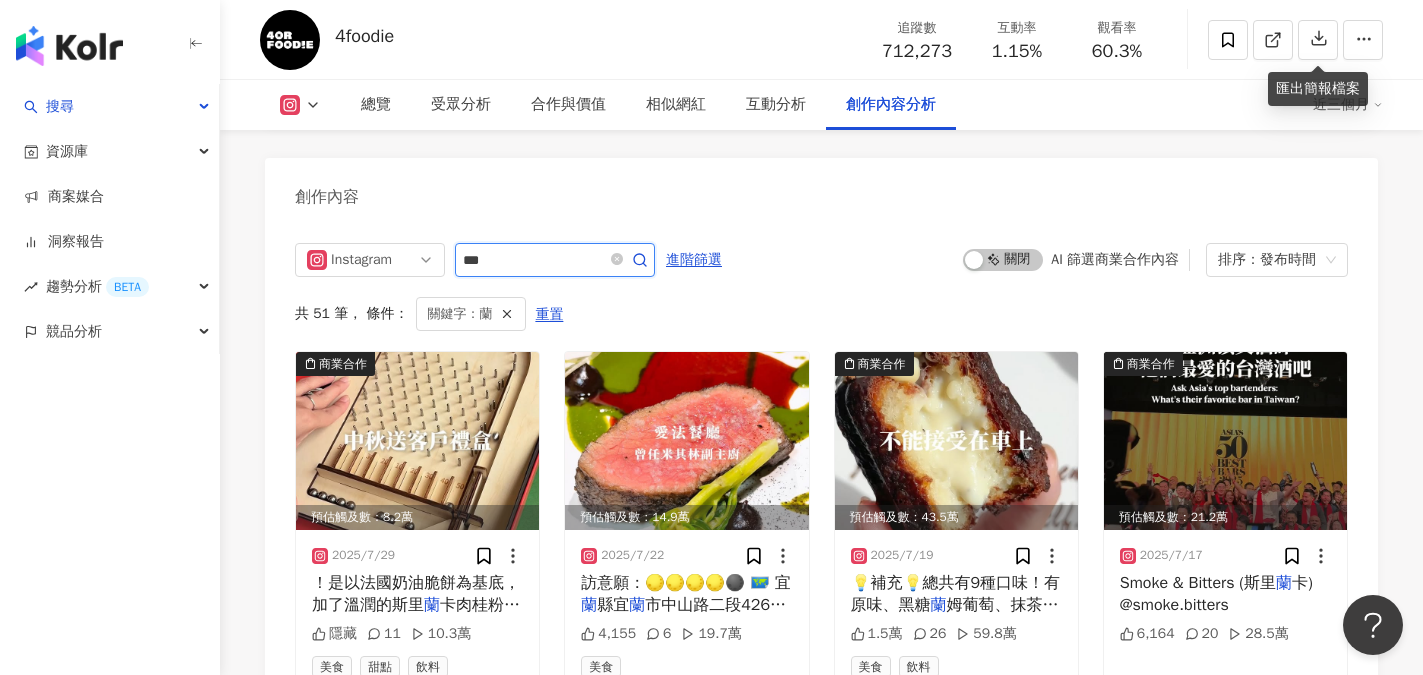 click on "***" at bounding box center [533, 260] 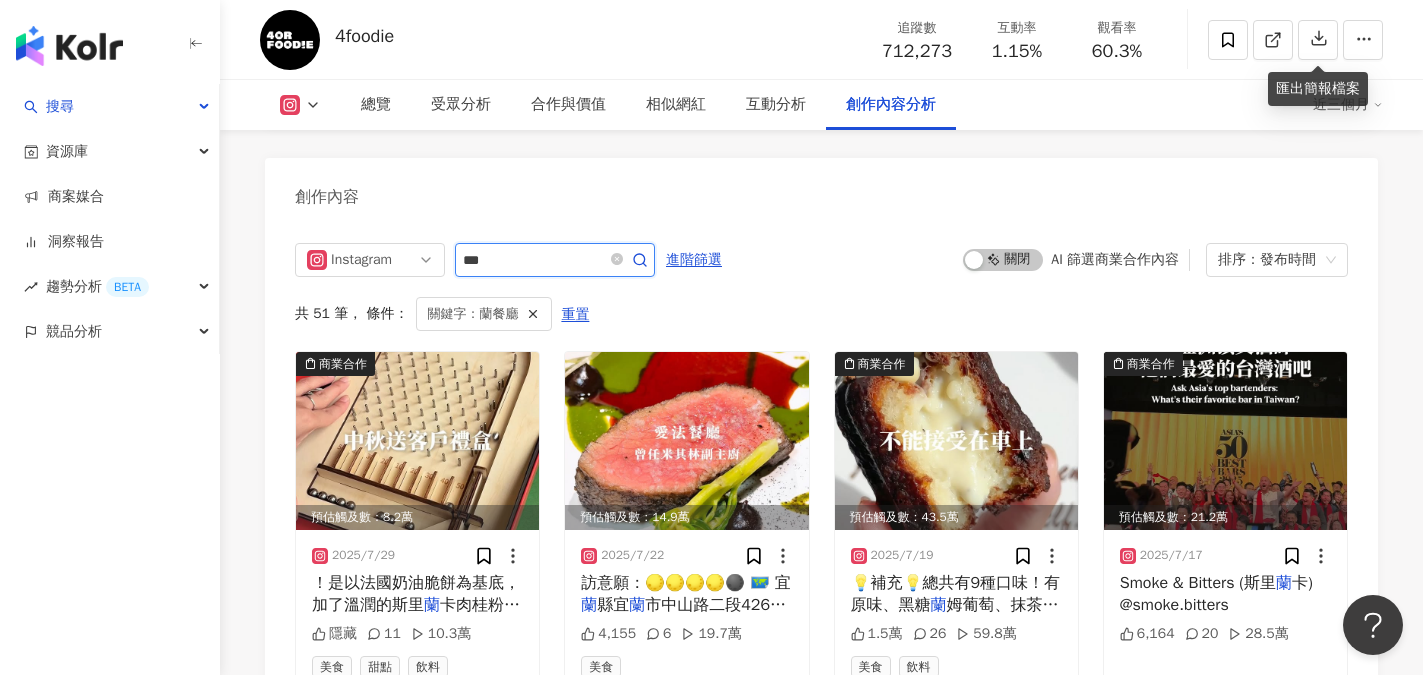 scroll, scrollTop: 6267, scrollLeft: 0, axis: vertical 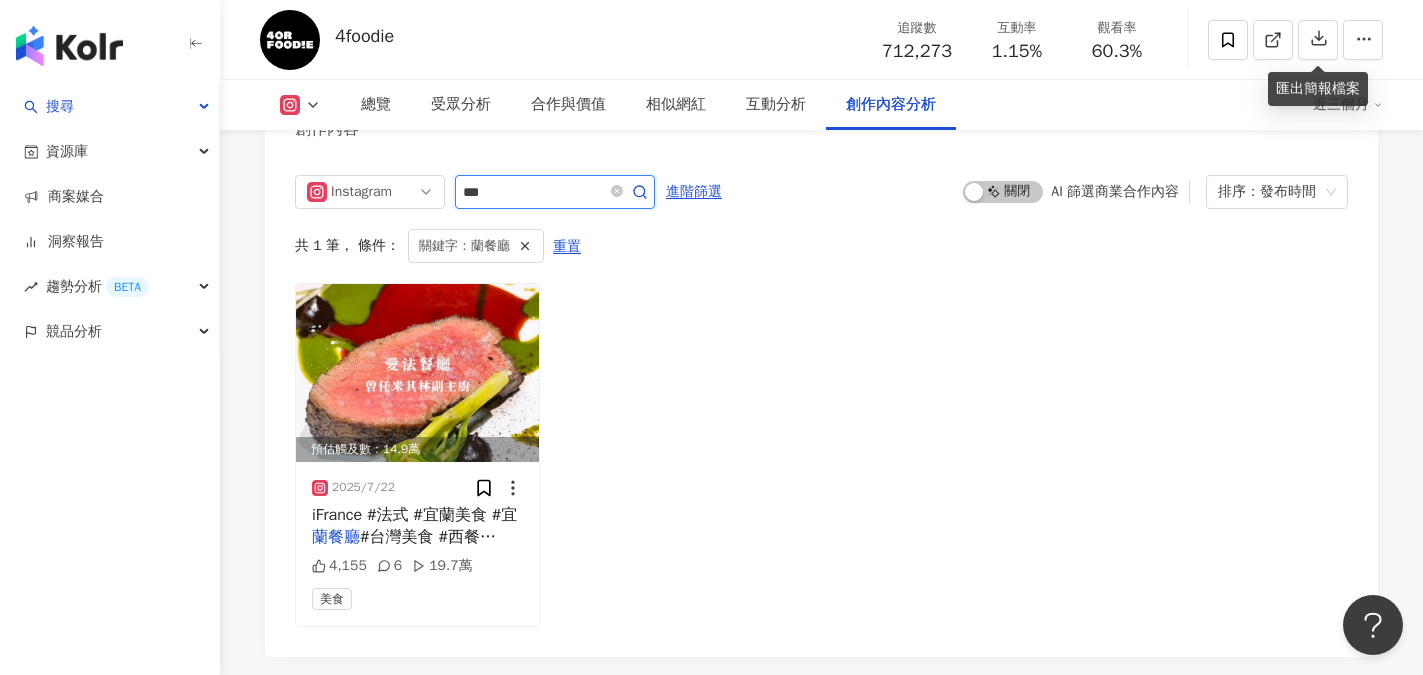 drag, startPoint x: 512, startPoint y: 237, endPoint x: 453, endPoint y: 238, distance: 59.008472 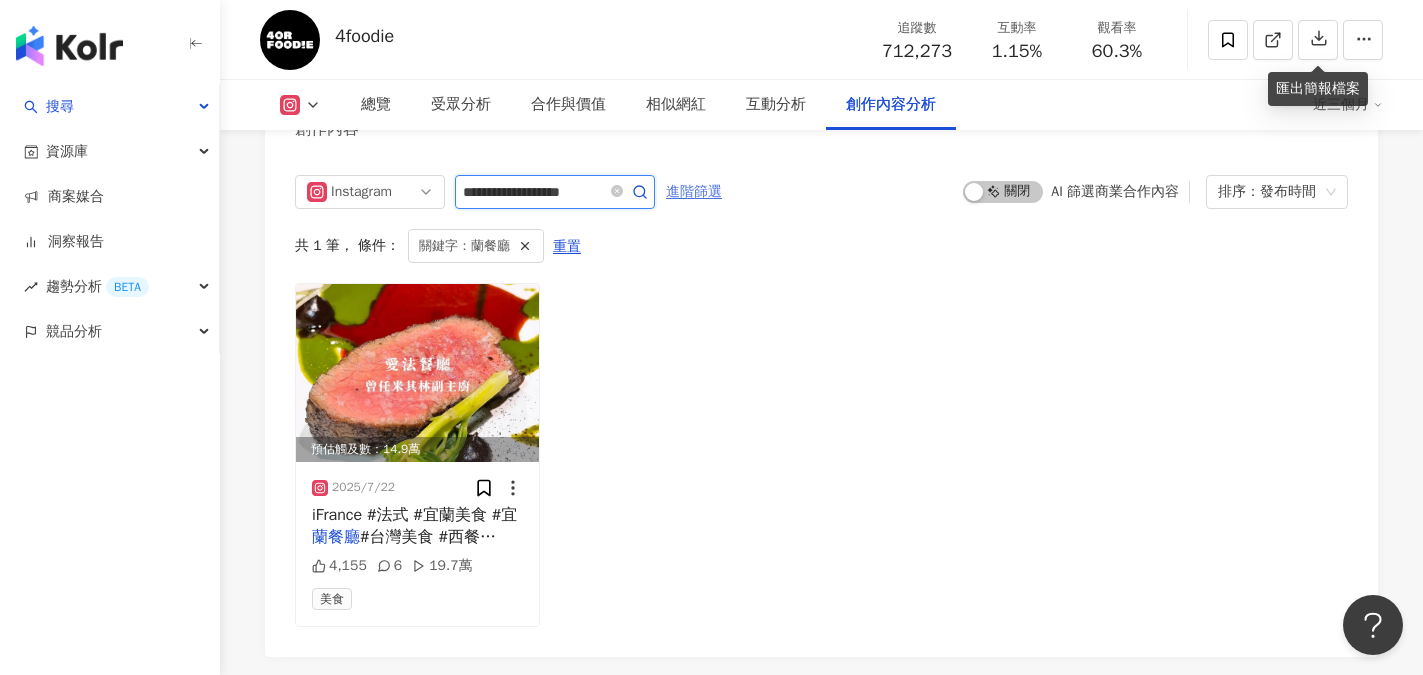 type on "**********" 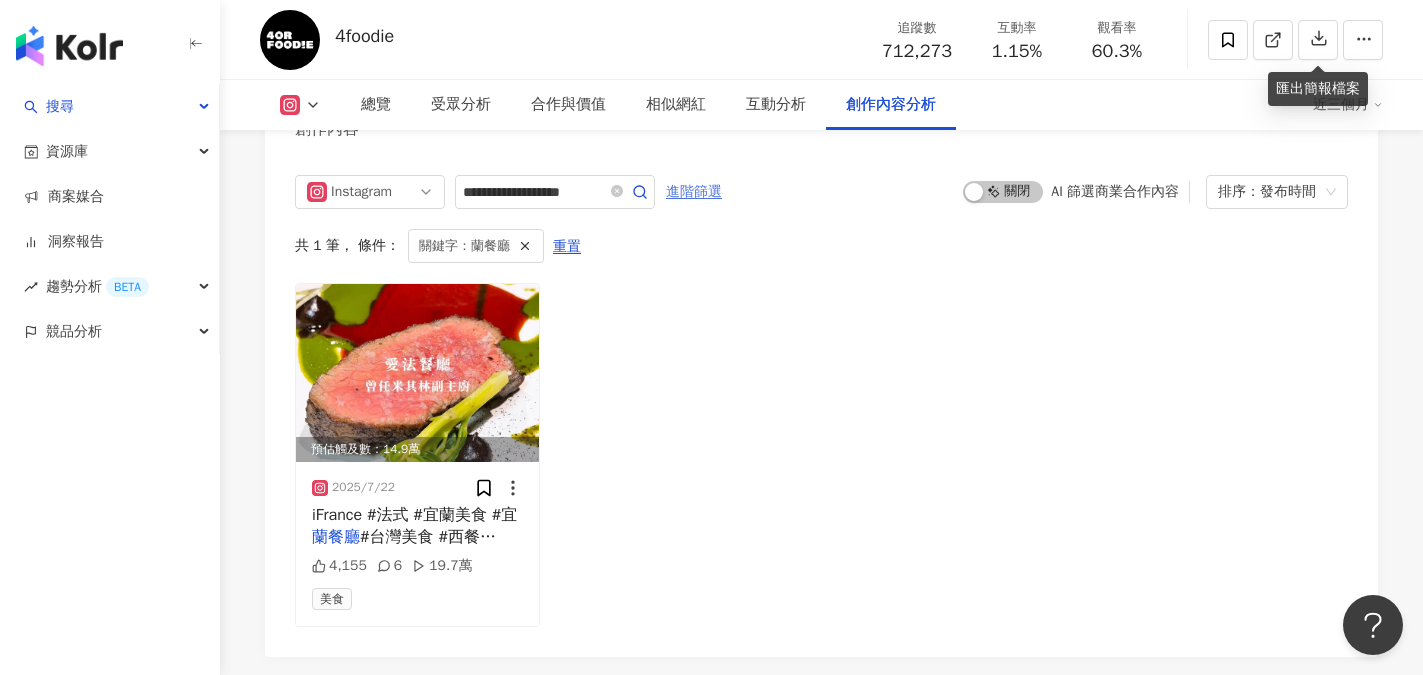 click on "進階篩選" at bounding box center (694, 192) 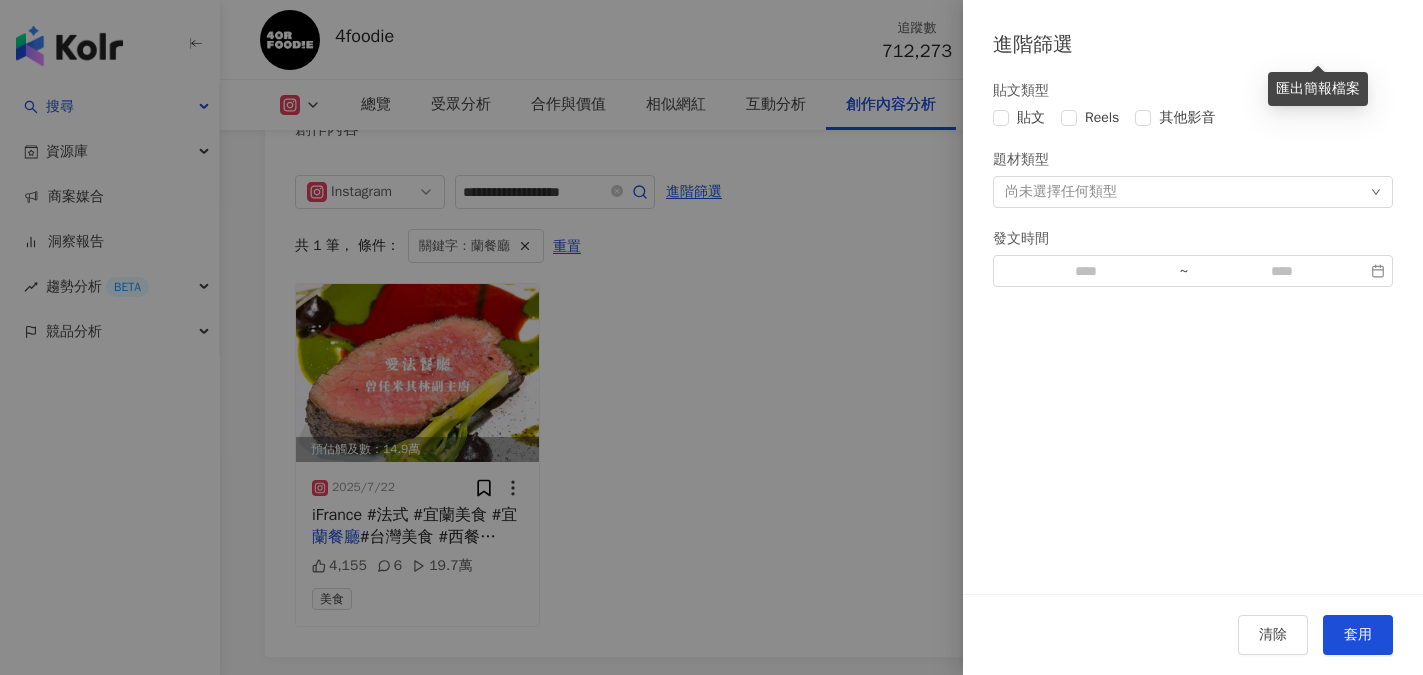 click at bounding box center [711, 337] 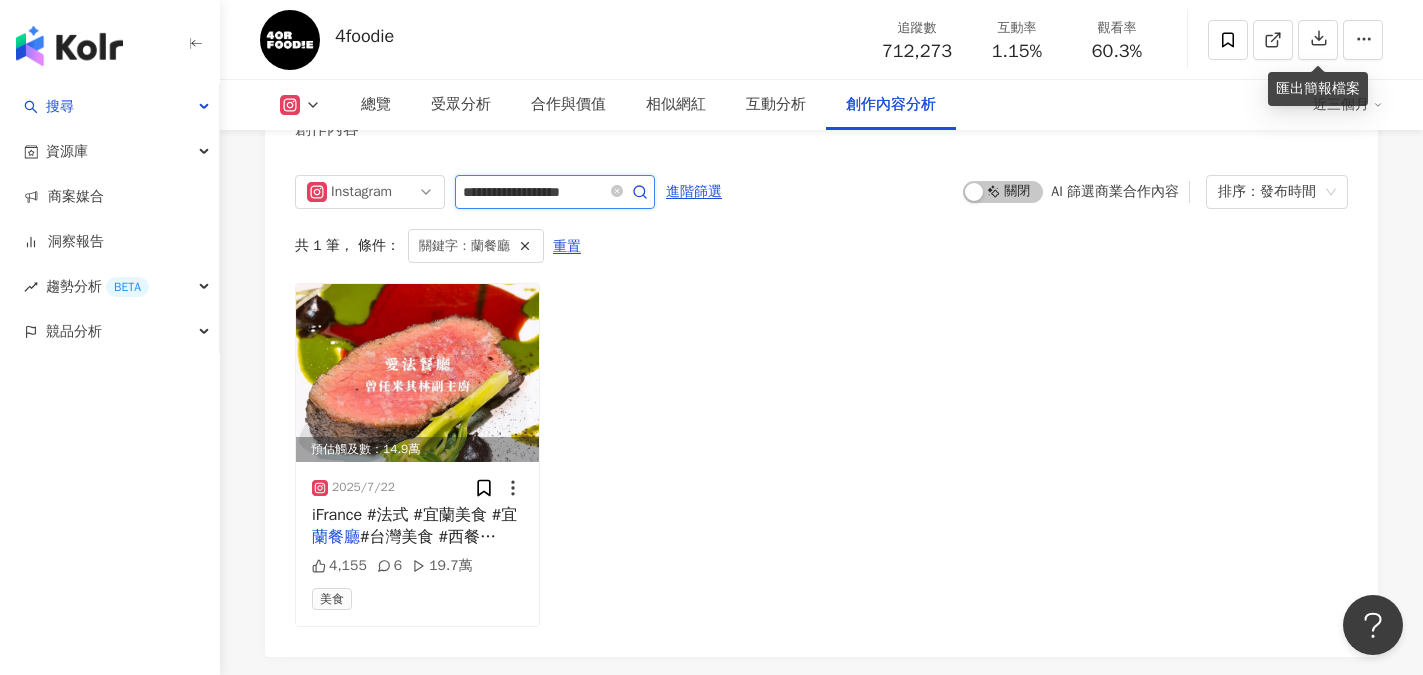 click 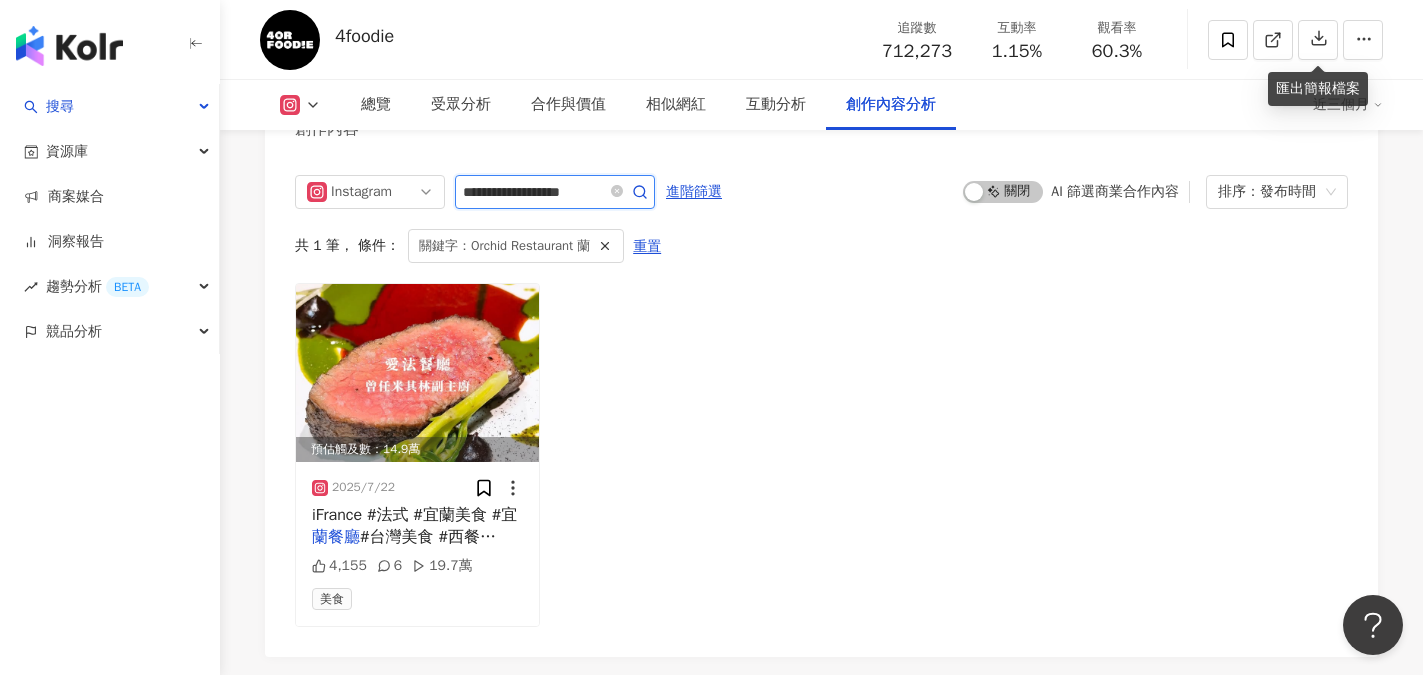 drag, startPoint x: 616, startPoint y: 233, endPoint x: 589, endPoint y: 239, distance: 27.658634 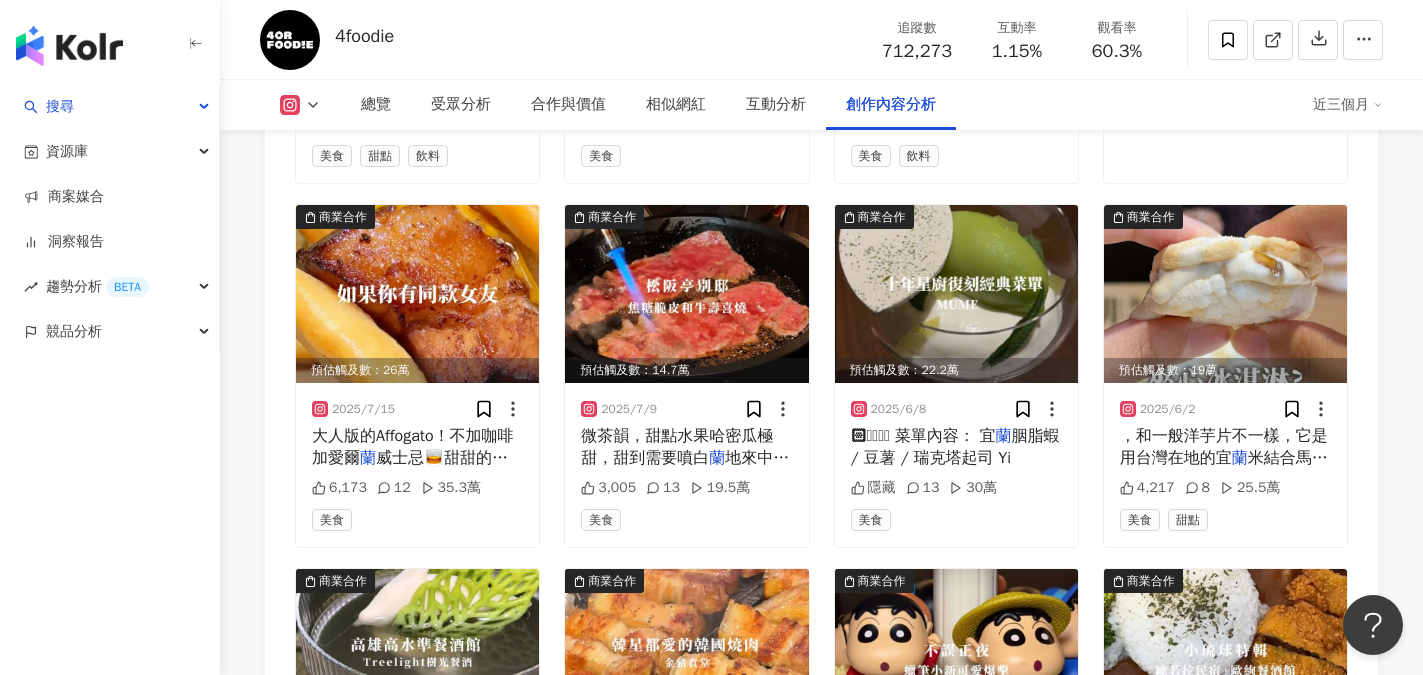 scroll, scrollTop: 6567, scrollLeft: 0, axis: vertical 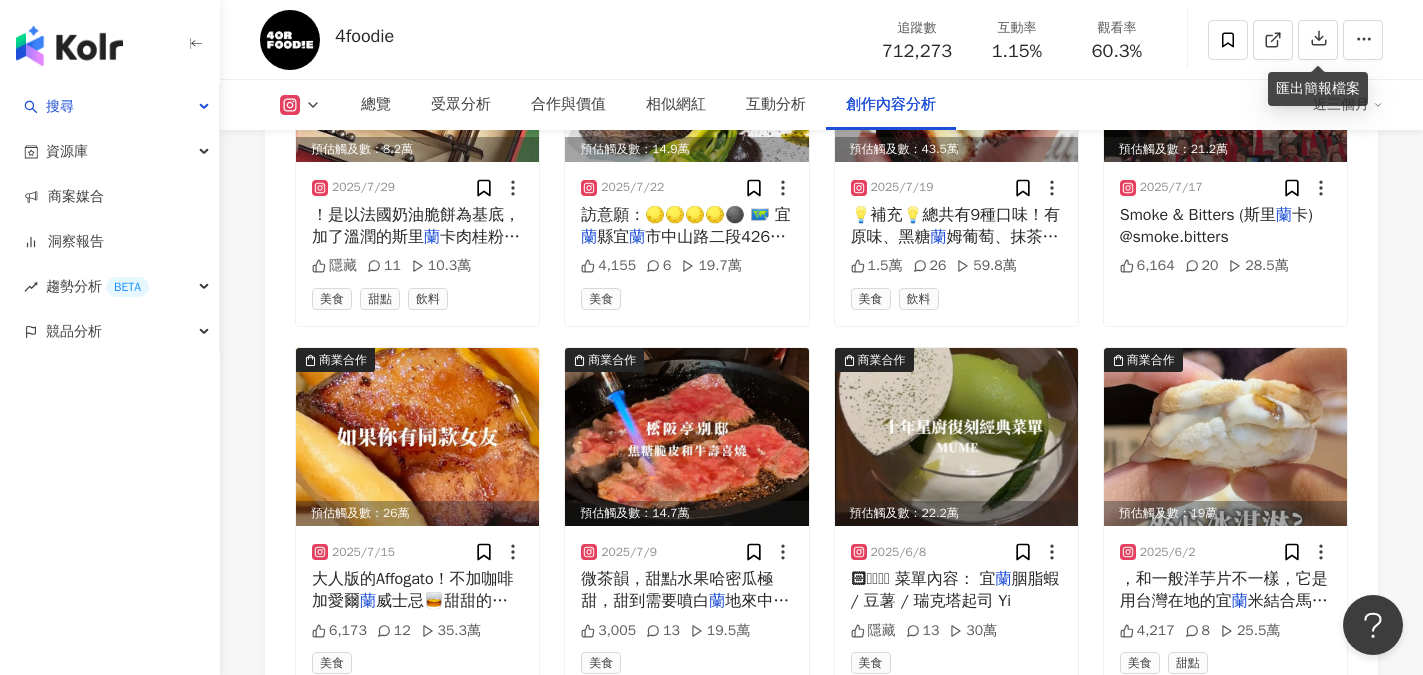 click at bounding box center [290, 40] 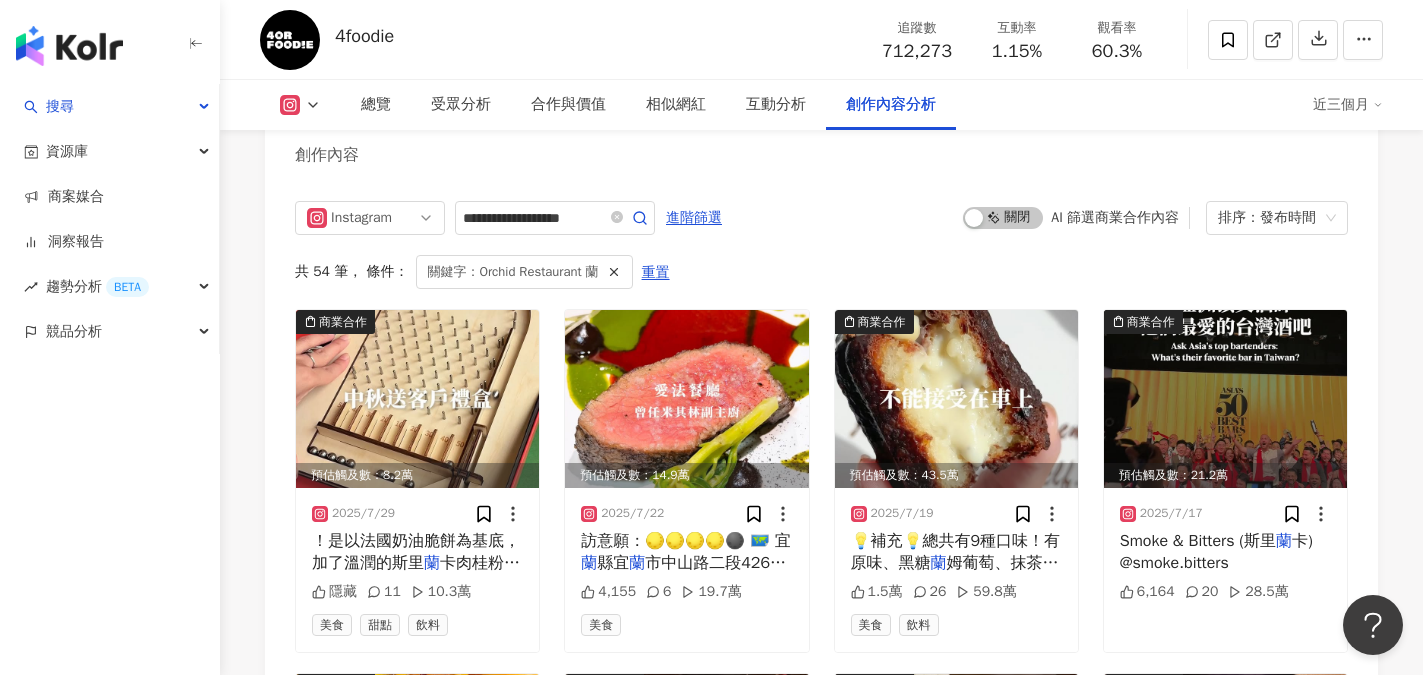scroll, scrollTop: 6267, scrollLeft: 0, axis: vertical 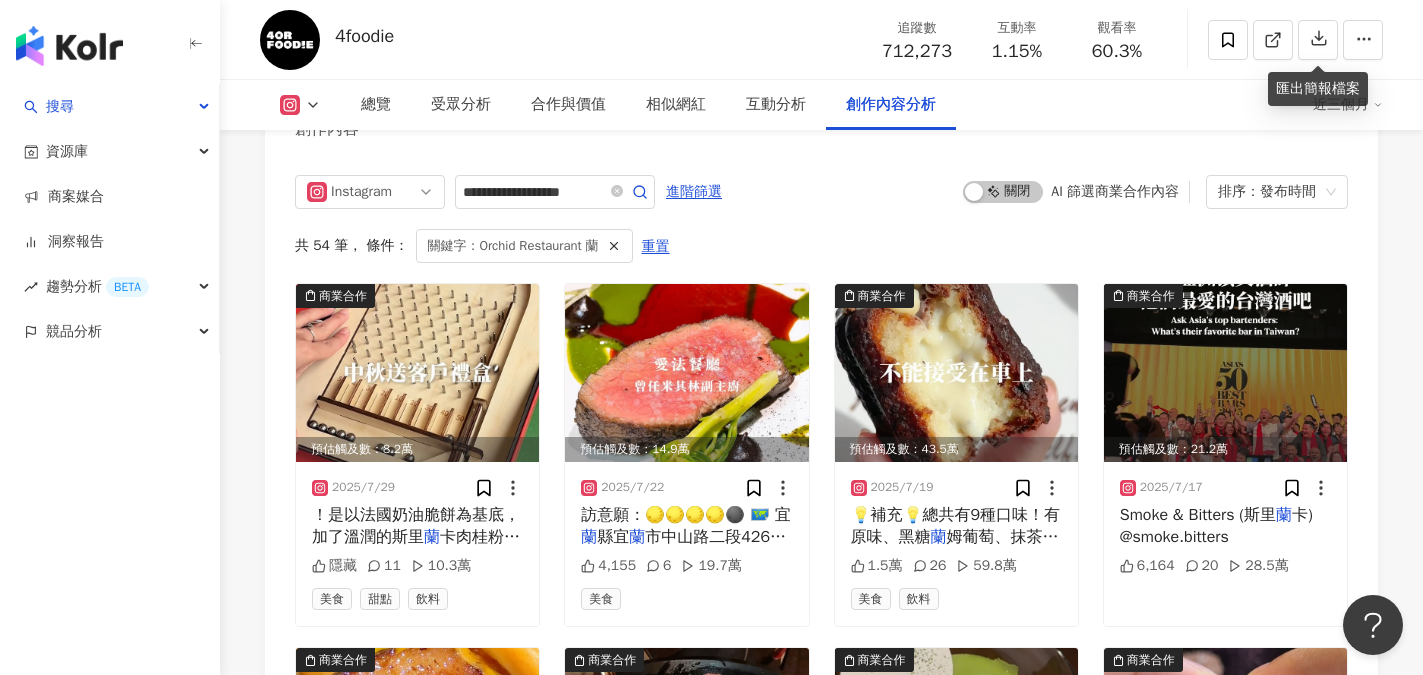 click on "關鍵字：Orchid Restaurant 蘭" at bounding box center [512, 246] 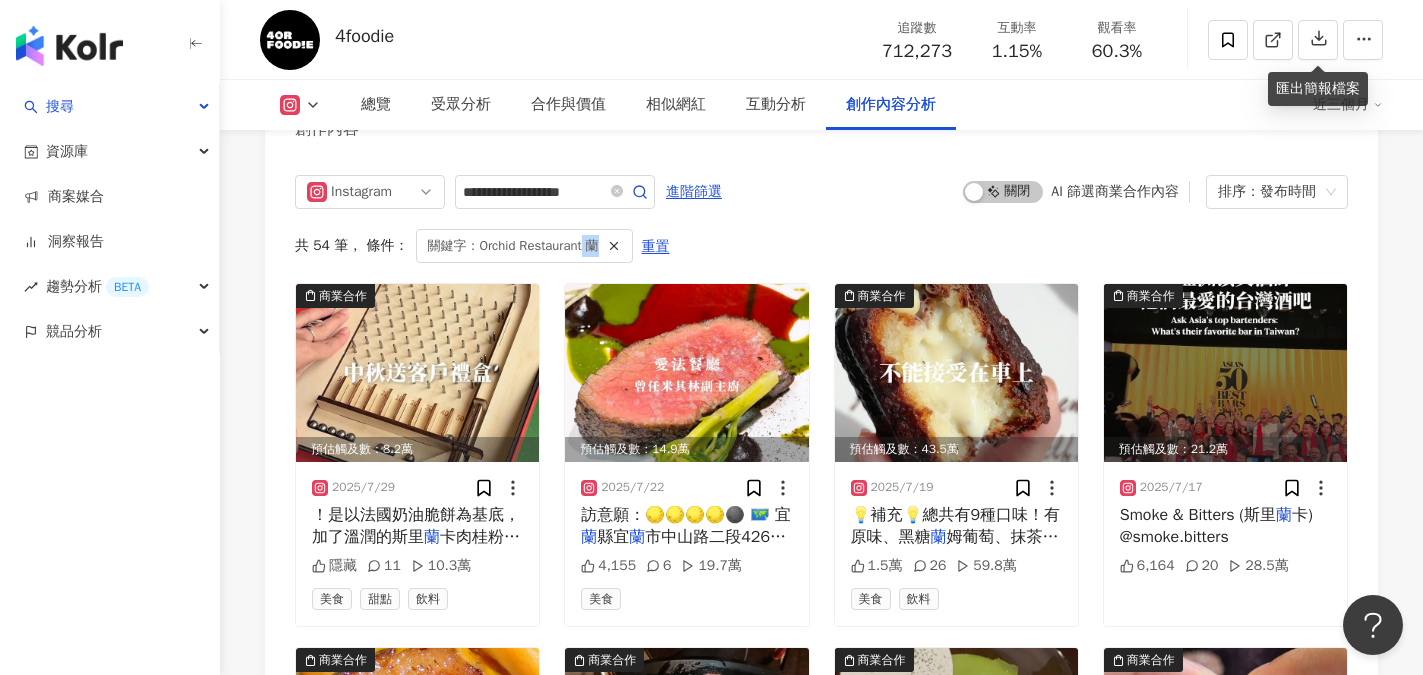 drag, startPoint x: 599, startPoint y: 286, endPoint x: 583, endPoint y: 299, distance: 20.615528 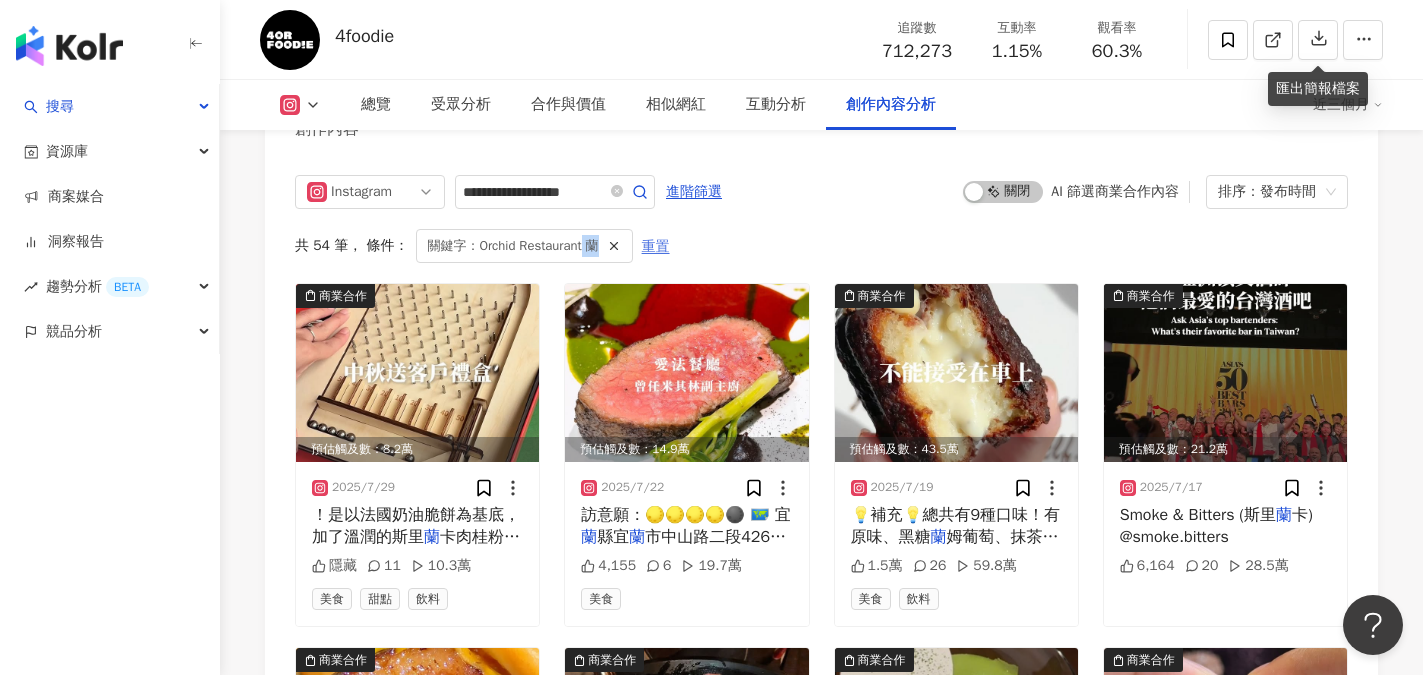 click on "重置" at bounding box center (656, 247) 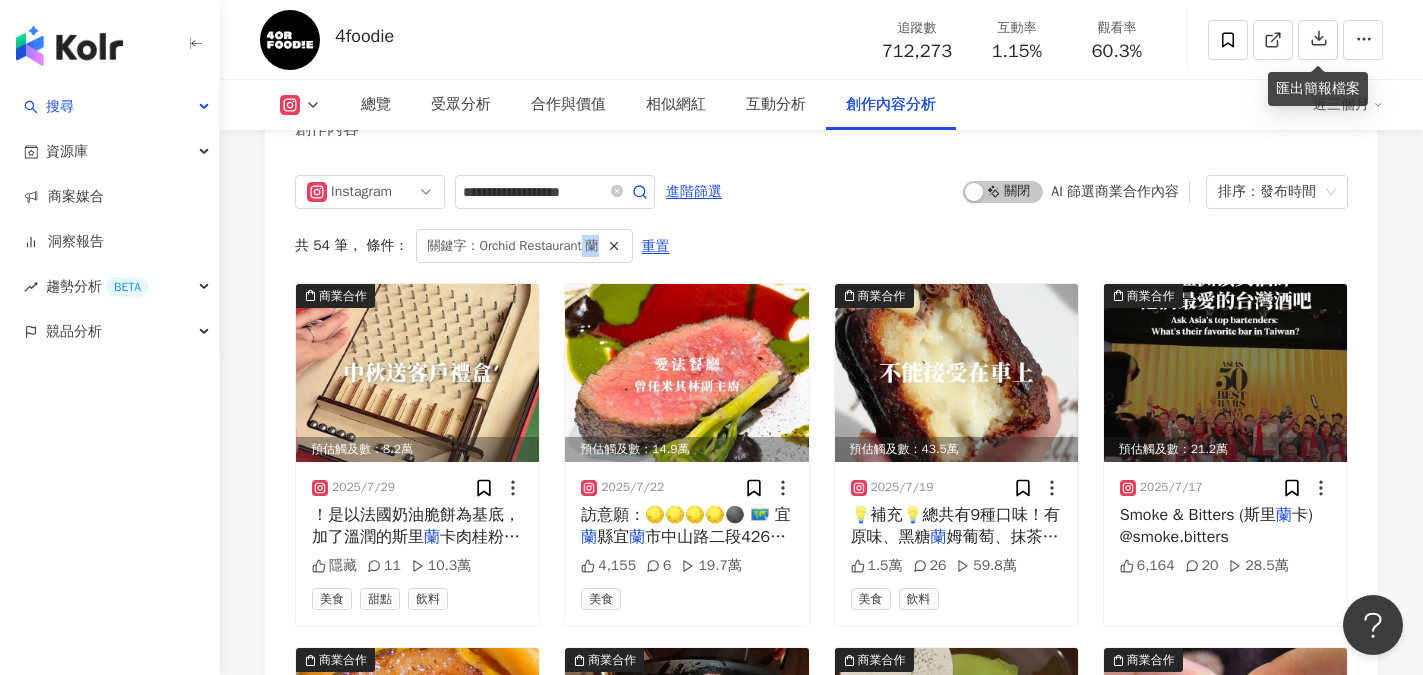 click on "**********" at bounding box center [821, 798] 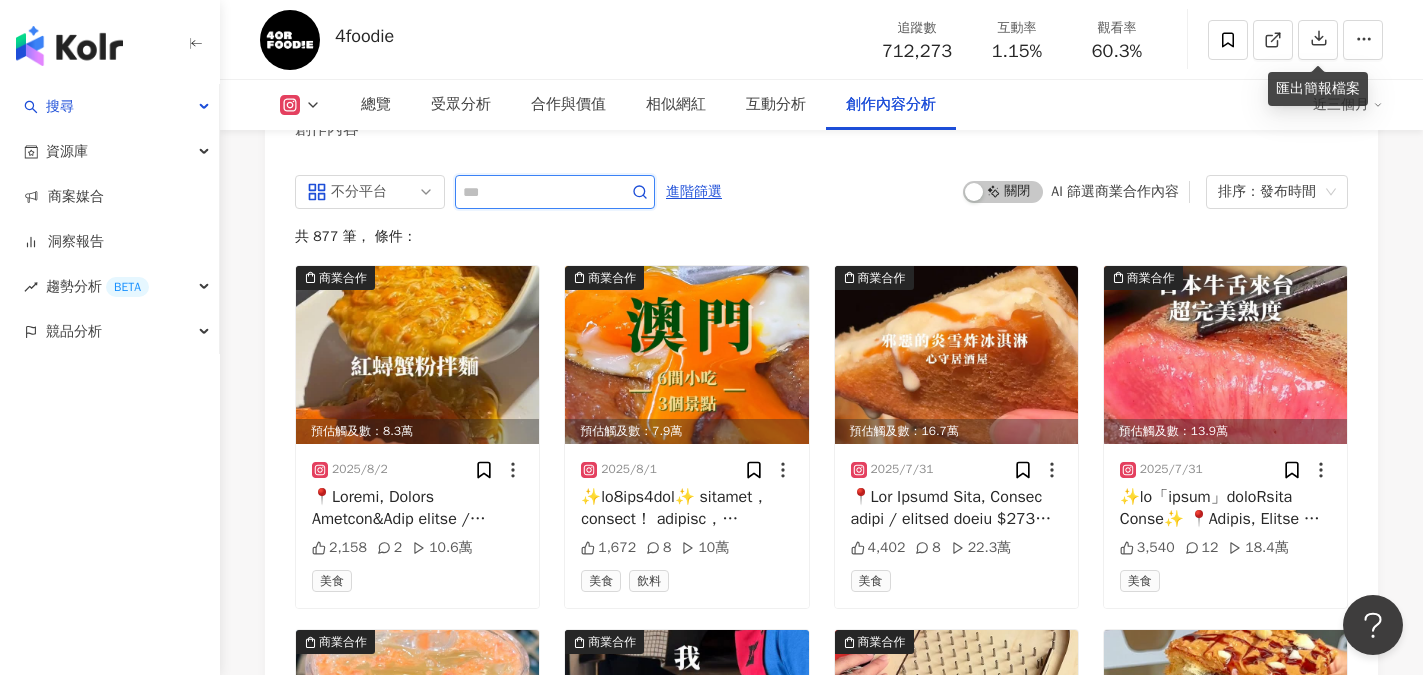 paste on "**********" 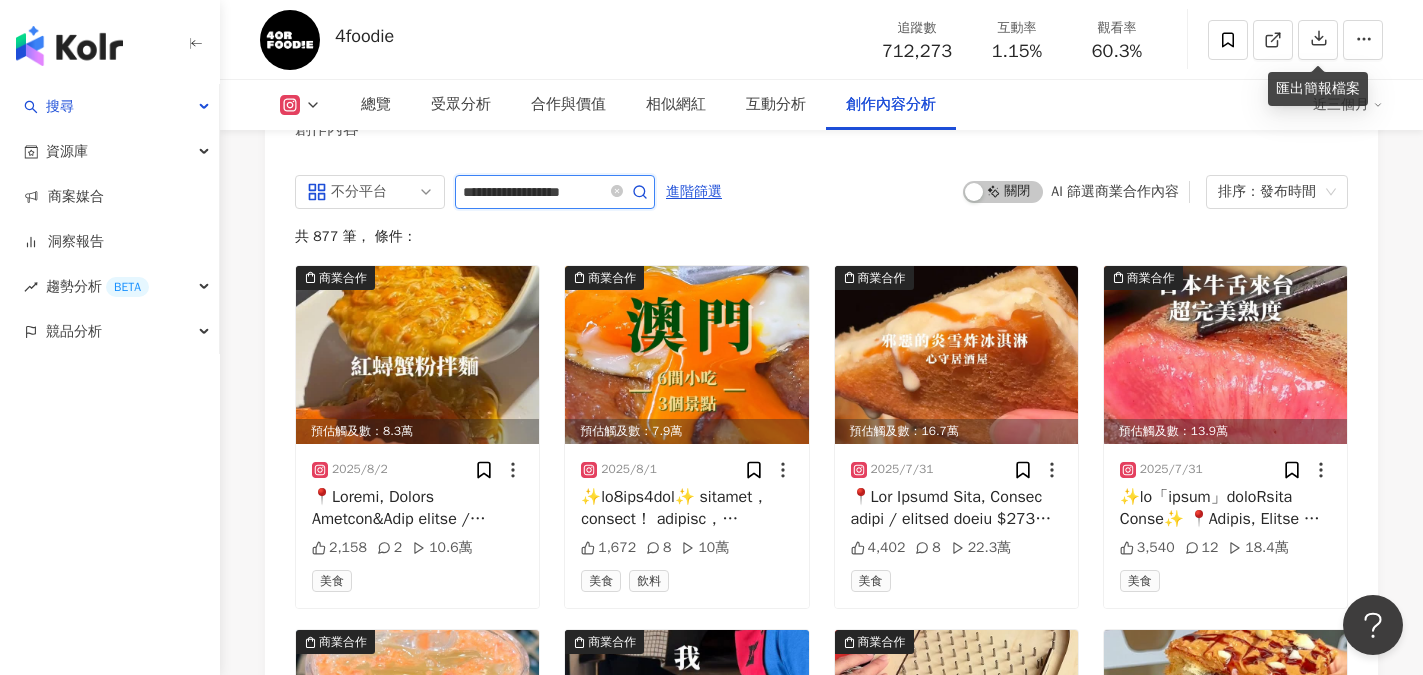 drag, startPoint x: 578, startPoint y: 231, endPoint x: 709, endPoint y: 229, distance: 131.01526 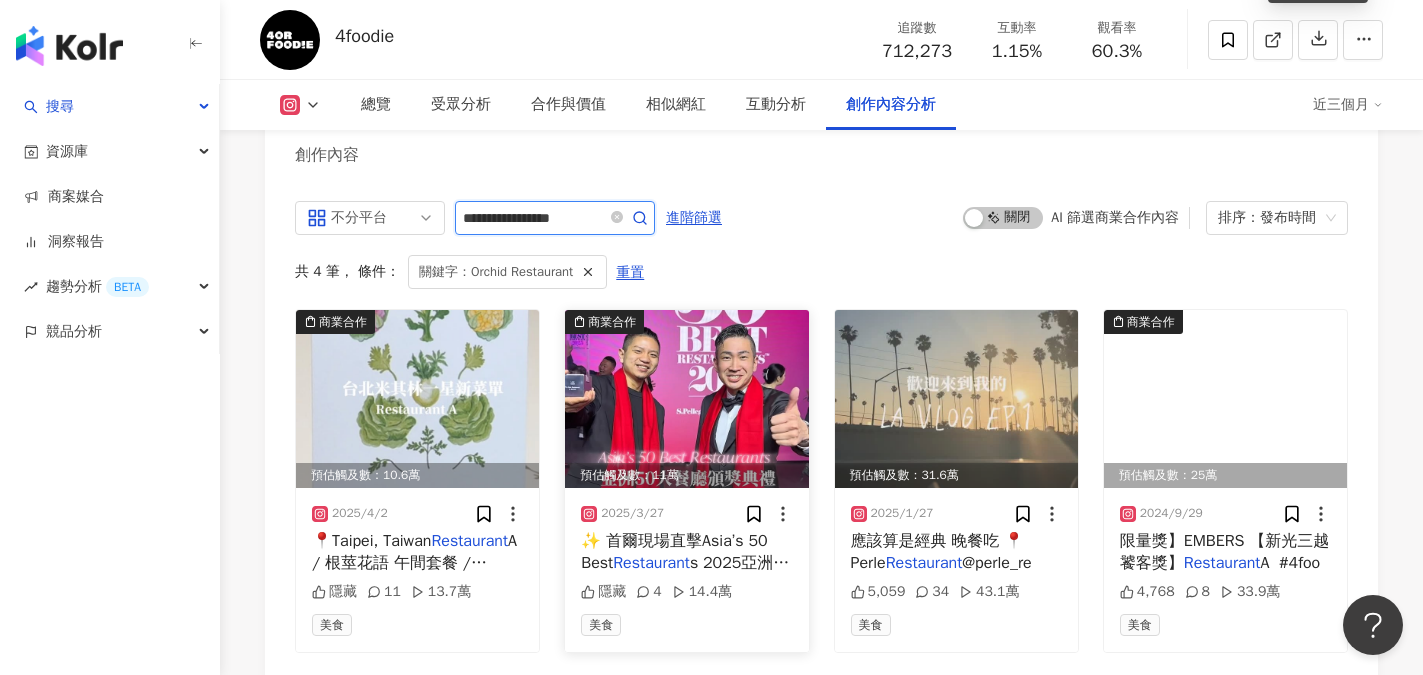 scroll, scrollTop: 6112, scrollLeft: 0, axis: vertical 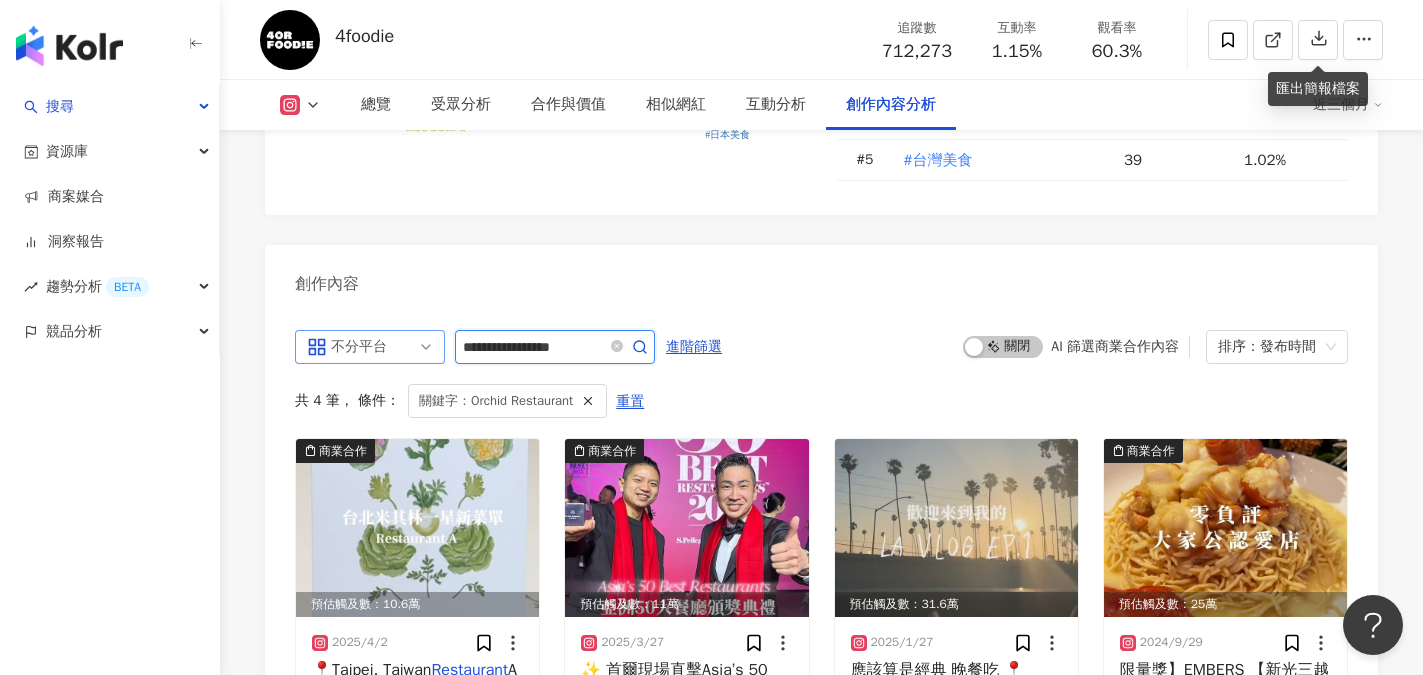 drag, startPoint x: 608, startPoint y: 382, endPoint x: 413, endPoint y: 378, distance: 195.04102 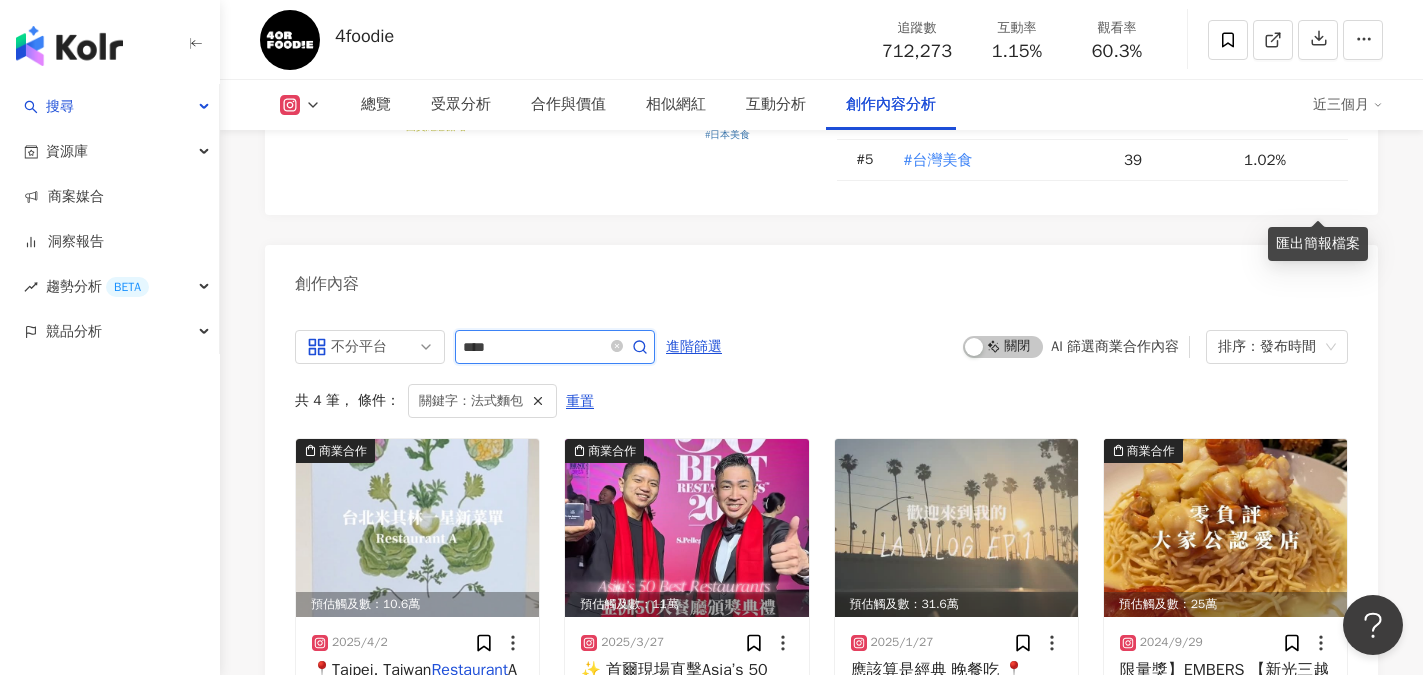 scroll, scrollTop: 6267, scrollLeft: 0, axis: vertical 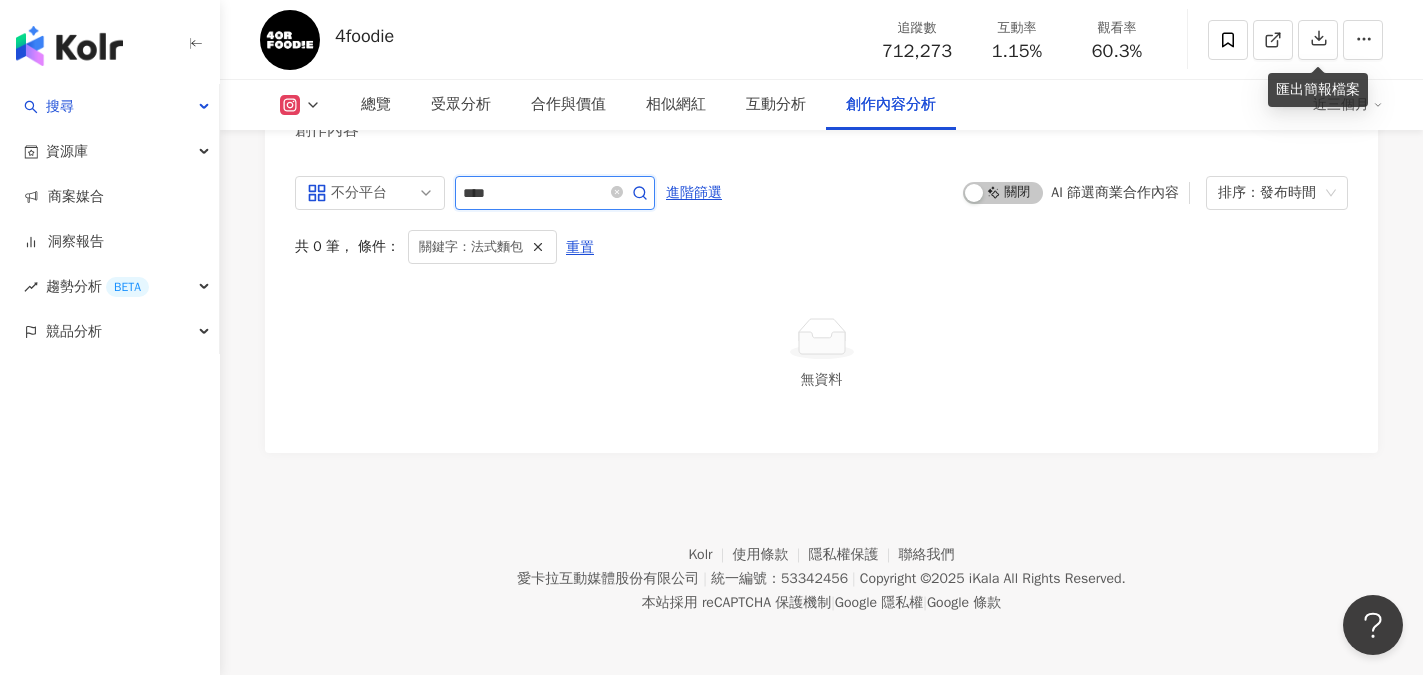 drag, startPoint x: 495, startPoint y: 227, endPoint x: 635, endPoint y: 238, distance: 140.43147 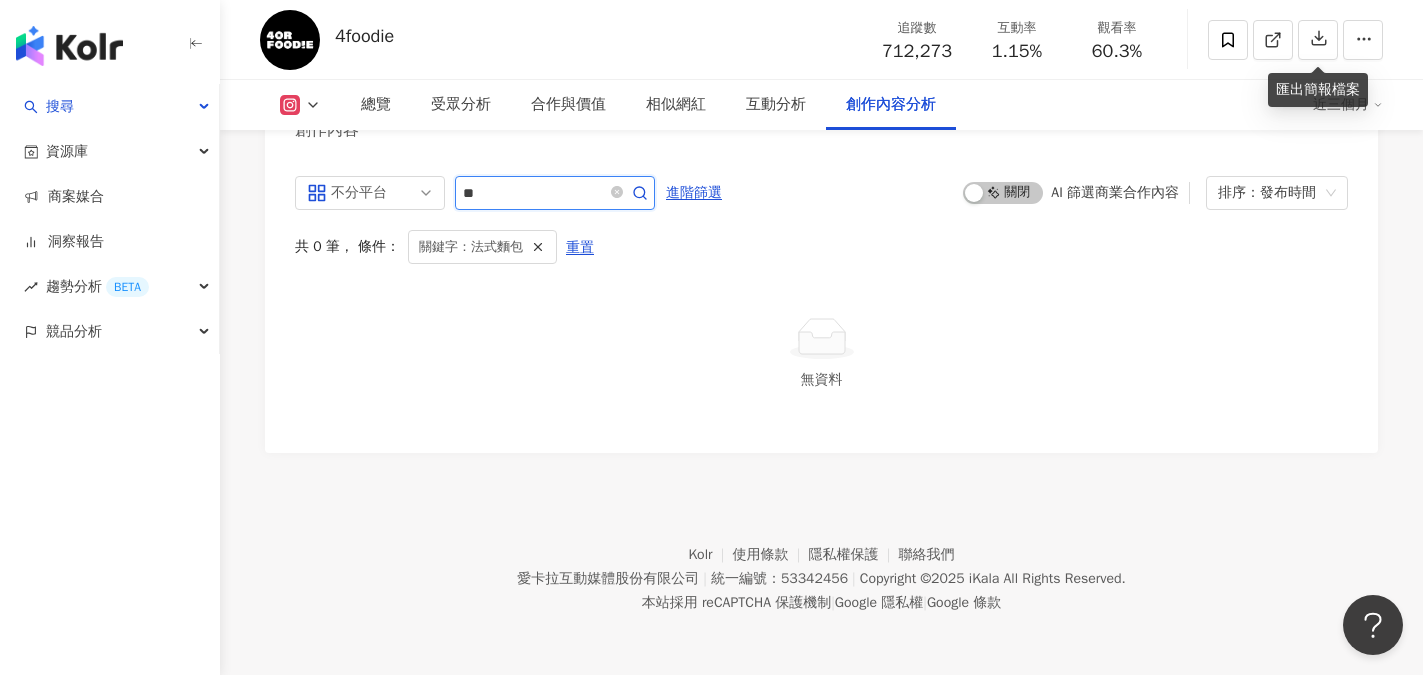 type on "**" 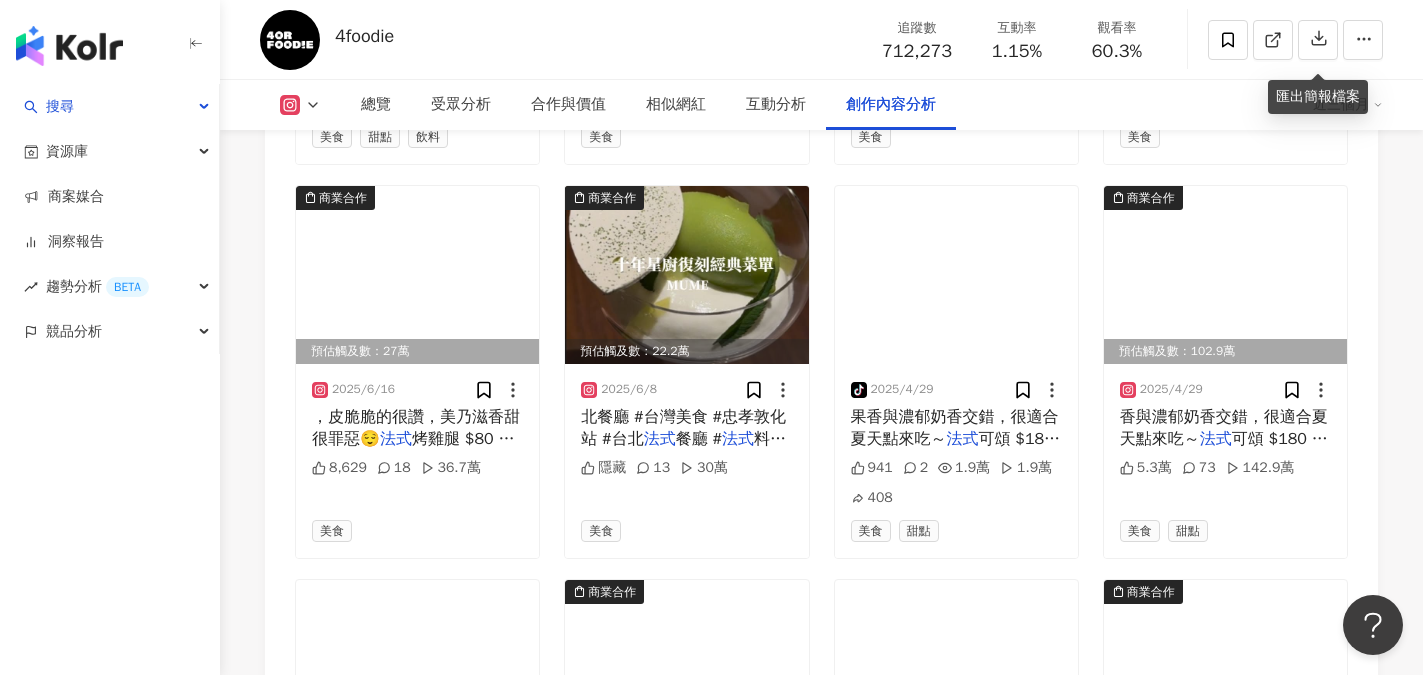 scroll, scrollTop: 6767, scrollLeft: 0, axis: vertical 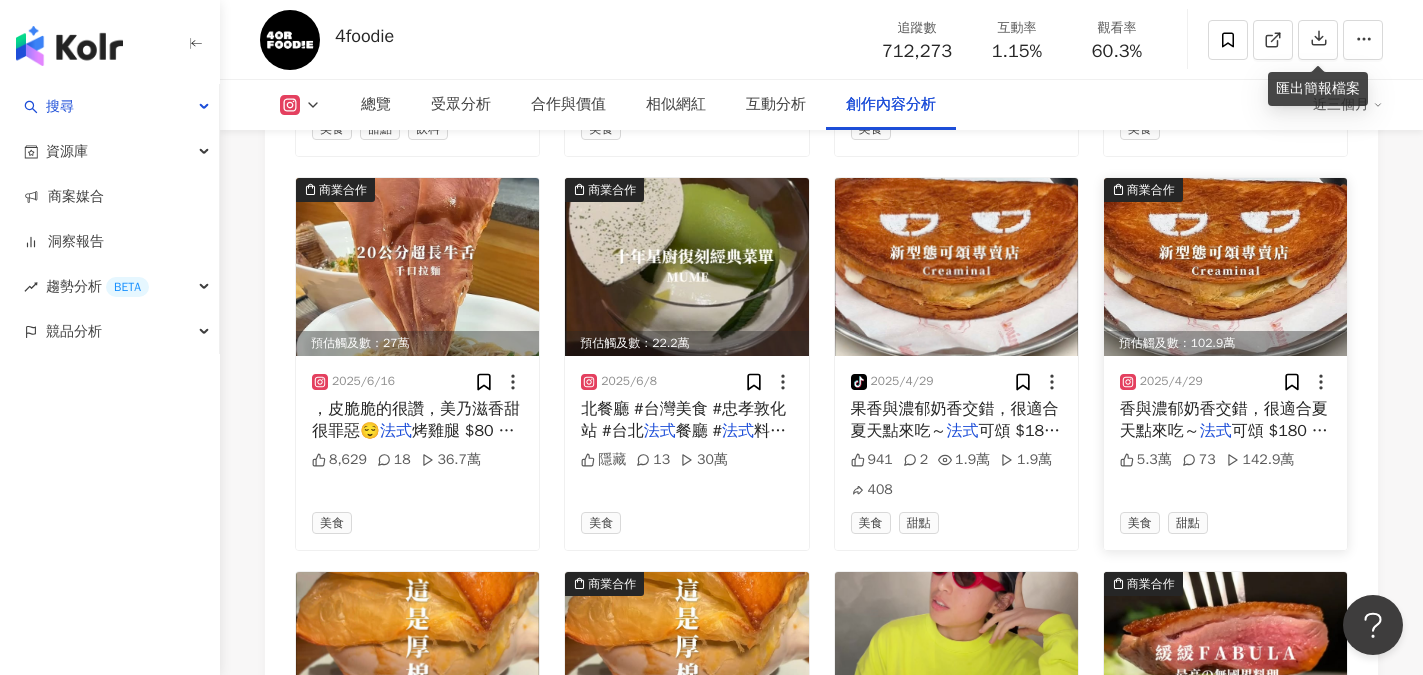 click on "可頌 $180
美味程度：🌕🌕�" at bounding box center (1224, 442) 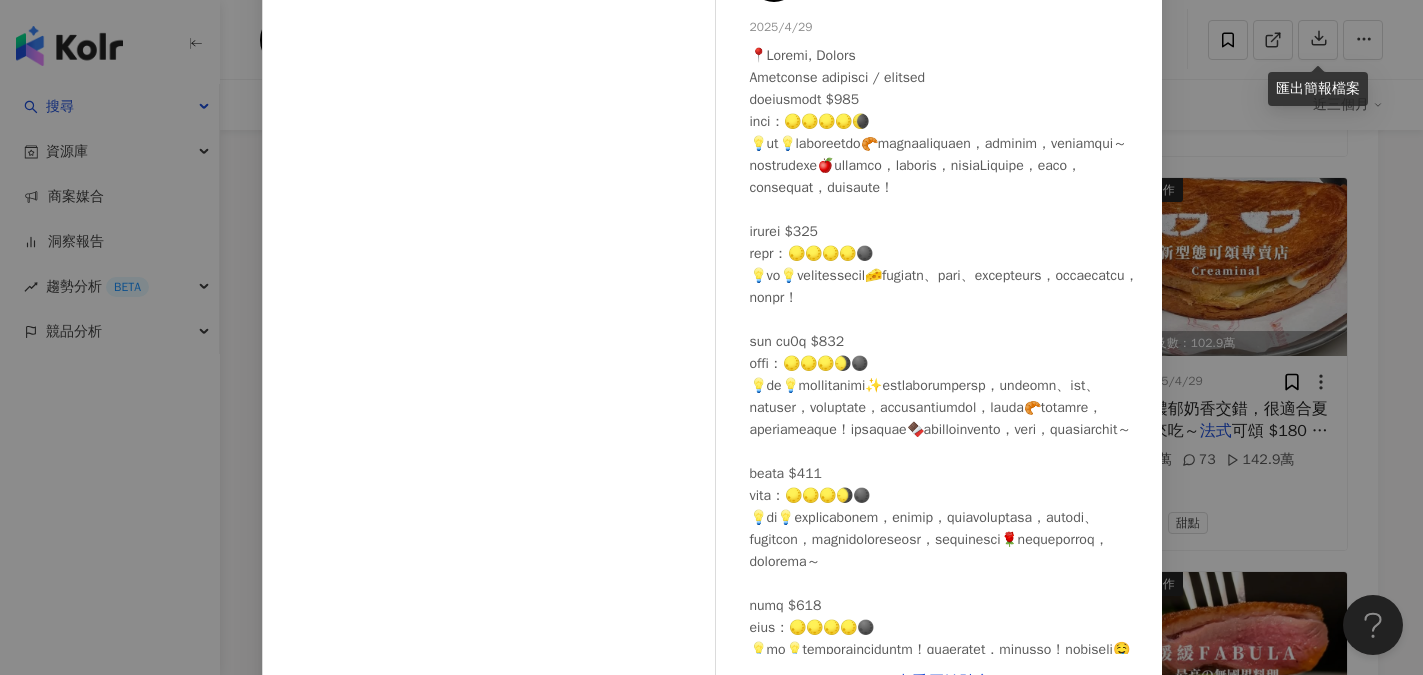 scroll, scrollTop: 200, scrollLeft: 0, axis: vertical 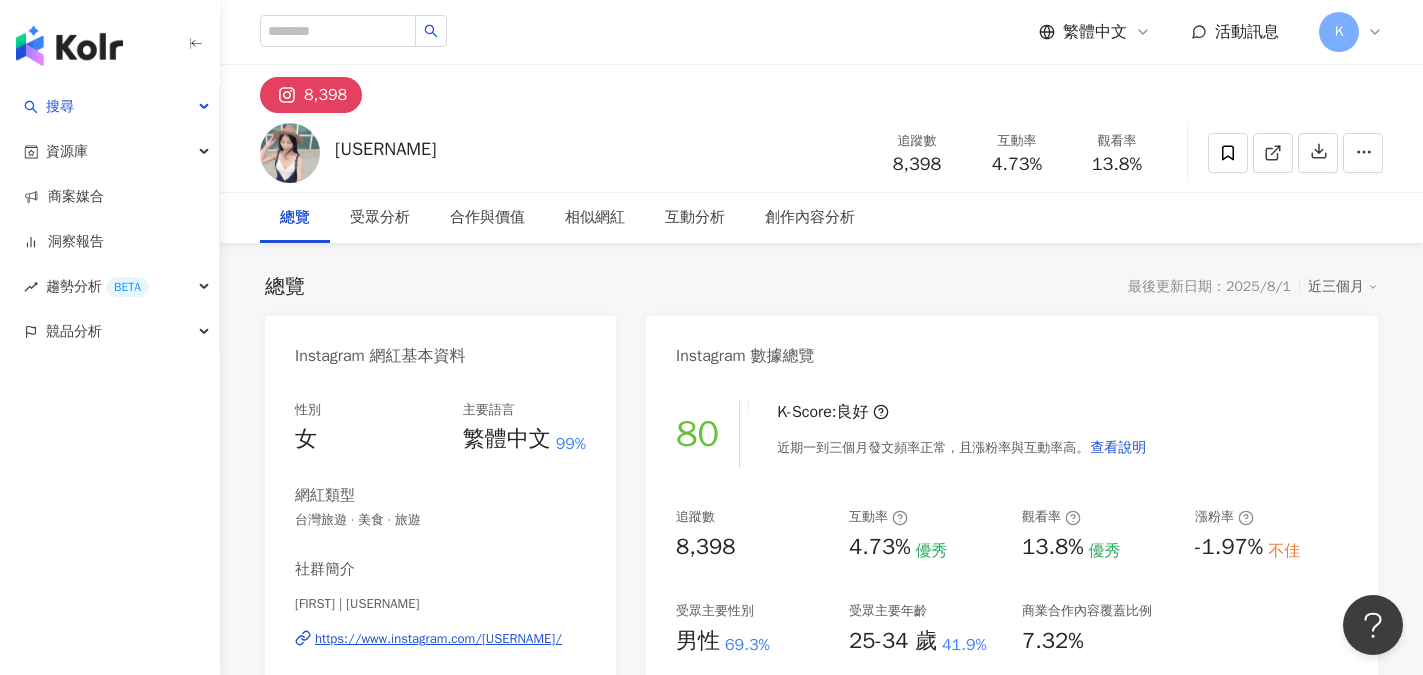 click at bounding box center [69, 46] 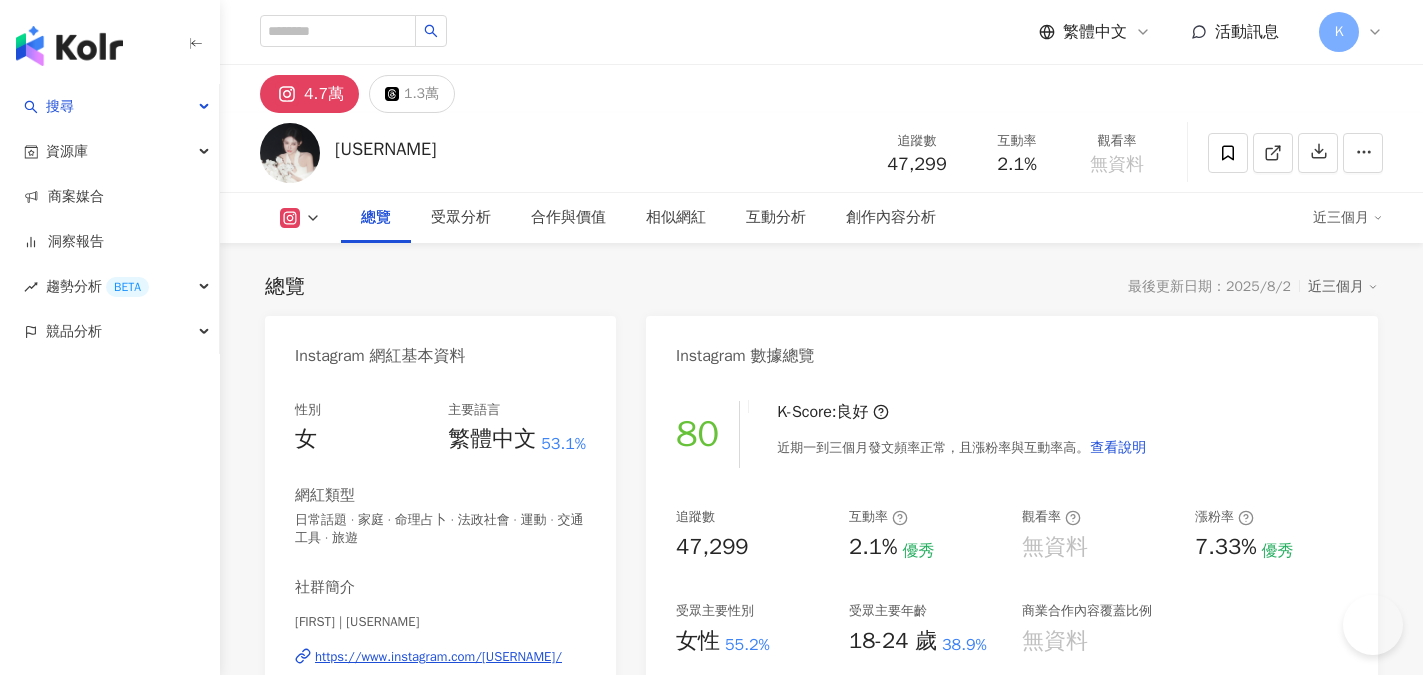 scroll, scrollTop: 700, scrollLeft: 0, axis: vertical 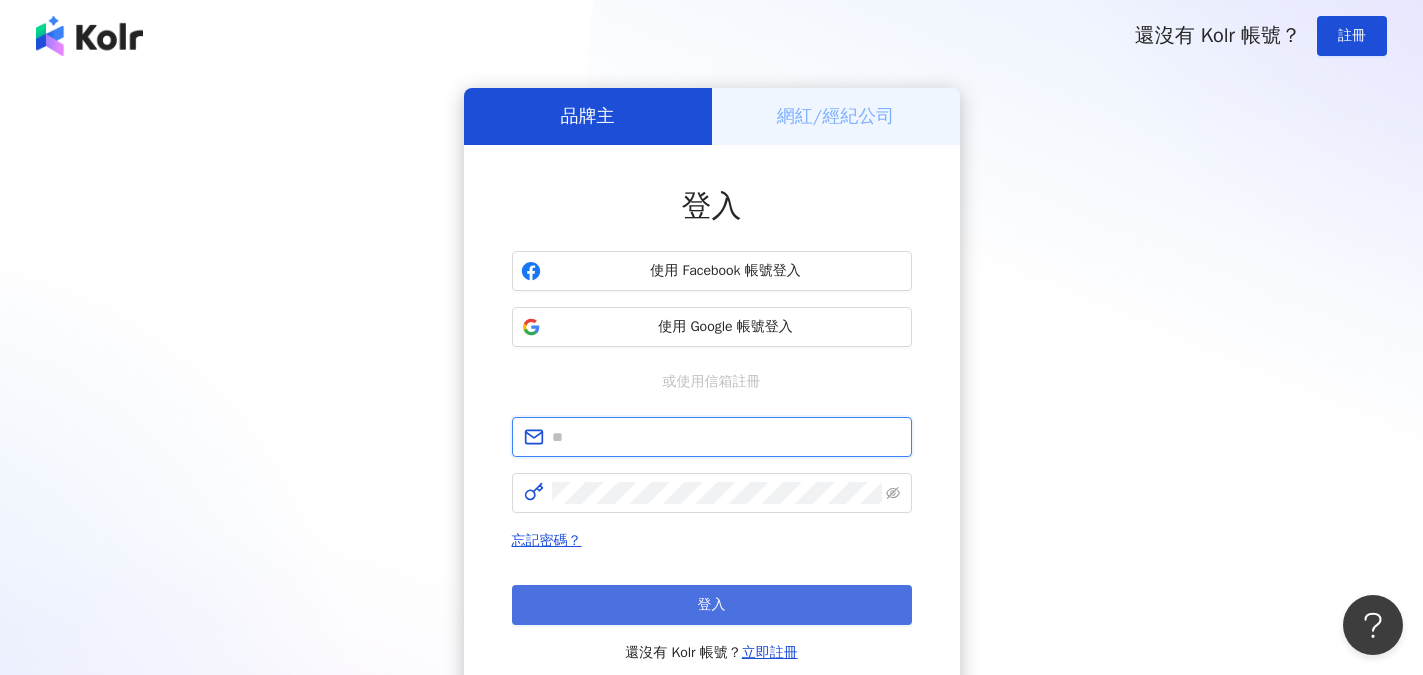 type on "**********" 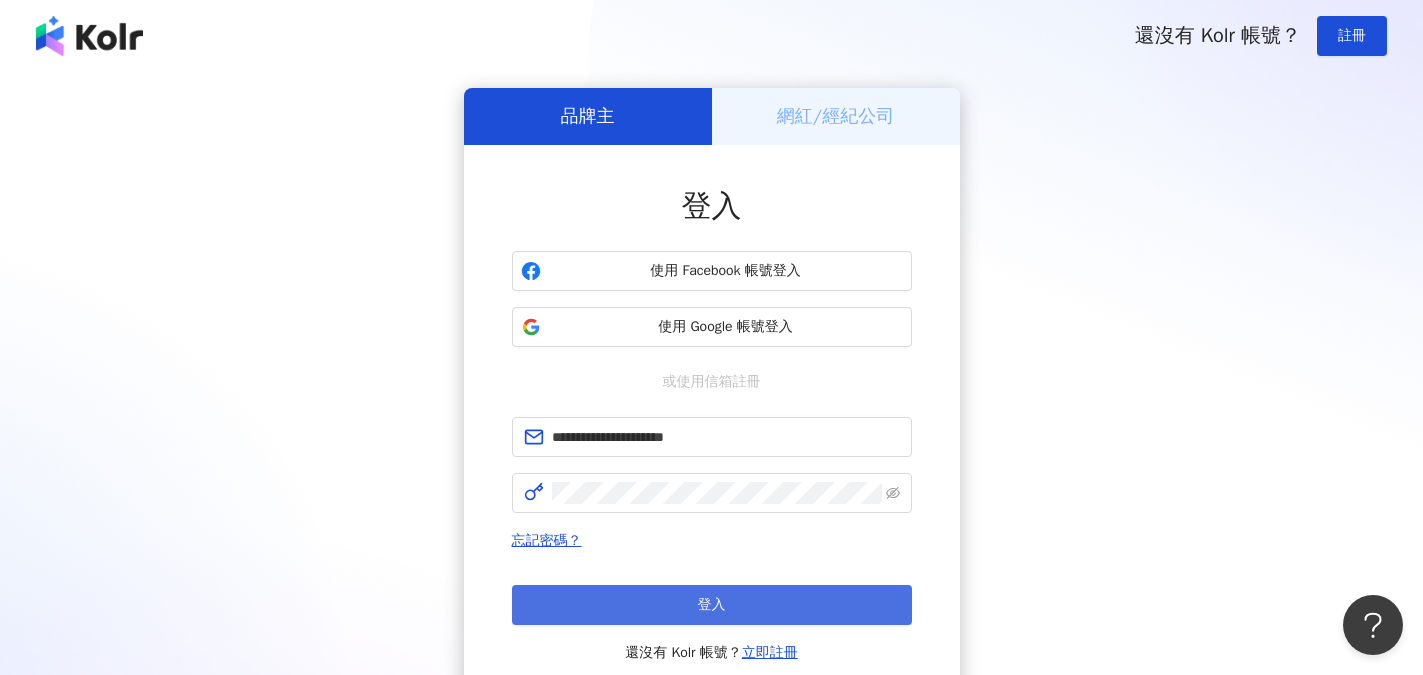 click on "登入" at bounding box center [712, 605] 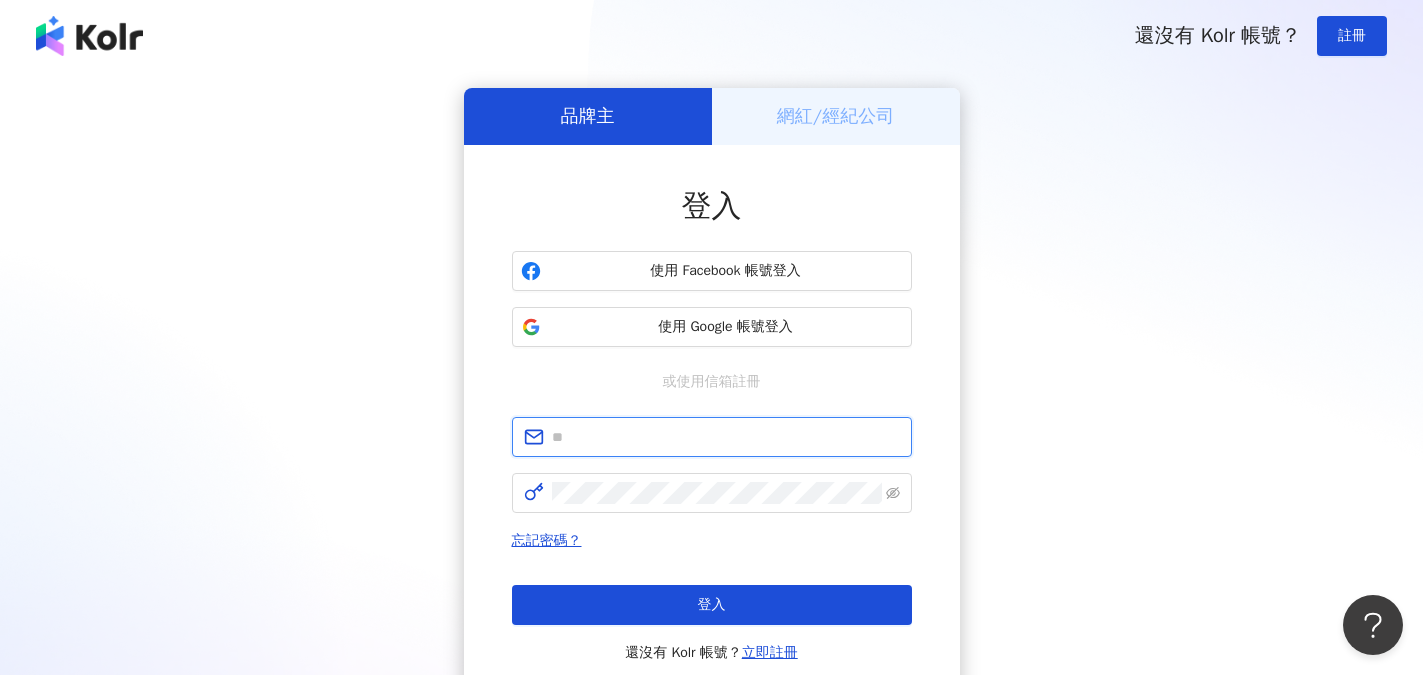 type on "**********" 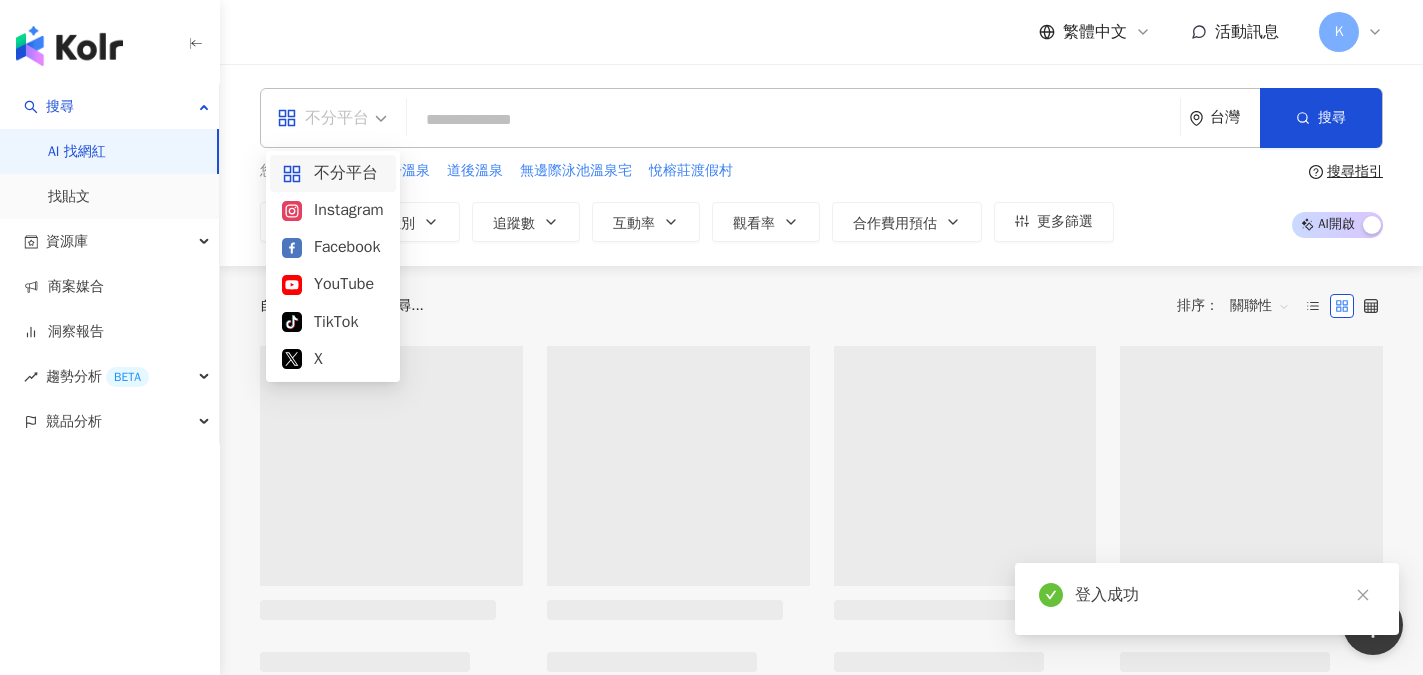 click on "不分平台" at bounding box center [323, 118] 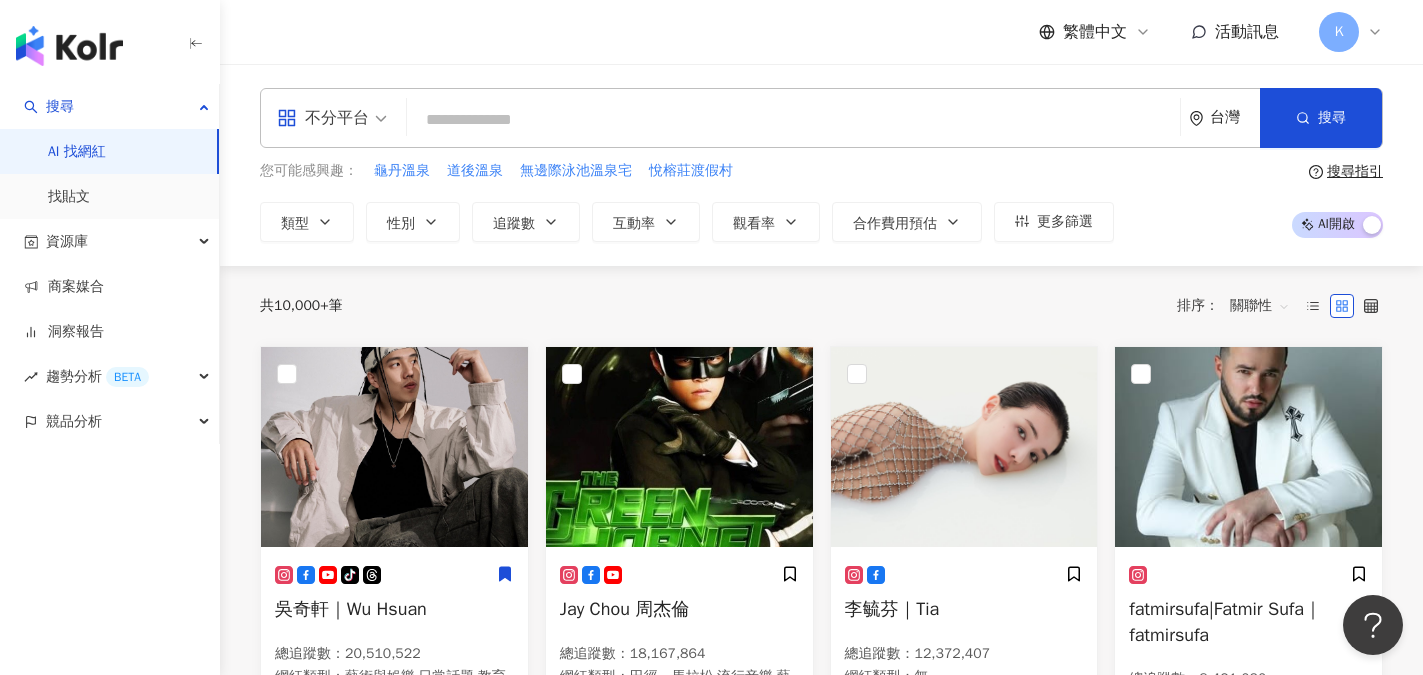 click at bounding box center (793, 120) 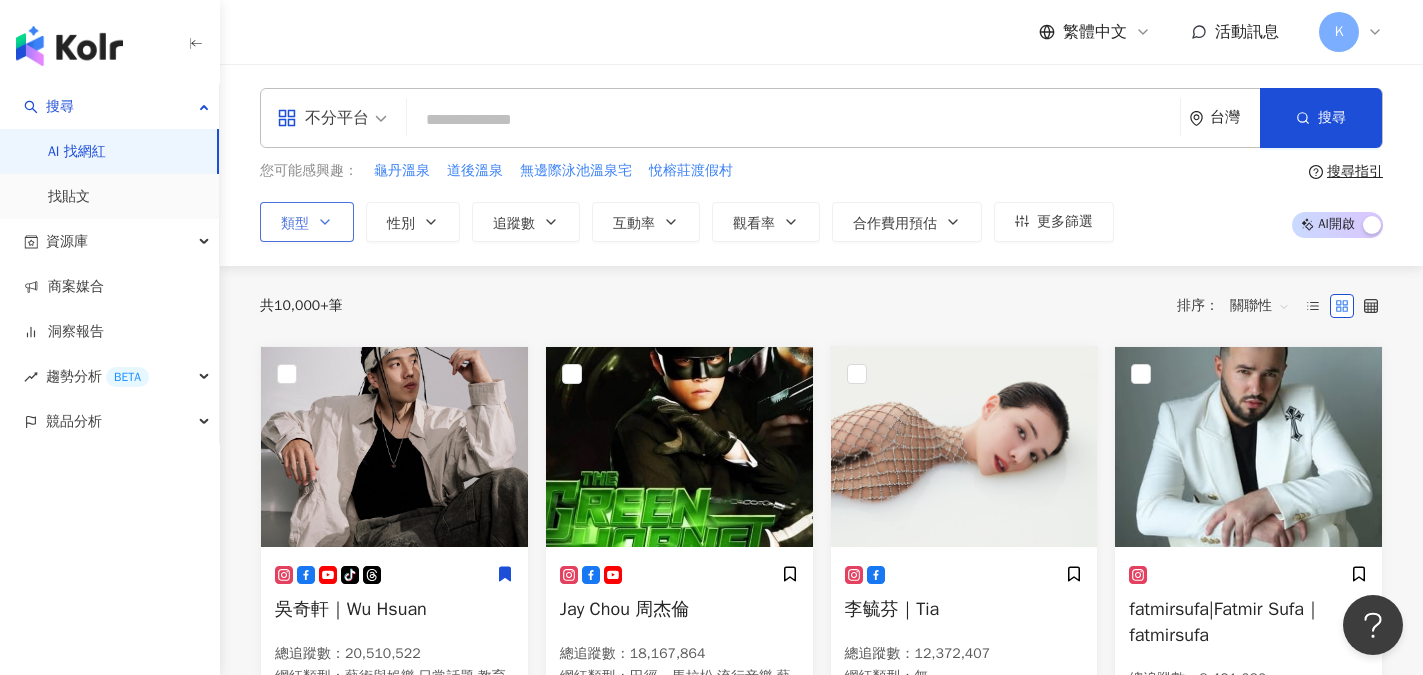 click on "類型" at bounding box center [295, 224] 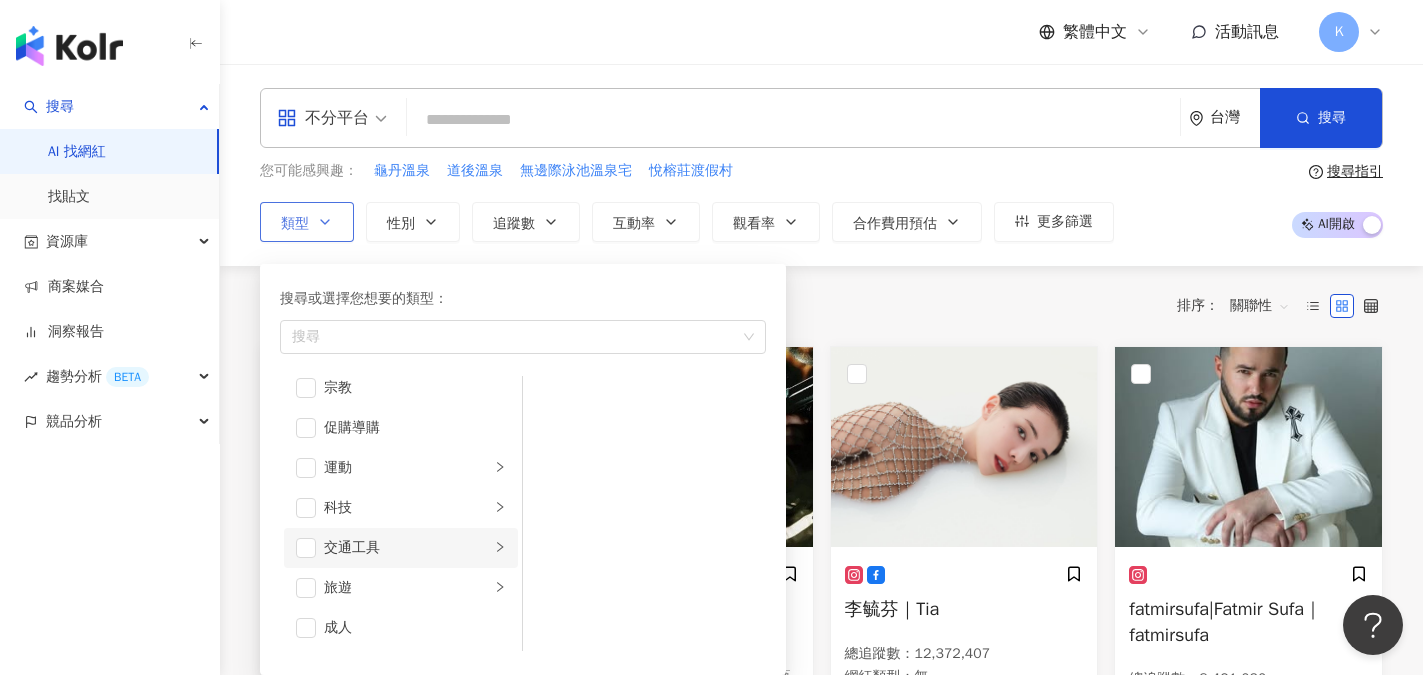 scroll, scrollTop: 693, scrollLeft: 0, axis: vertical 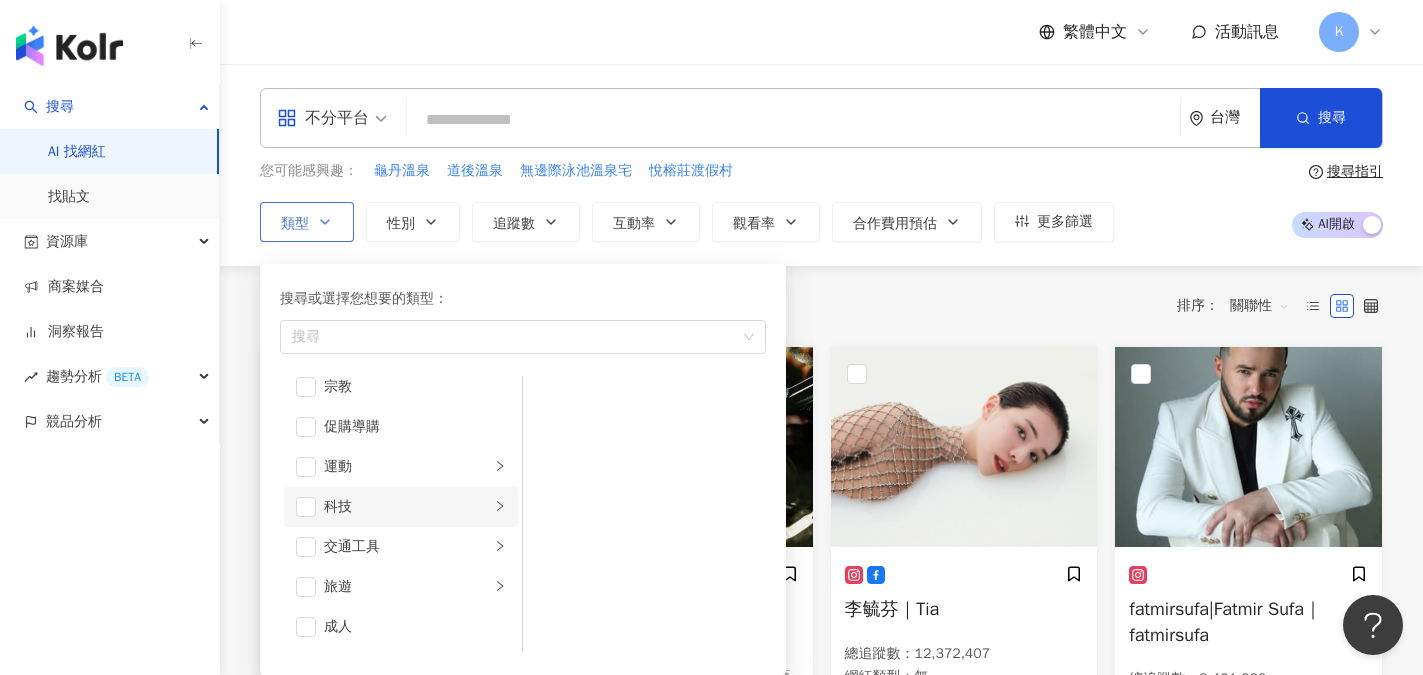 click on "科技" at bounding box center [407, 507] 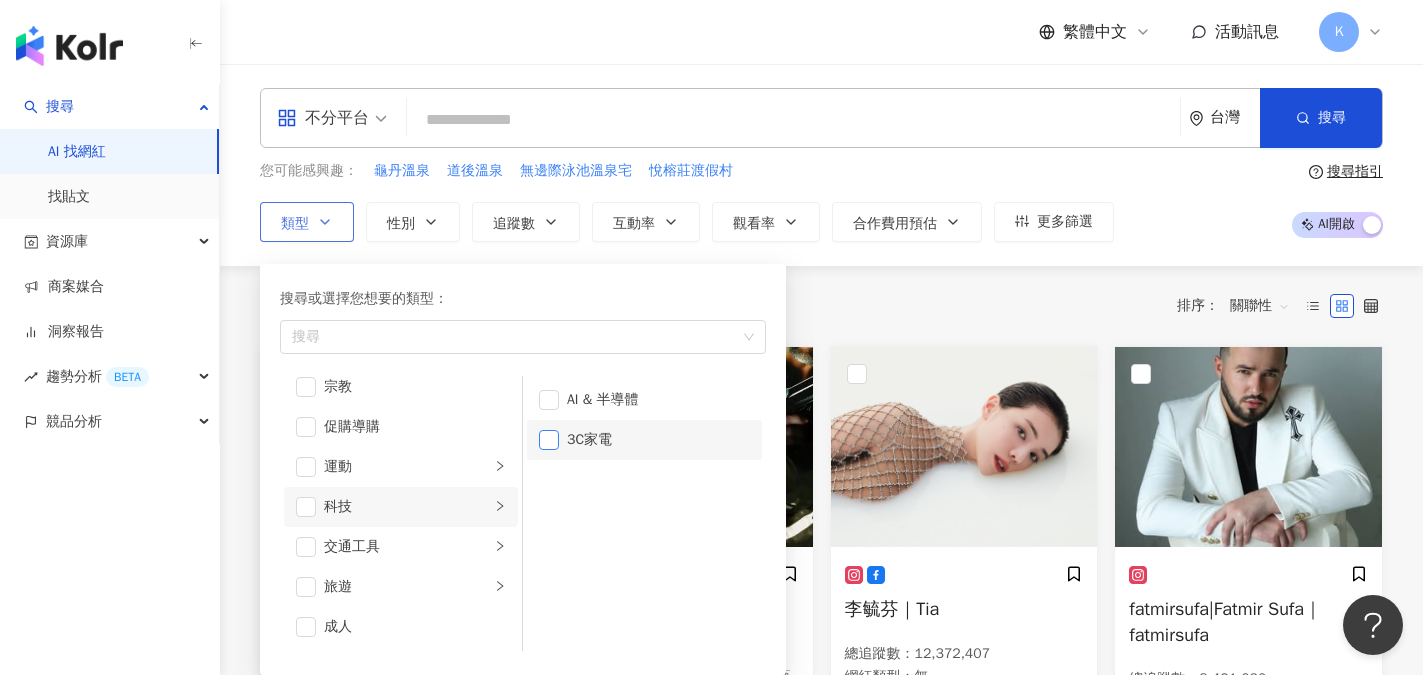 click at bounding box center (549, 440) 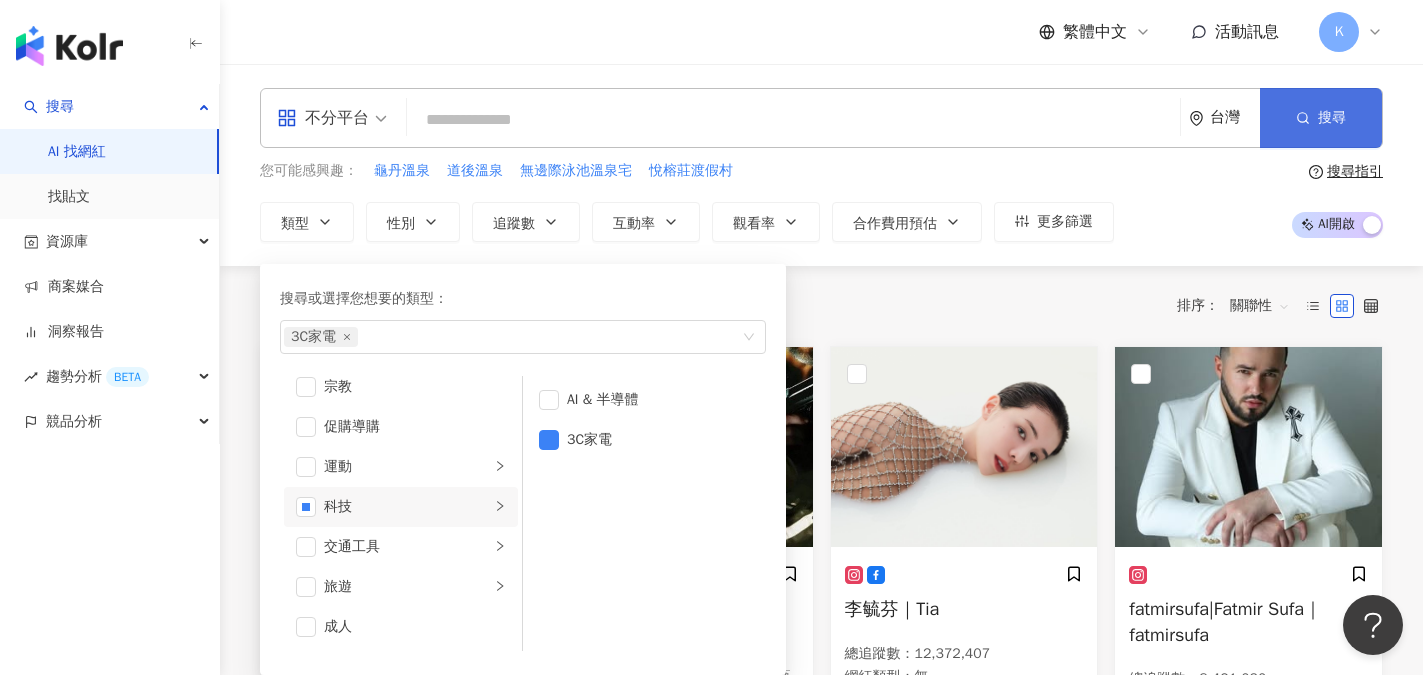 click on "搜尋" at bounding box center (1321, 118) 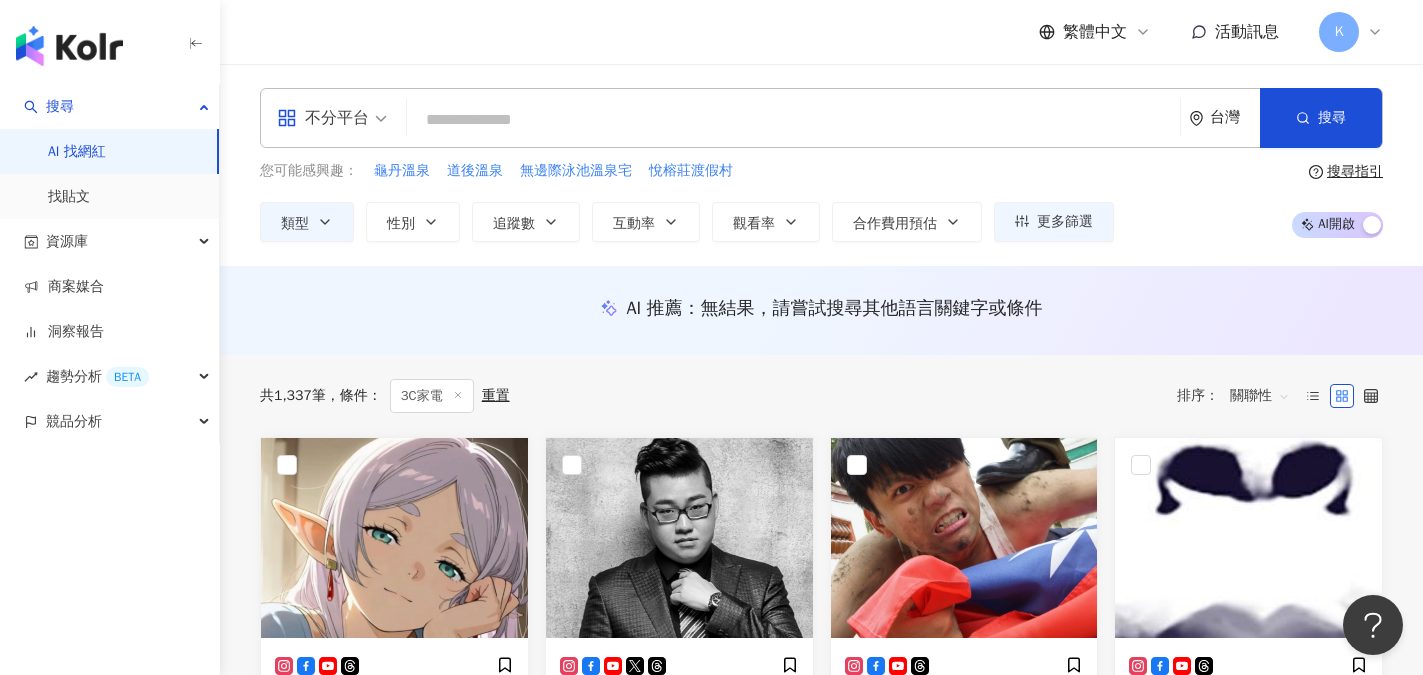 click on "您可能感興趣： 龜丹溫泉  道後溫泉  無邊際泳池溫泉宅  悅榕莊渡假村  類型 性別 追蹤數 互動率 觀看率 合作費用預估  更多篩選 搜尋指引 AI  開啟 AI  關閉" at bounding box center [821, 201] 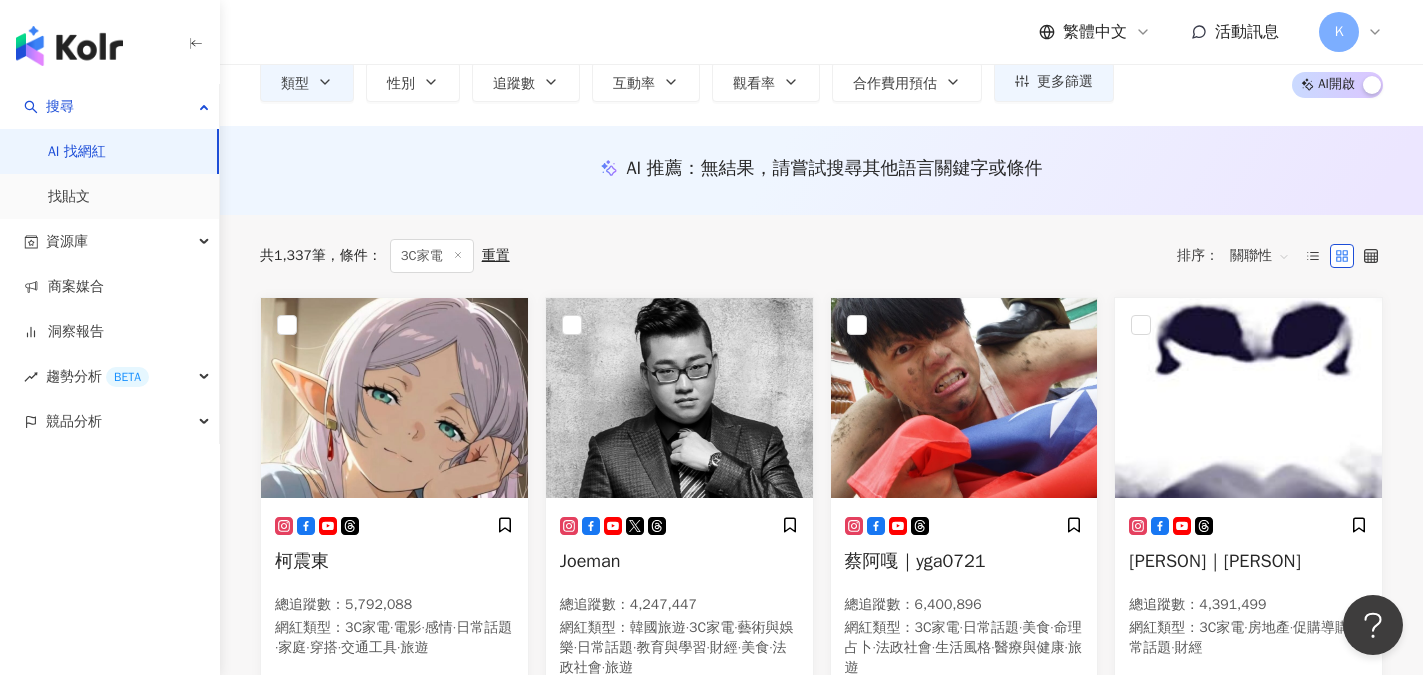 scroll, scrollTop: 0, scrollLeft: 0, axis: both 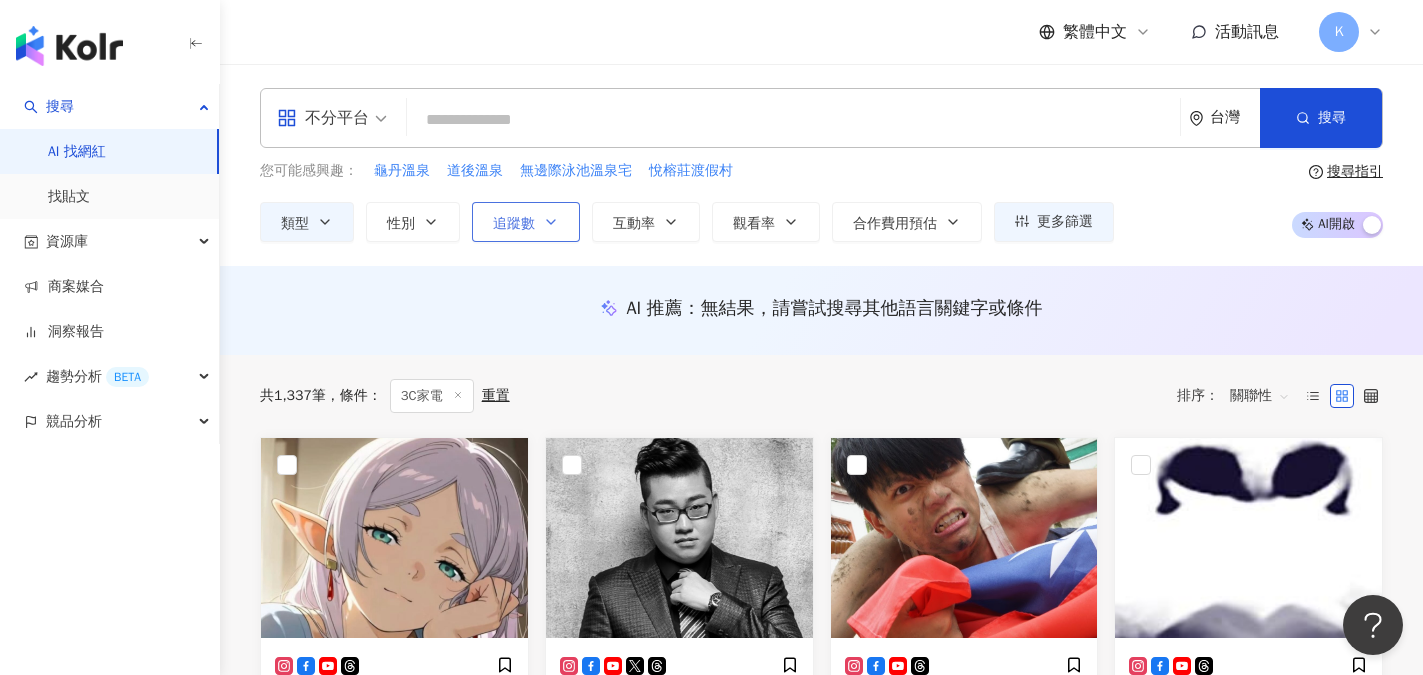 click on "追蹤數" at bounding box center (526, 222) 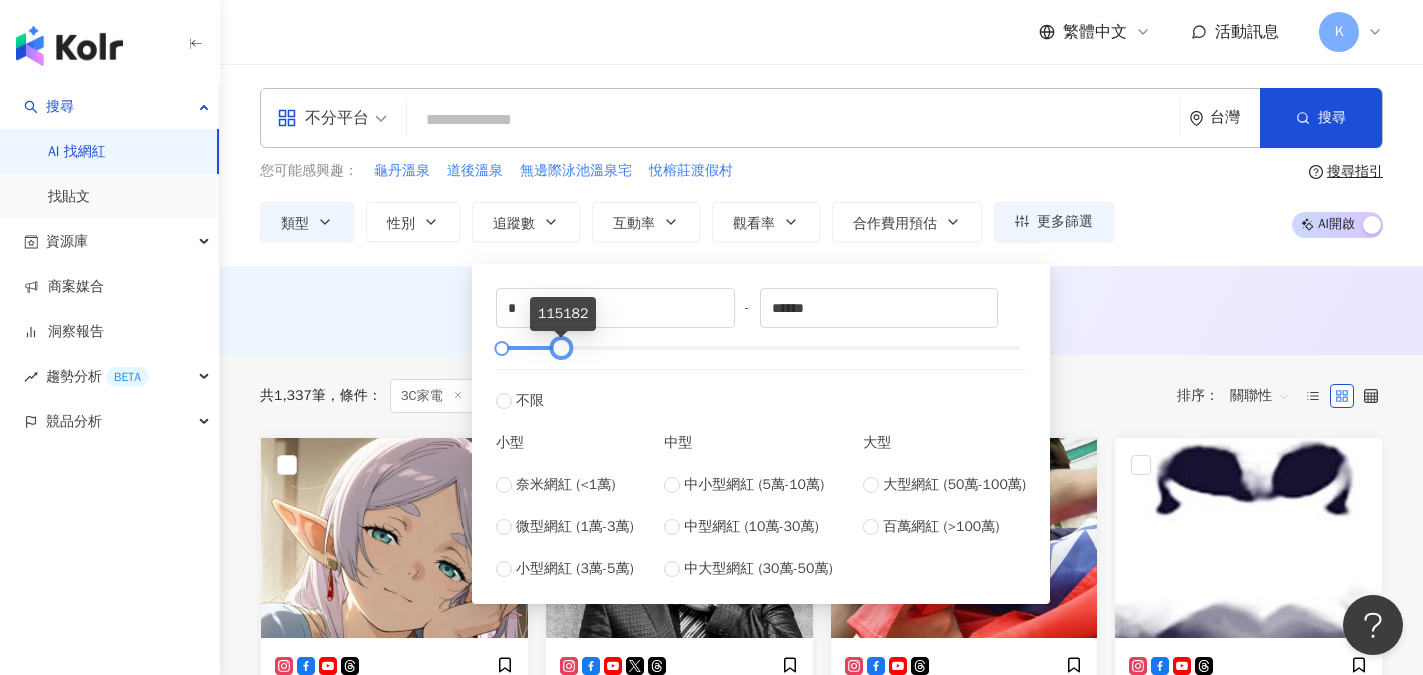 type on "******" 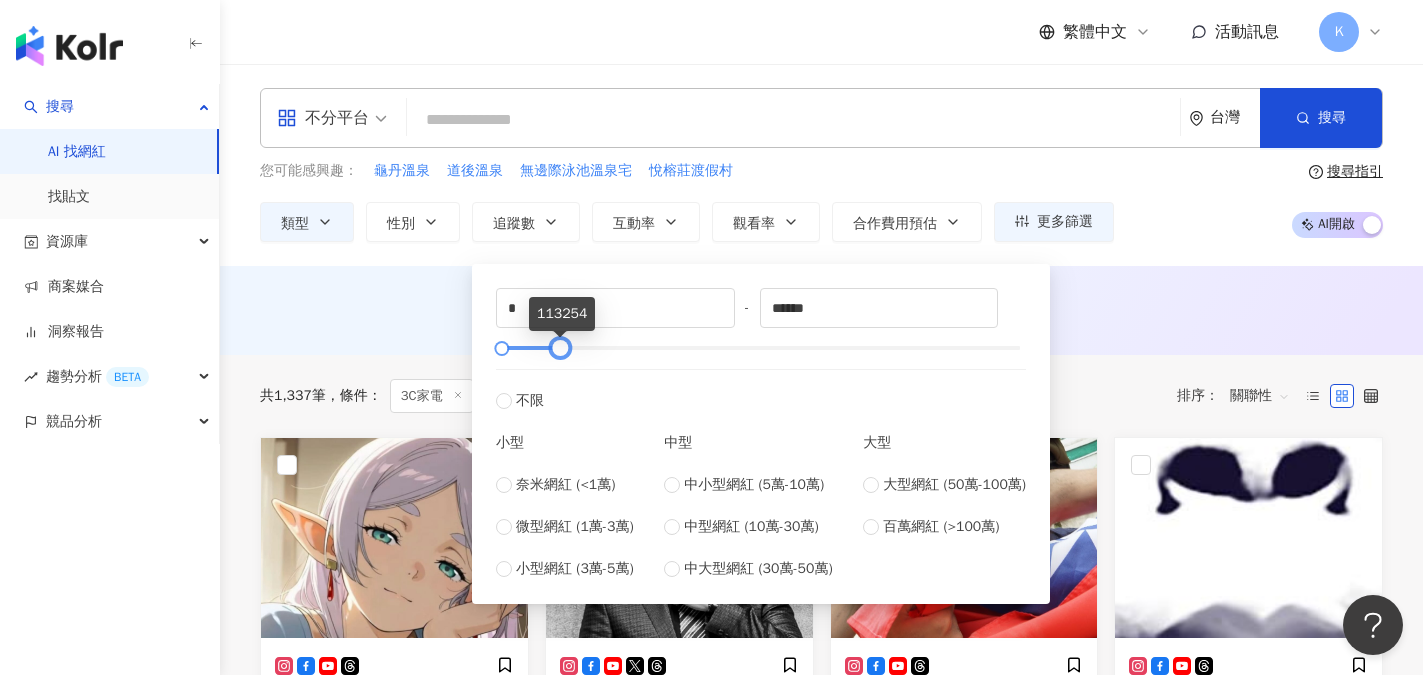 drag, startPoint x: 1027, startPoint y: 355, endPoint x: 567, endPoint y: 355, distance: 460 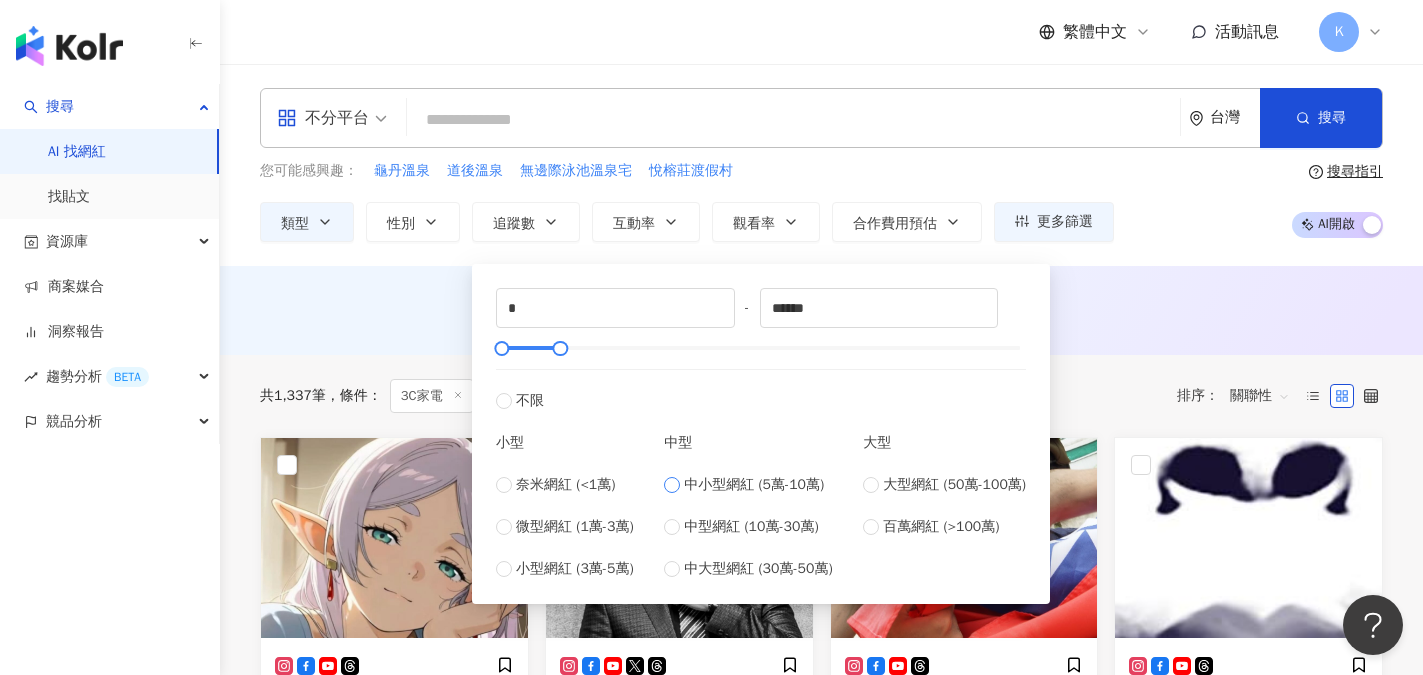 type on "*****" 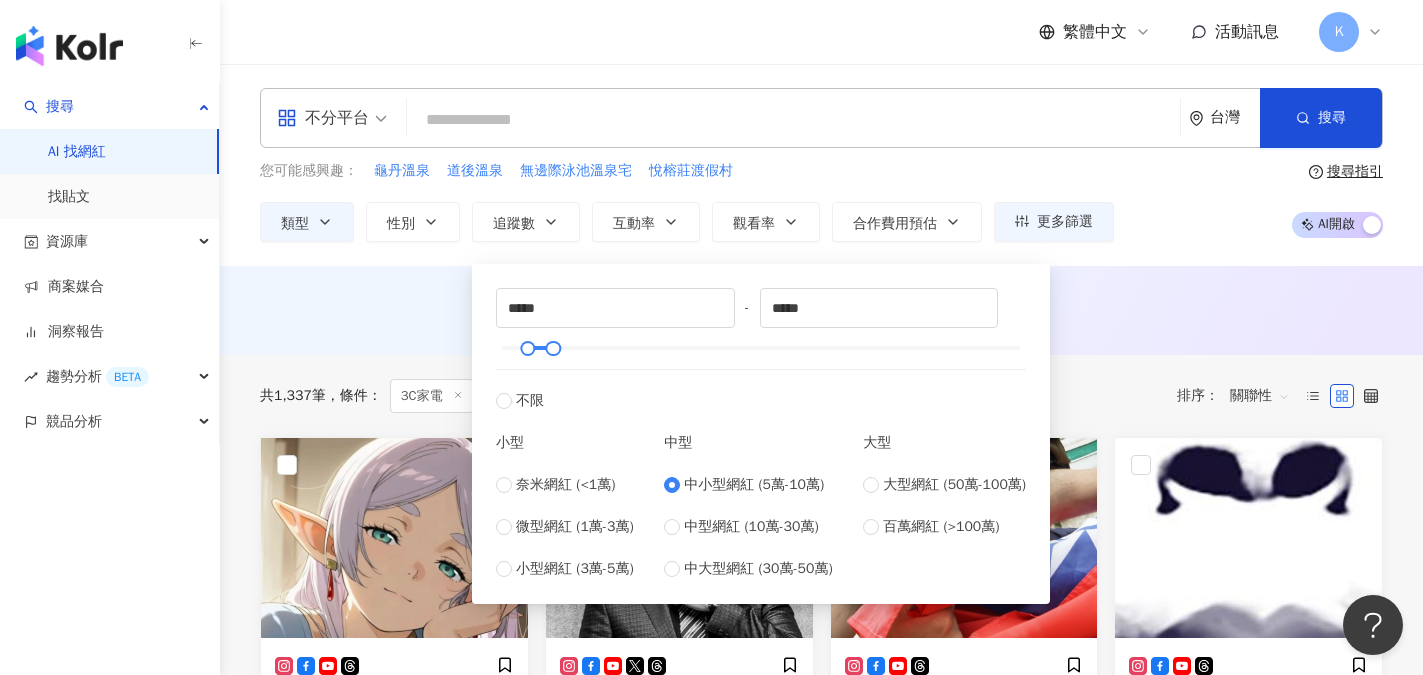 click on "AI 推薦 ： 無結果，請嘗試搜尋其他語言關鍵字或條件" at bounding box center (821, 310) 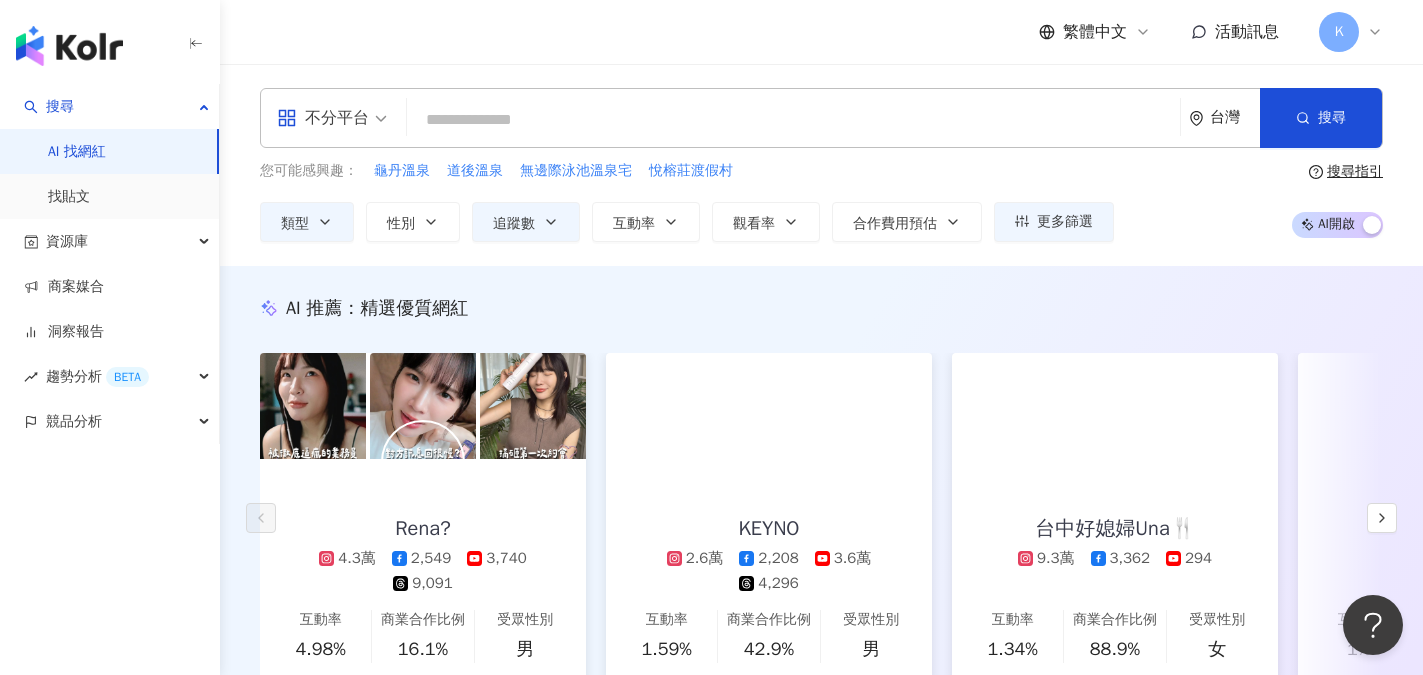 scroll, scrollTop: 0, scrollLeft: 0, axis: both 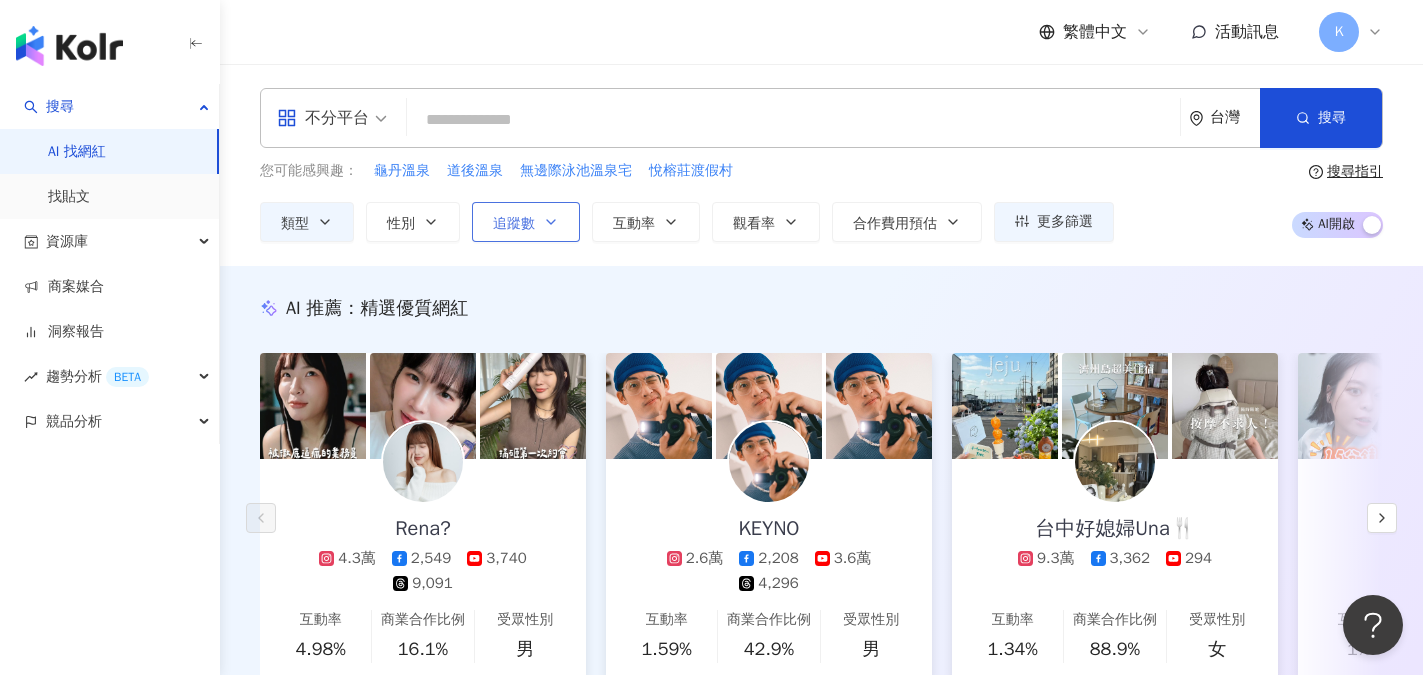 click on "追蹤數" at bounding box center [526, 222] 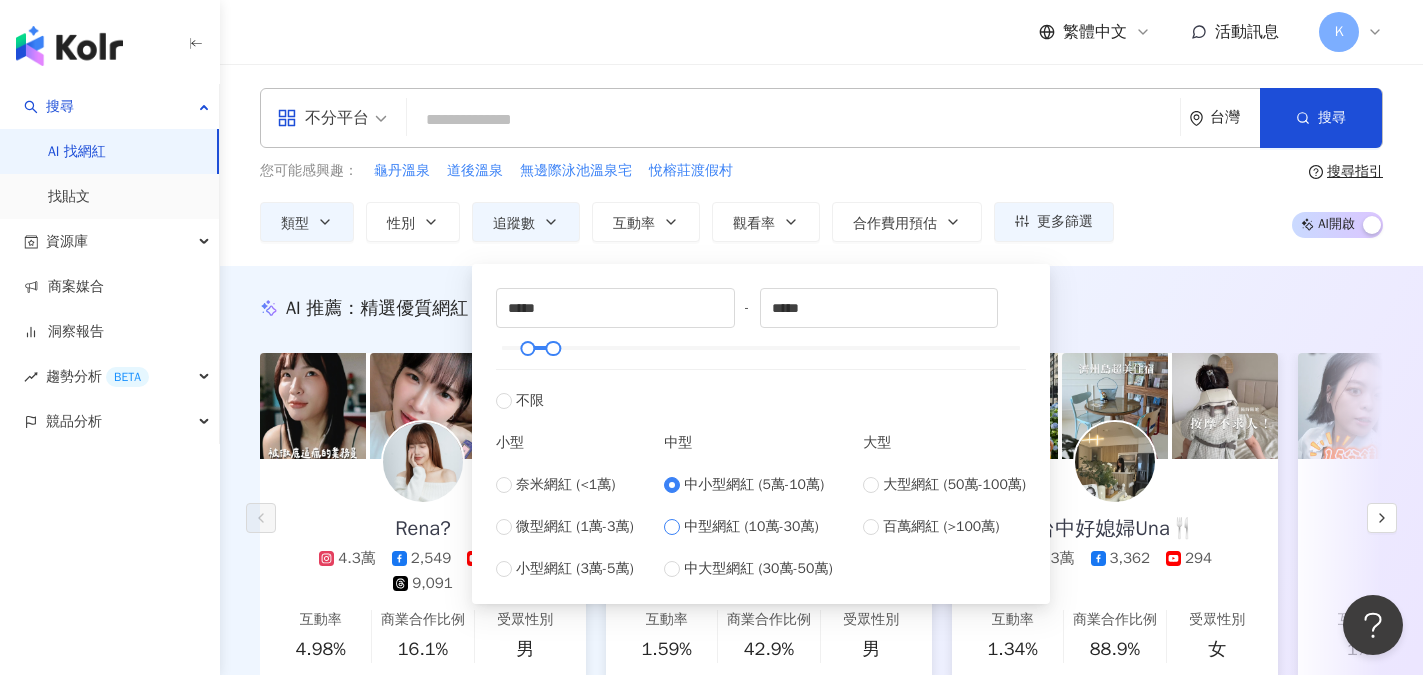 type on "******" 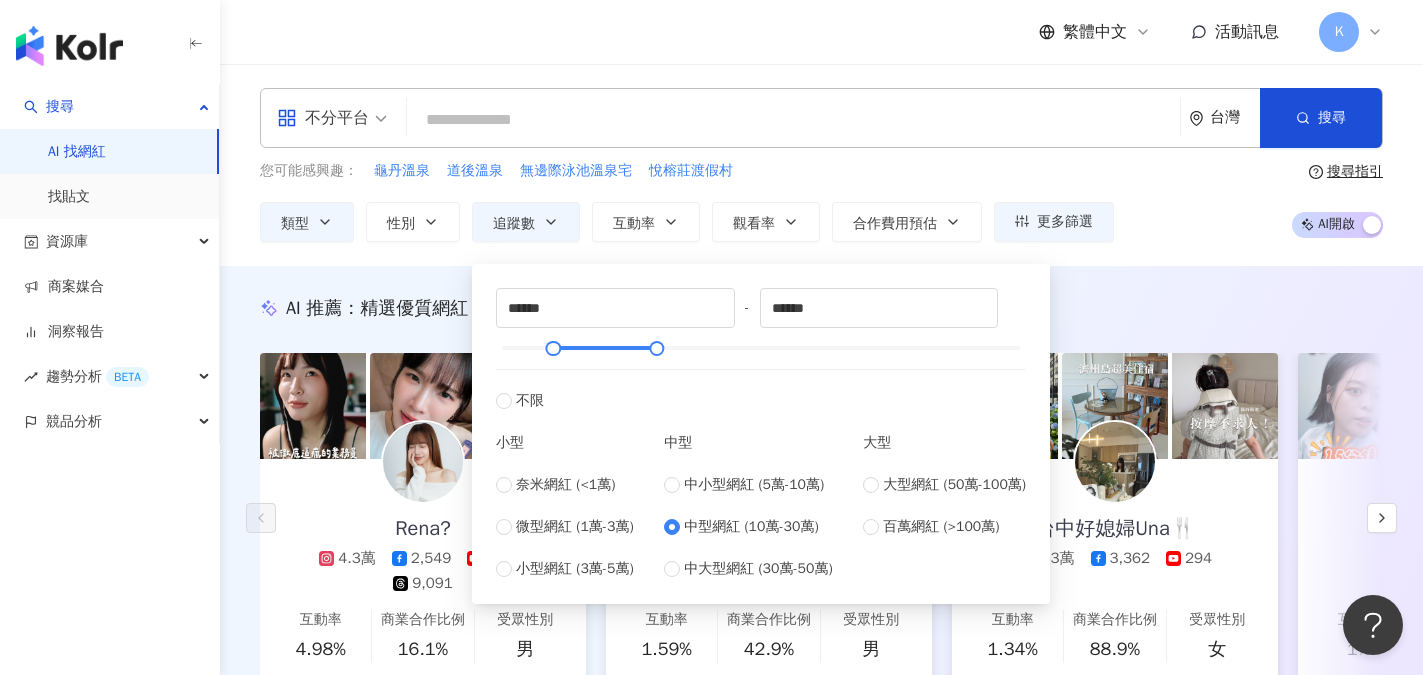 click on "AI 推薦 ： 精選優質網紅 Rena? 4.3萬 2,549 3,740 9,091 互動率 4.98% 商業合作比例 16.1% 受眾性別 男 KEYNO 2.6萬 2,208 3.6萬 4,296 互動率 1.59% 商業合作比例 42.9% 受眾性別 男 台中好媳婦Una🍴 9.3萬 3,362 294 互動率 1.34% 商業合作比例 88.9% 受眾性別 女 theverygirls_cp 5.2萬 8,694 互動率 1% 商業合作比例 63% 受眾性別 女 對您有幫助嗎？" at bounding box center (821, 510) 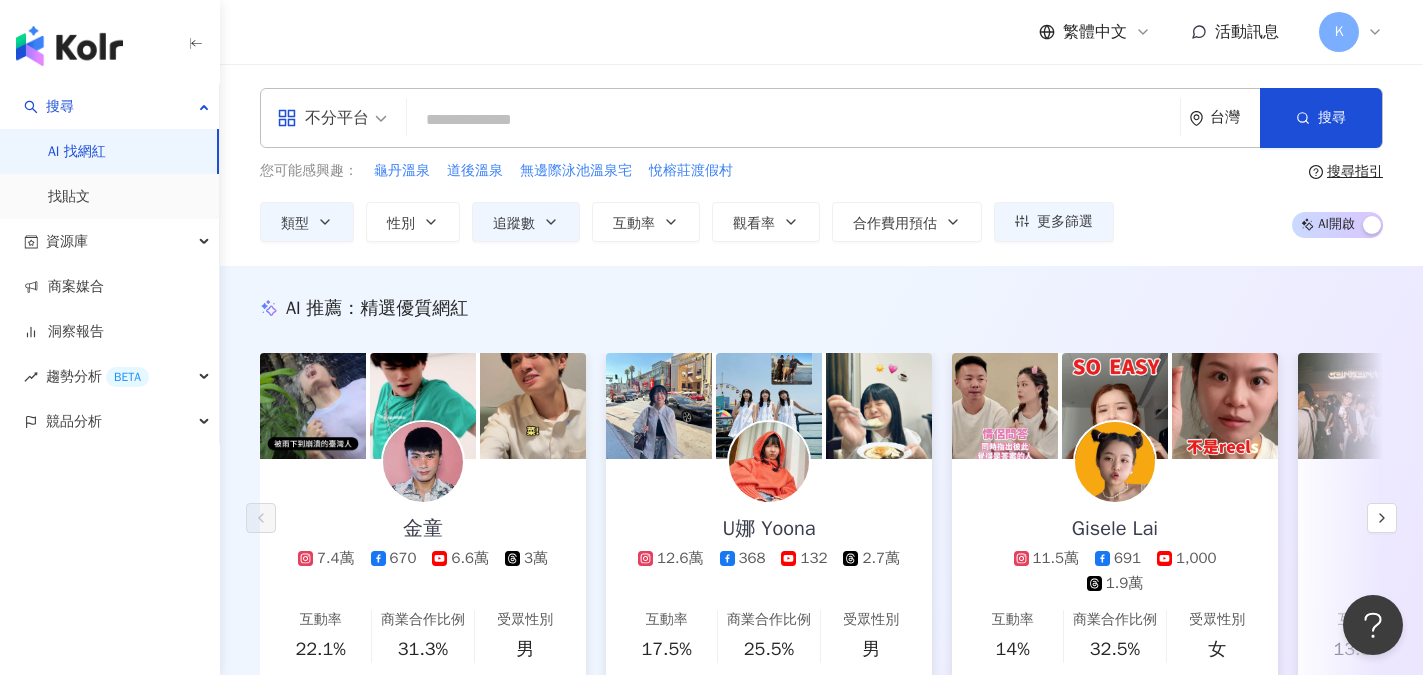 scroll, scrollTop: 100, scrollLeft: 0, axis: vertical 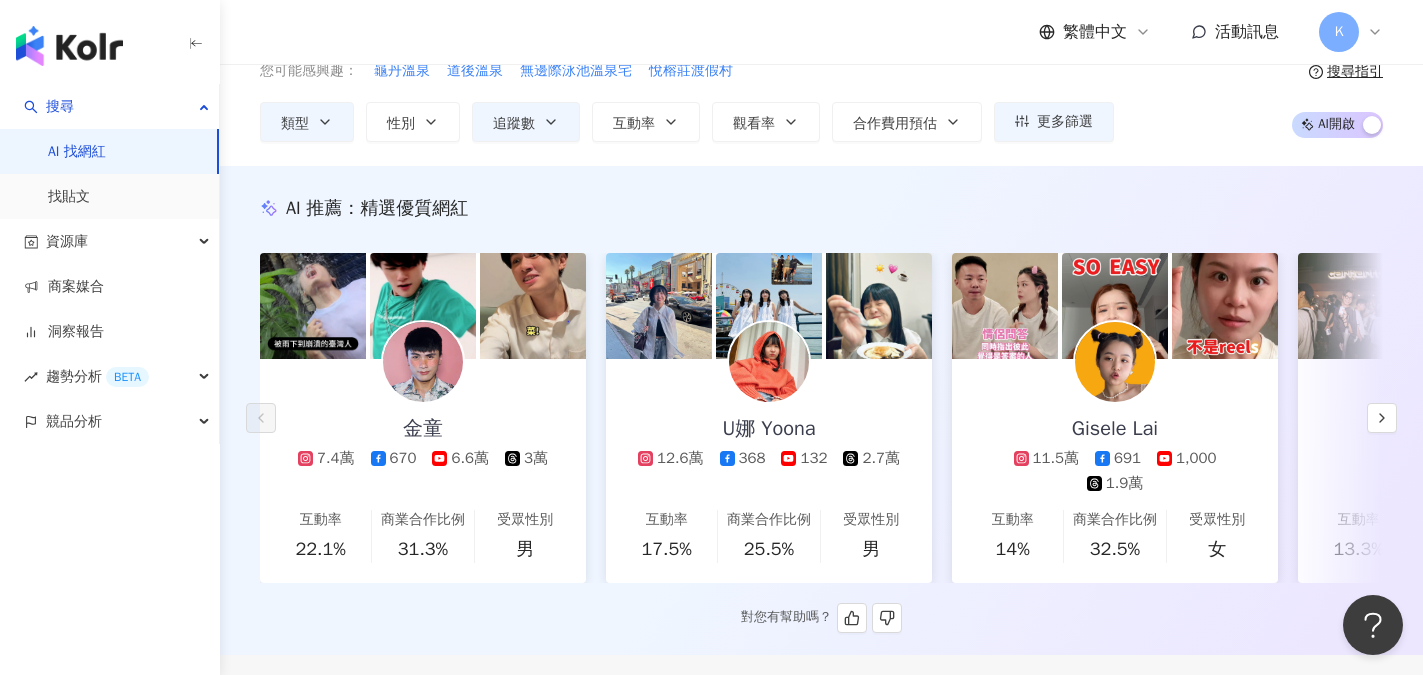 click on "金童 7.4萬 670 6.6萬 3萬" at bounding box center [423, 414] 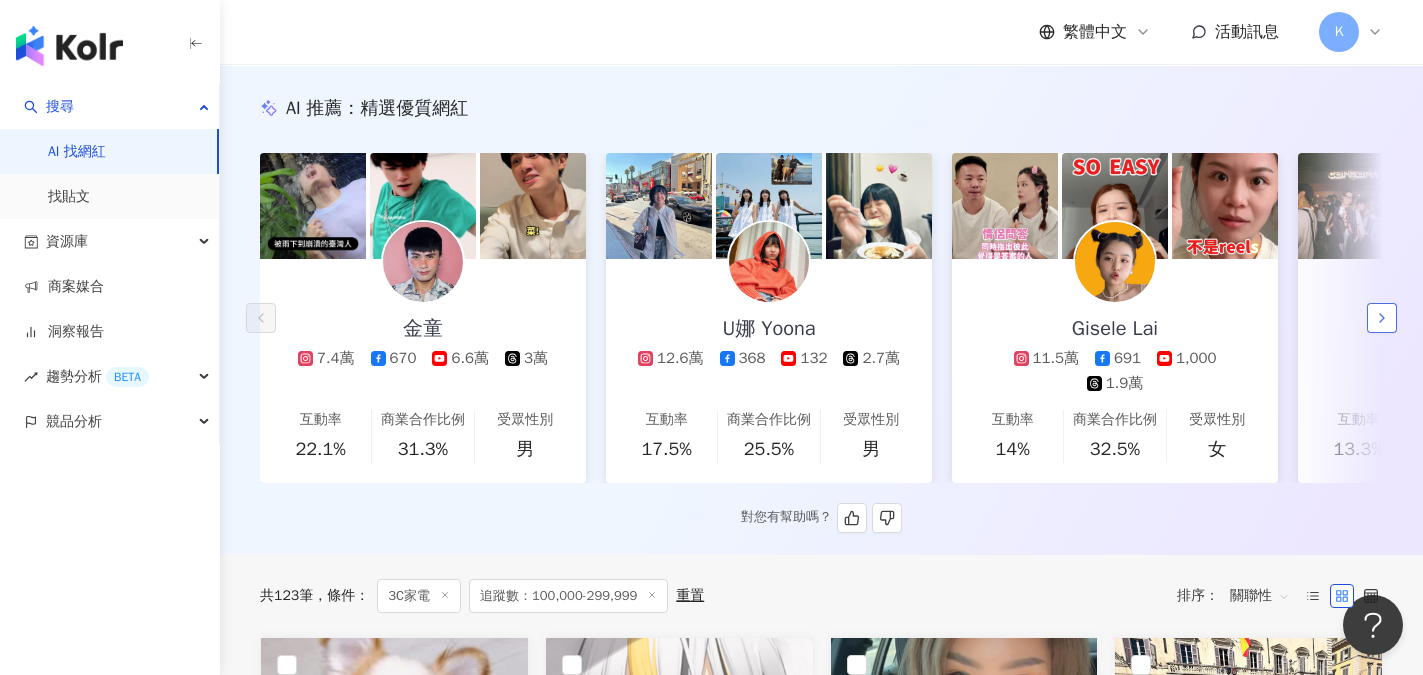 click 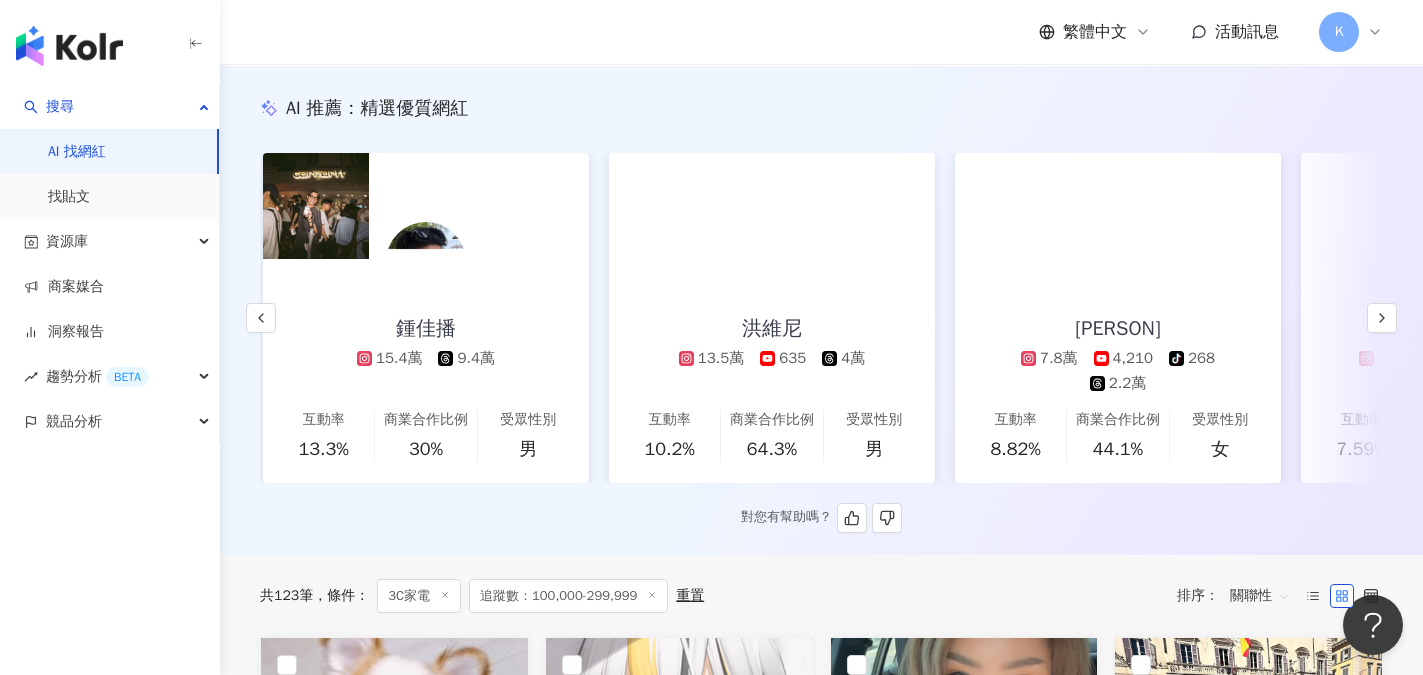 scroll, scrollTop: 0, scrollLeft: 1038, axis: horizontal 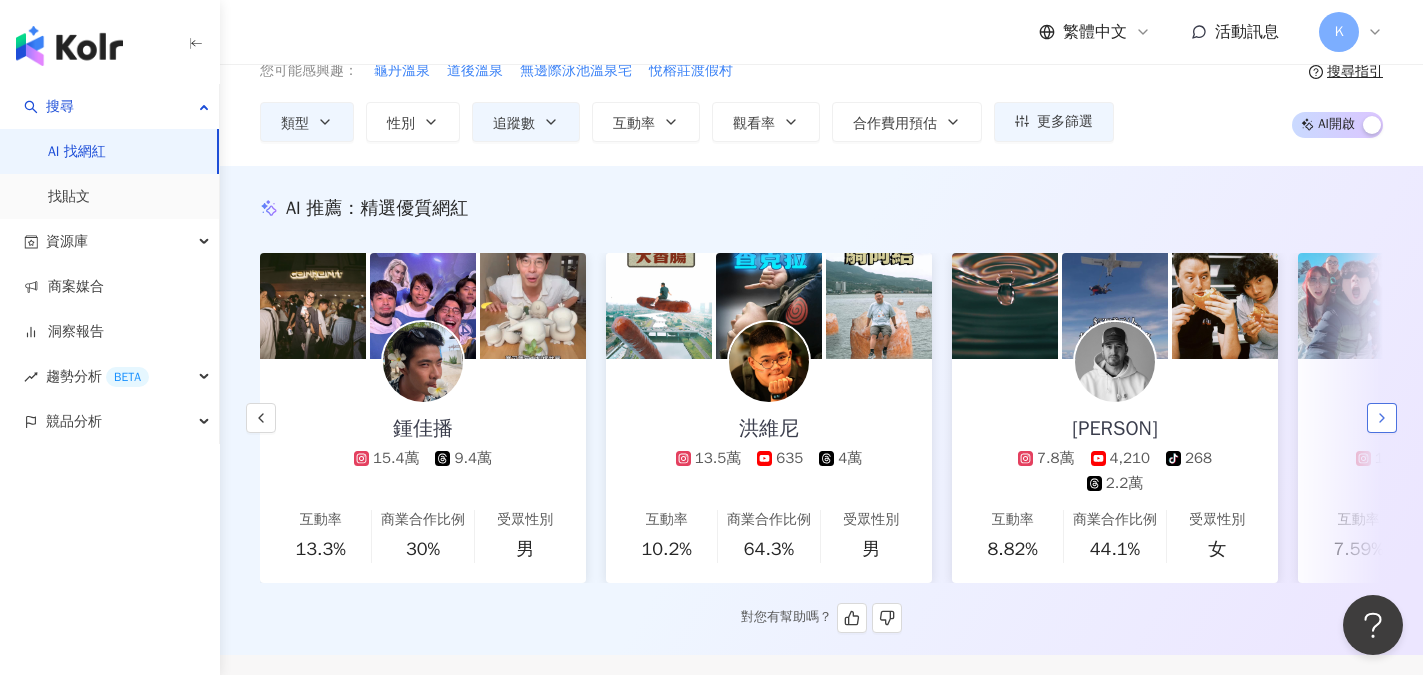 click 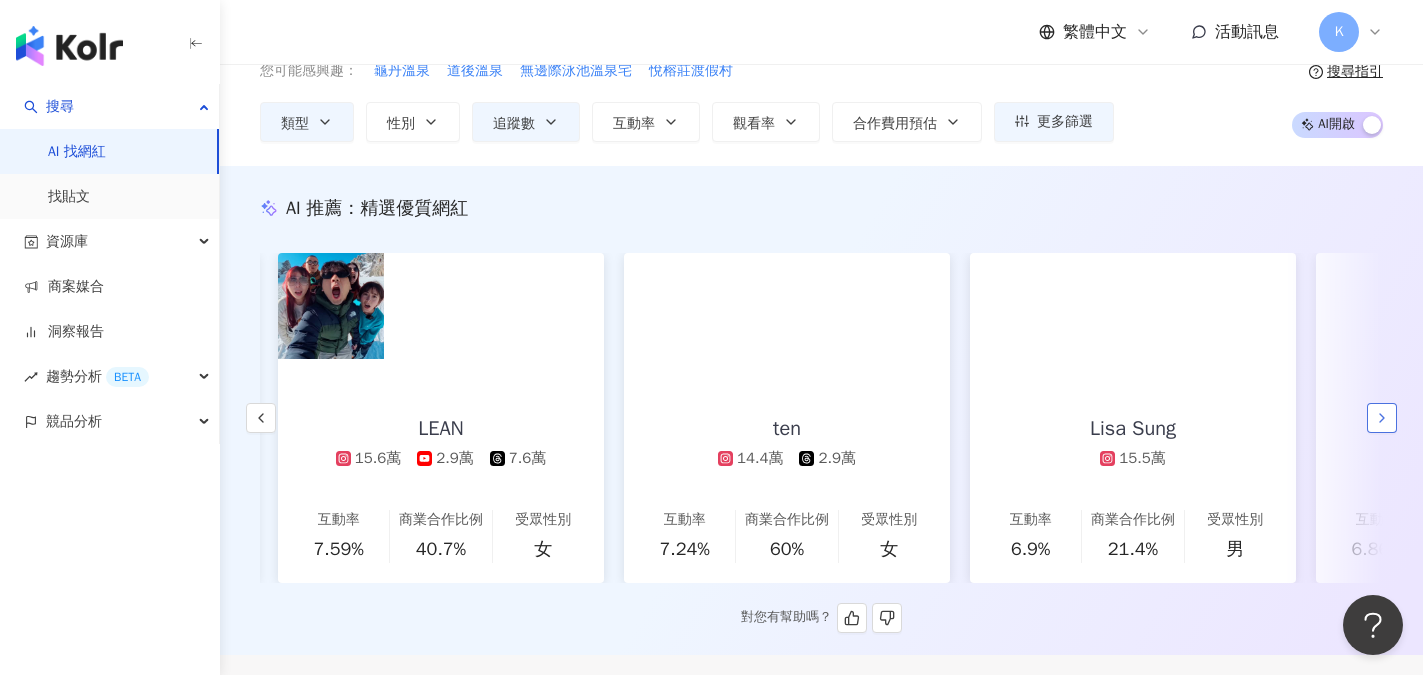 scroll, scrollTop: 0, scrollLeft: 2076, axis: horizontal 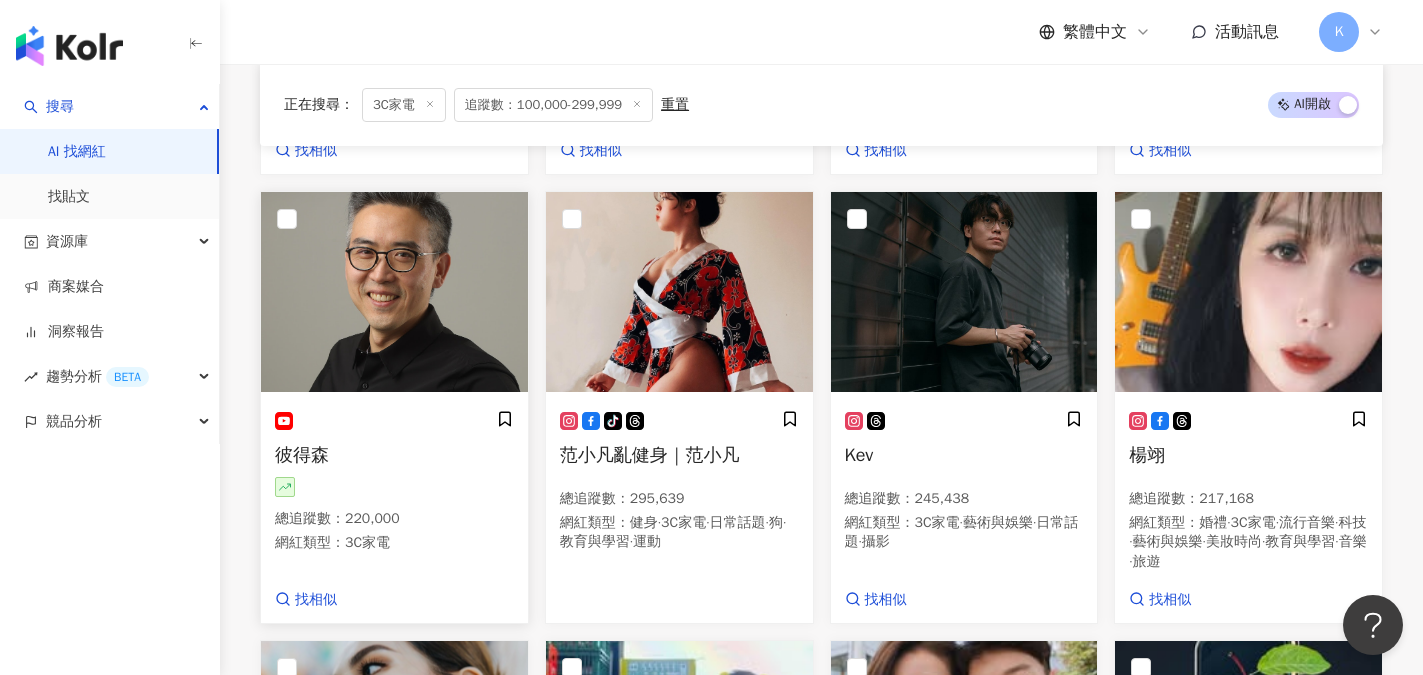 click at bounding box center [394, 292] 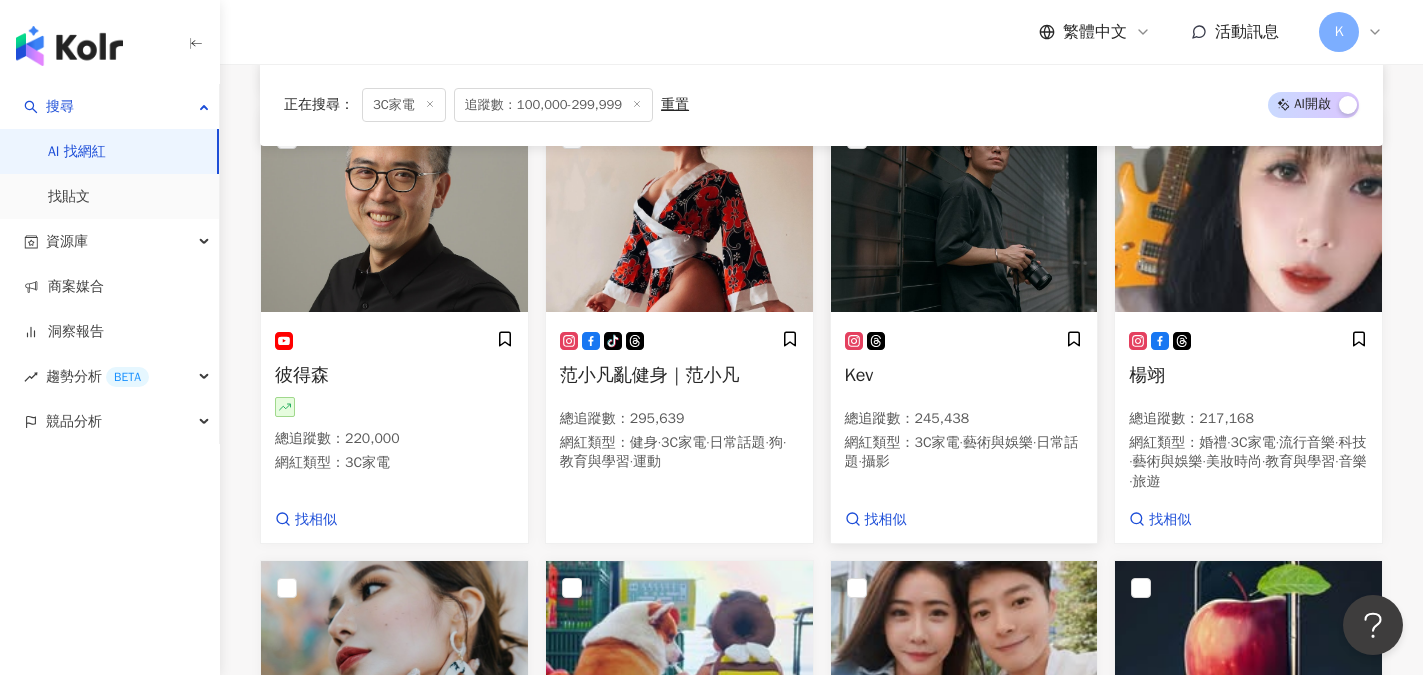 scroll, scrollTop: 1200, scrollLeft: 0, axis: vertical 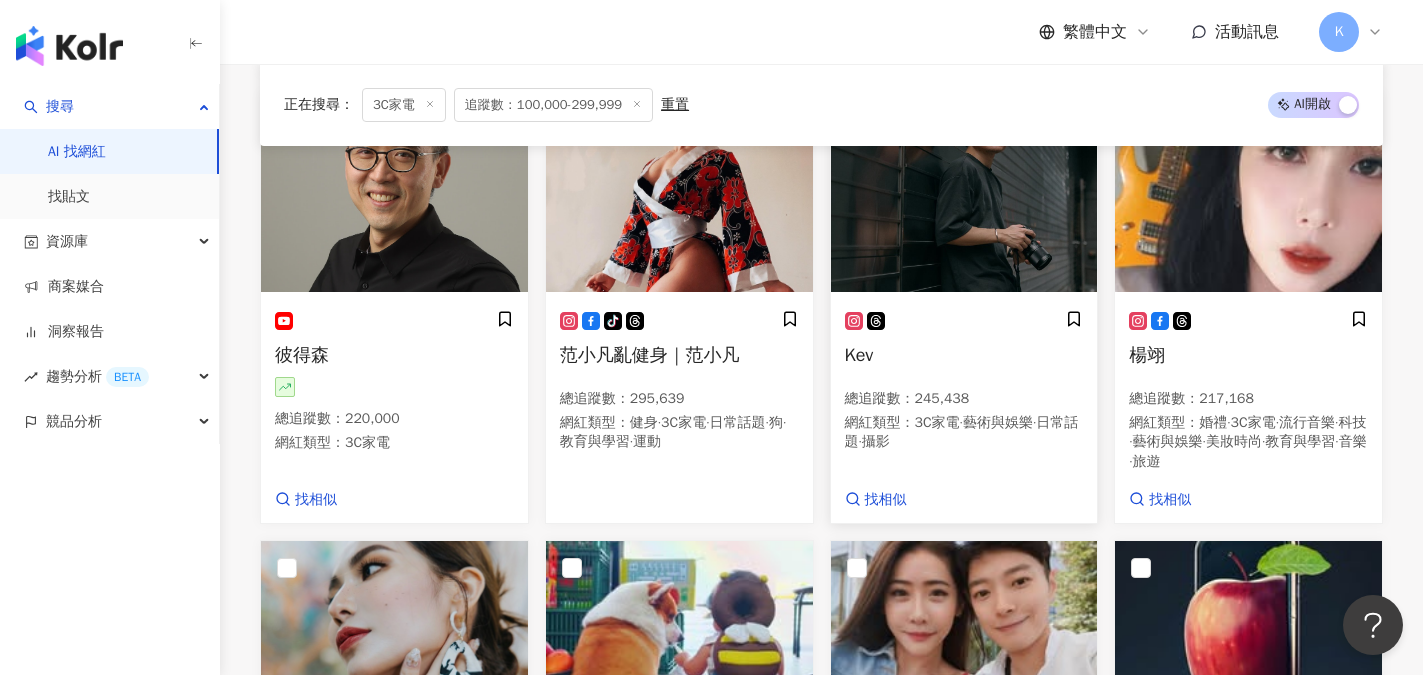 click at bounding box center (964, 192) 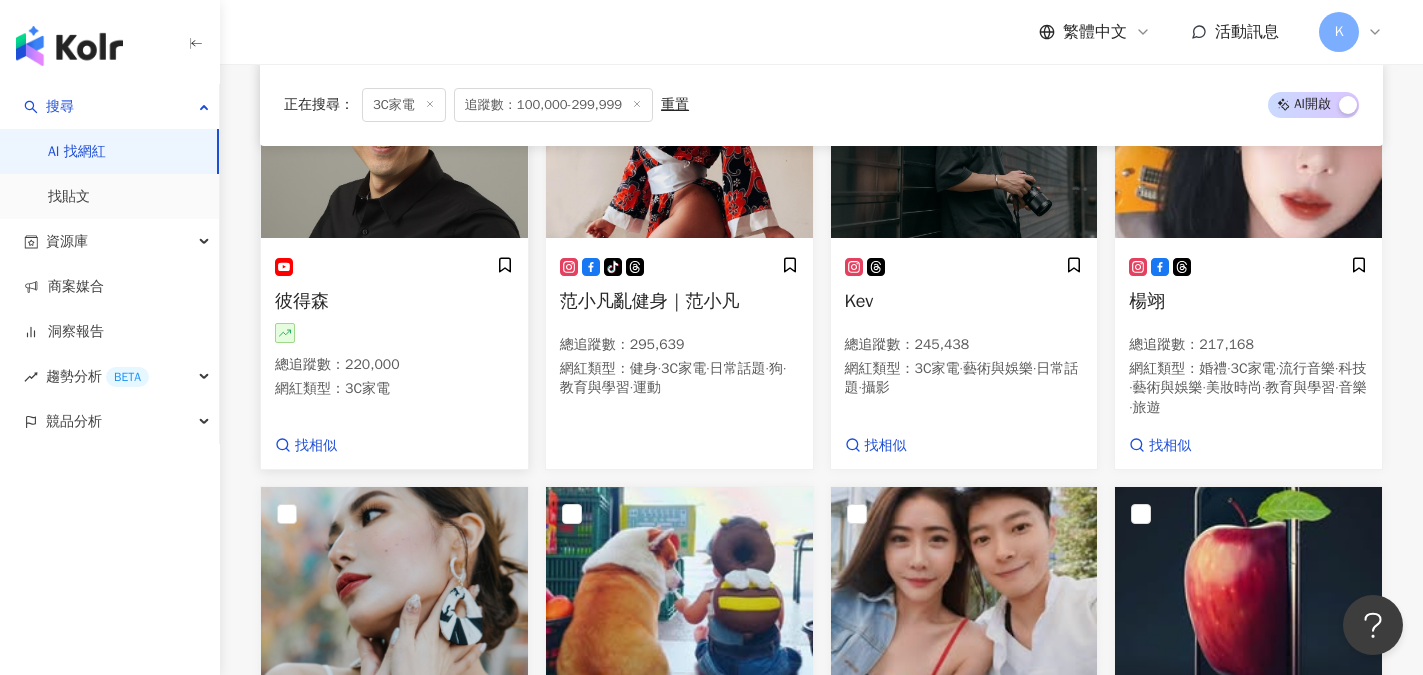 scroll, scrollTop: 1200, scrollLeft: 0, axis: vertical 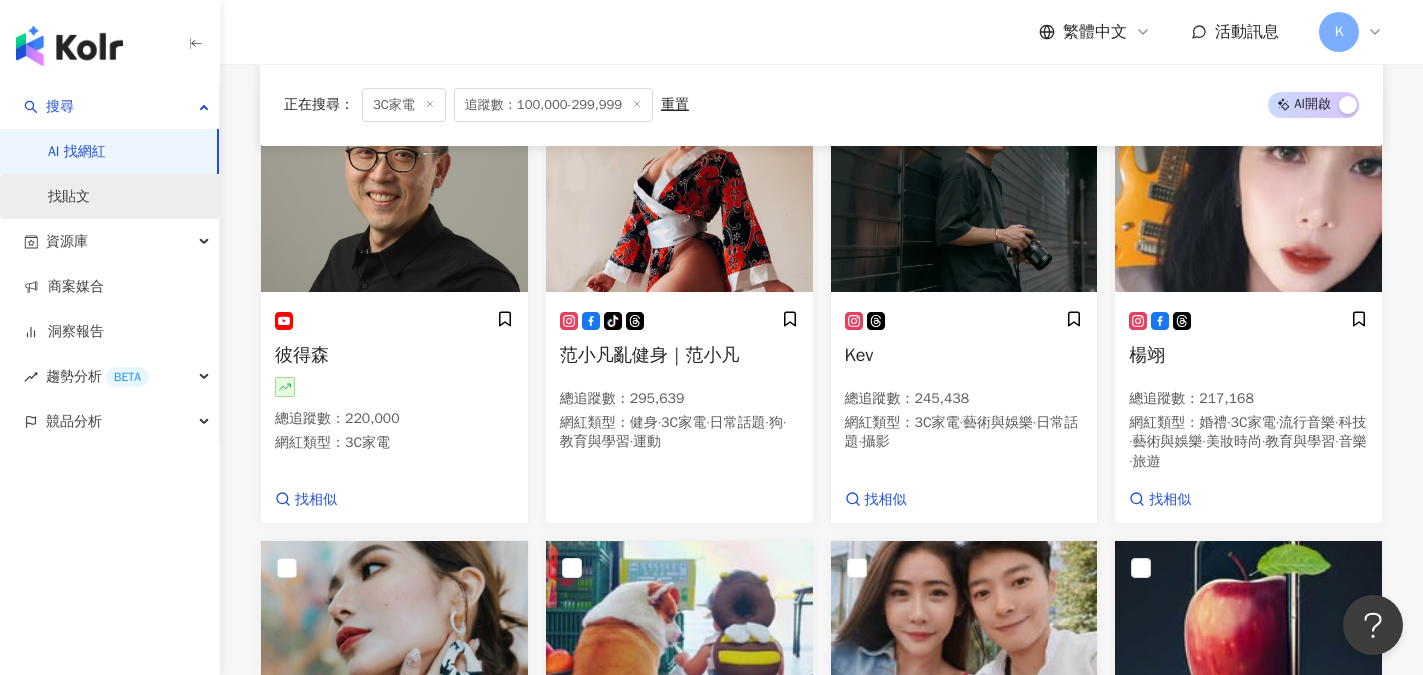 click on "找貼文" at bounding box center (69, 197) 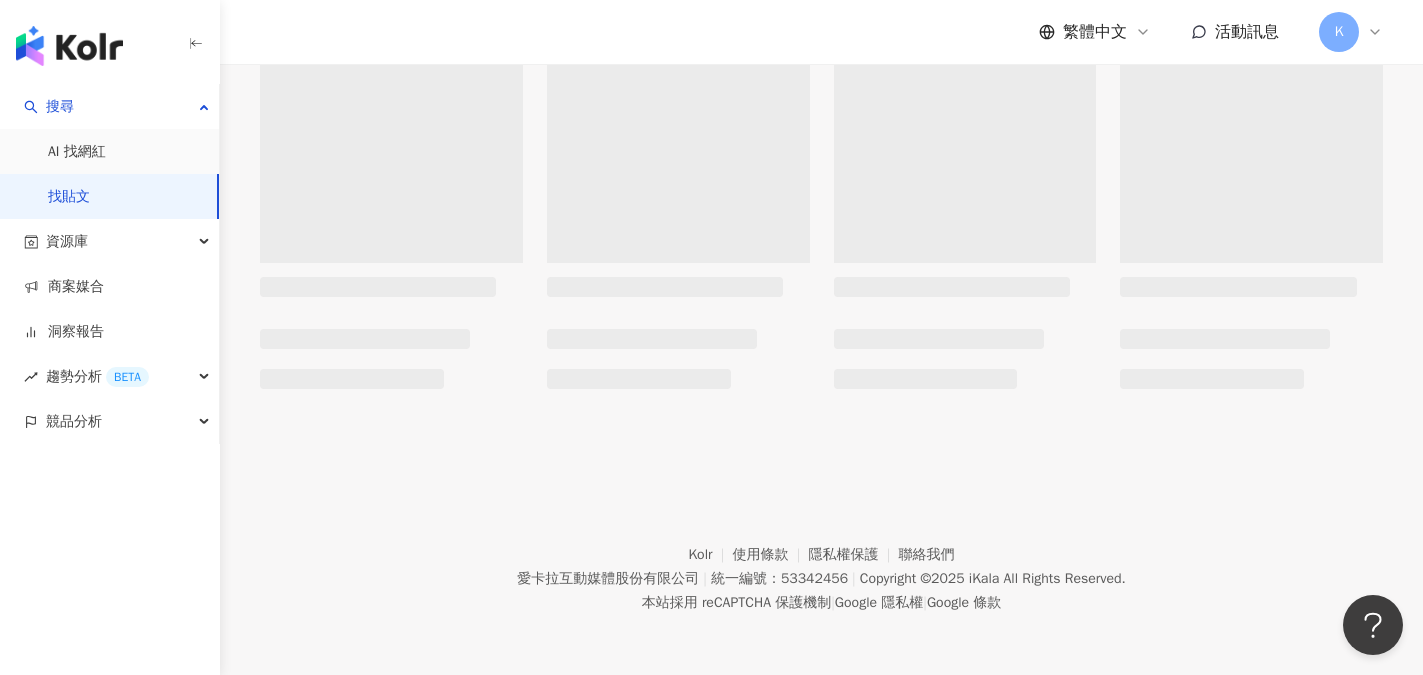 scroll, scrollTop: 0, scrollLeft: 0, axis: both 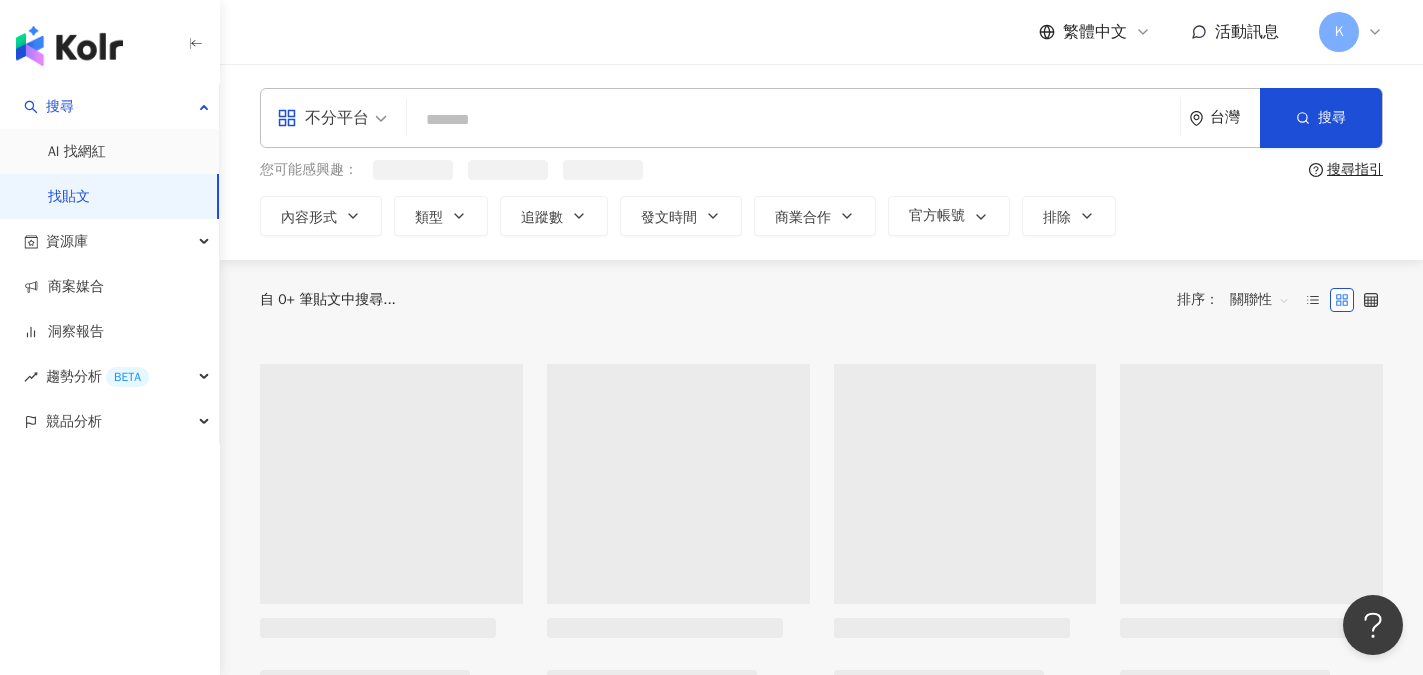 click at bounding box center [793, 119] 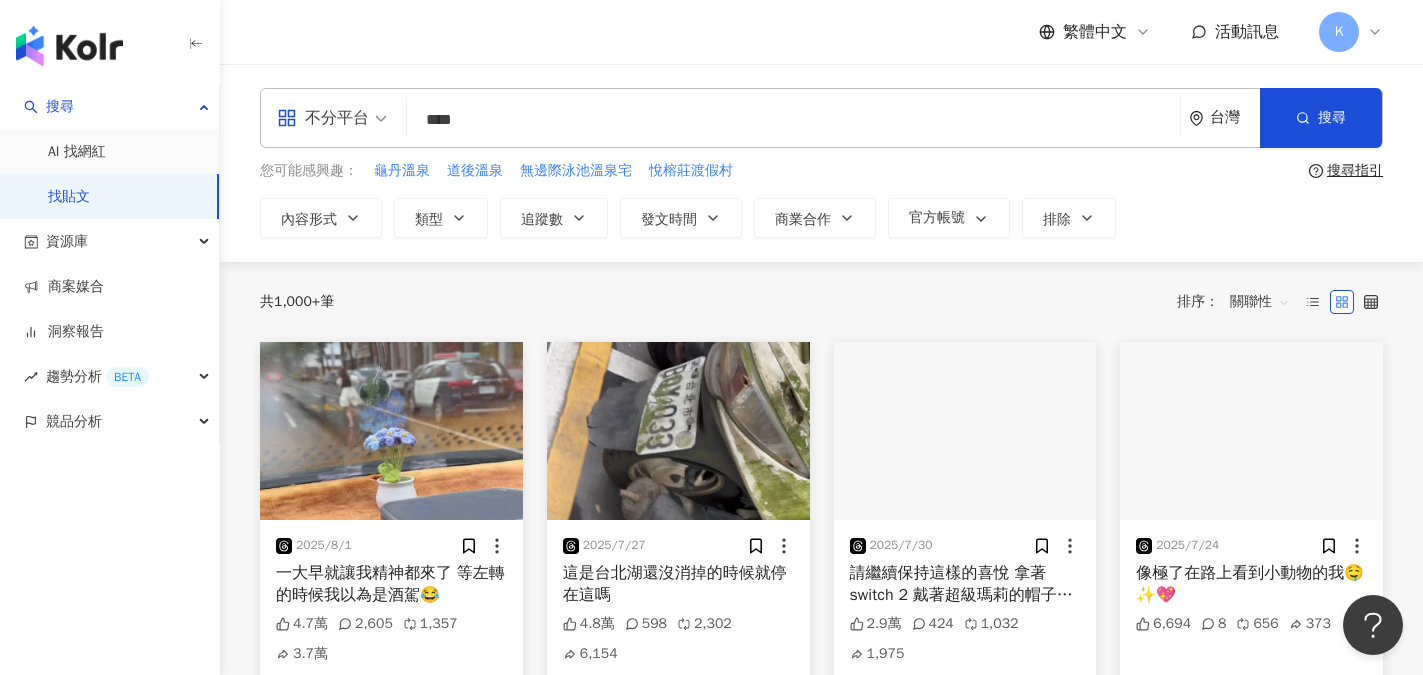 type on "****" 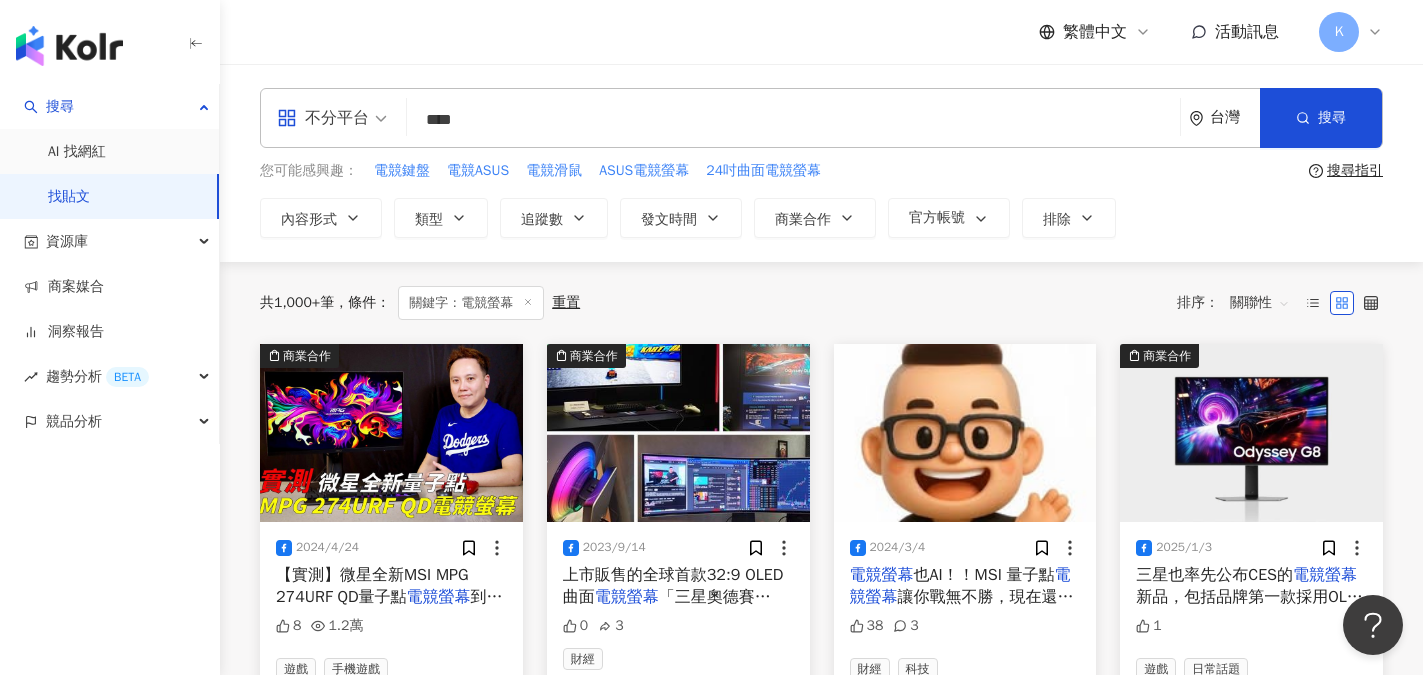 scroll, scrollTop: 100, scrollLeft: 0, axis: vertical 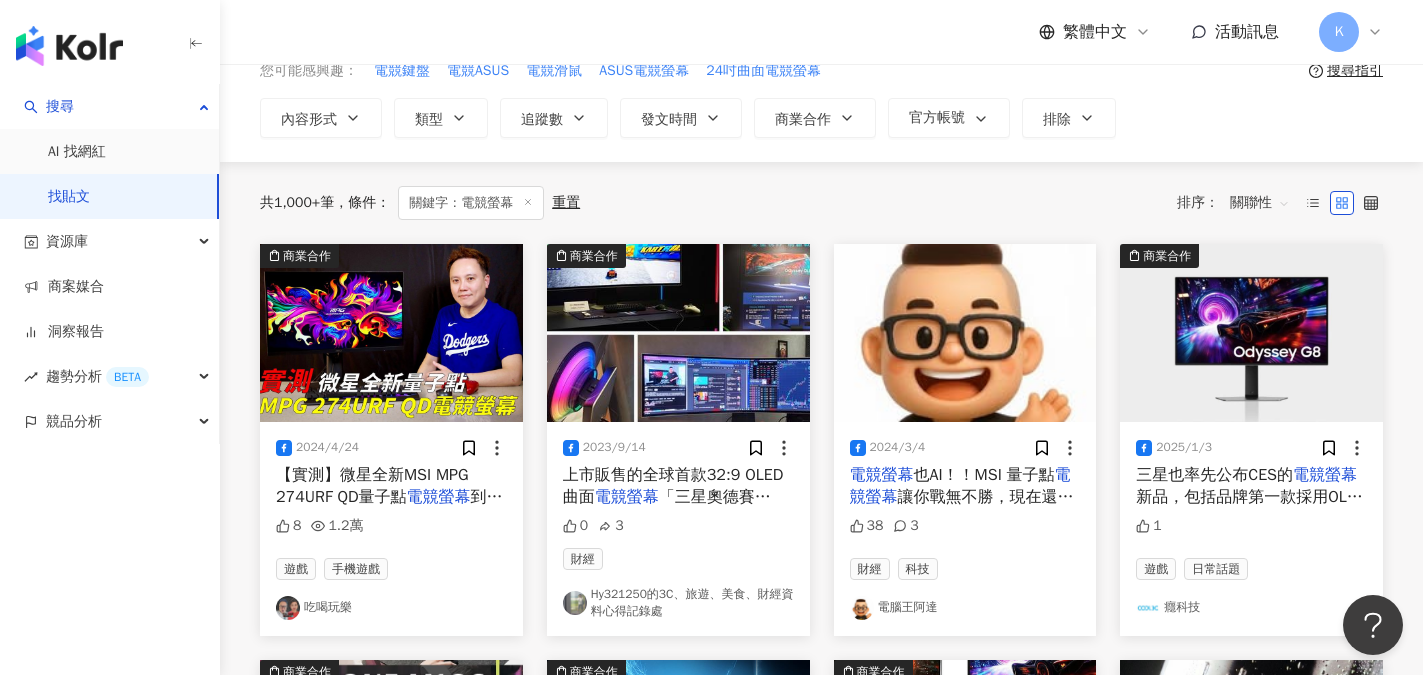 click on "電腦王阿達" at bounding box center [965, 608] 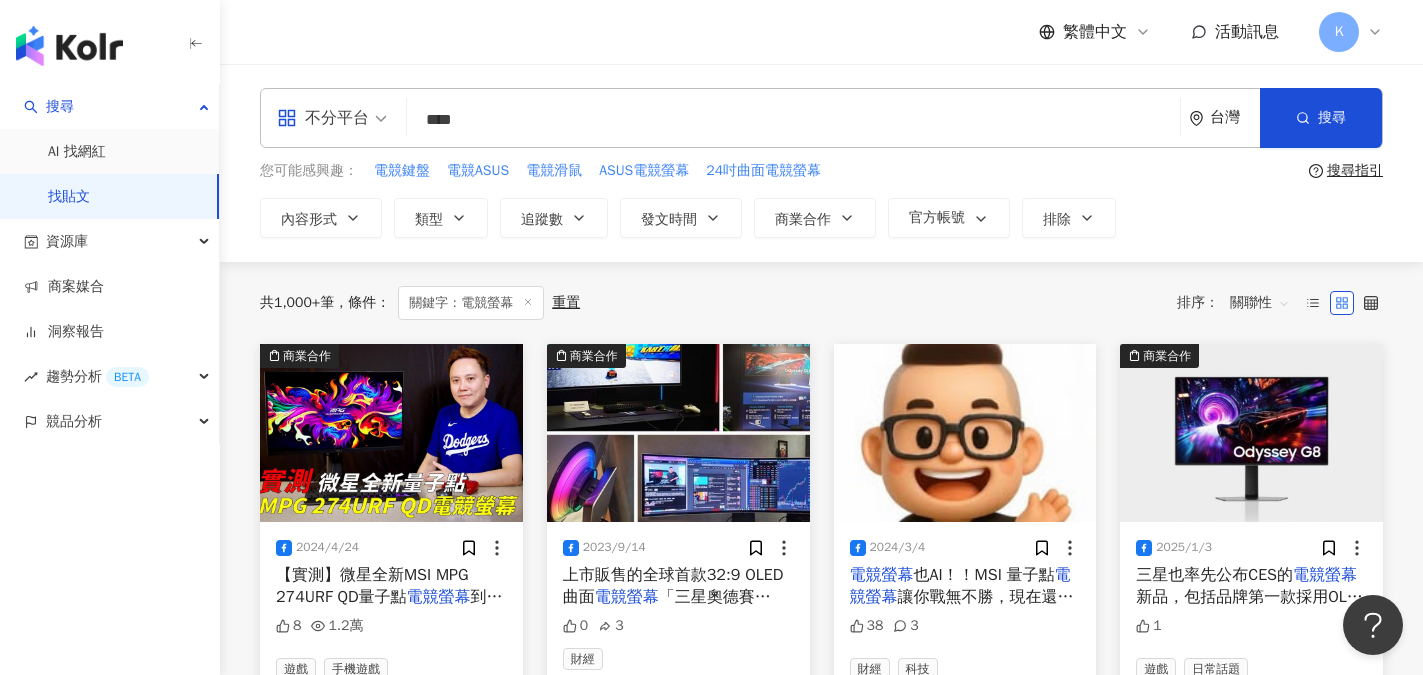 scroll, scrollTop: 0, scrollLeft: 0, axis: both 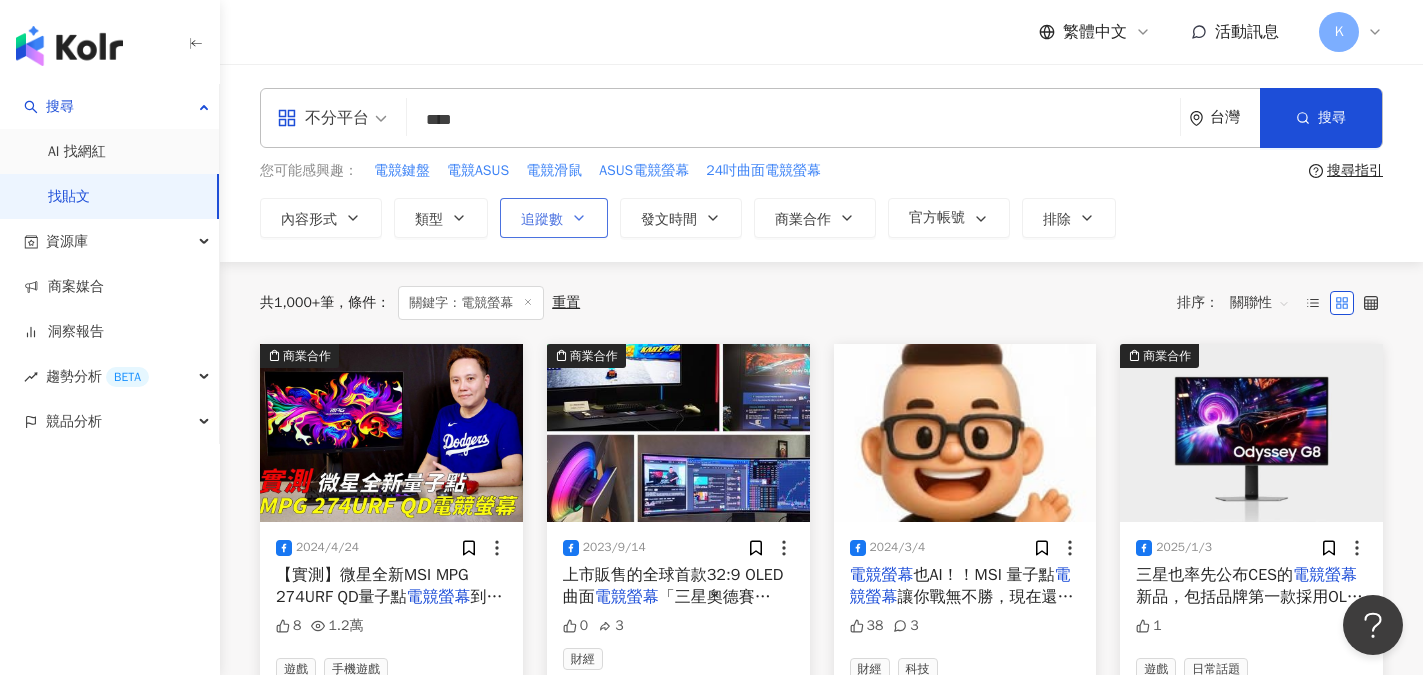 click on "追蹤數" at bounding box center (554, 218) 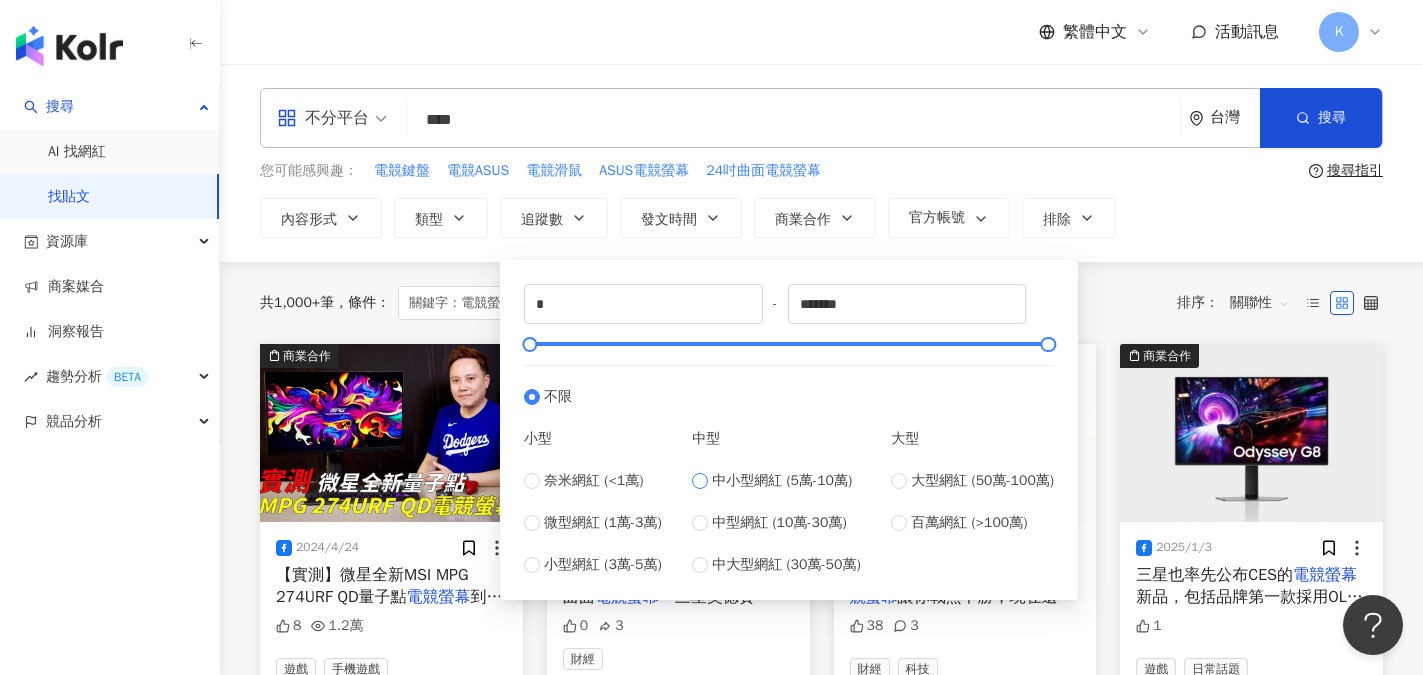 click on "中小型網紅 (5萬-10萬)" at bounding box center [782, 481] 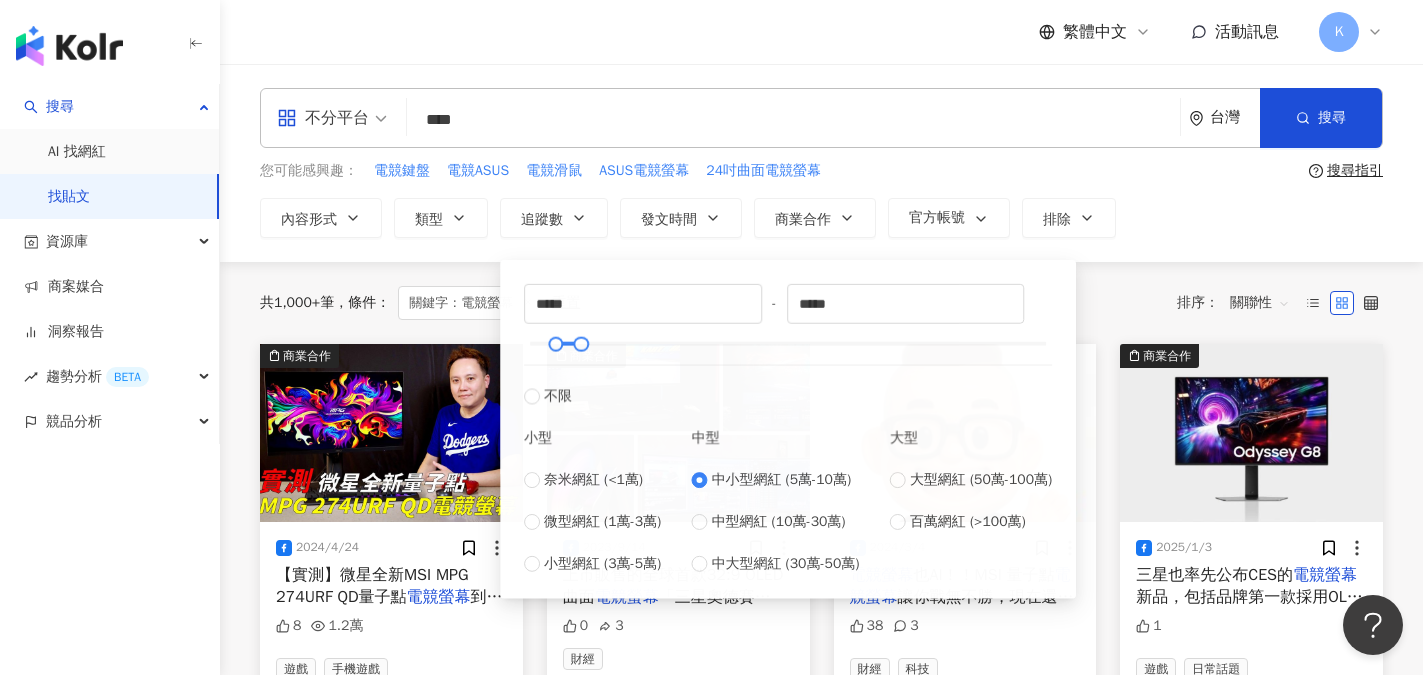 click on "內容形式 類型 追蹤數 發文時間 商業合作 官方帳號  排除  *****  -  ***** 不限 小型 奈米網紅 (<1萬) 微型網紅 (1萬-3萬) 小型網紅 (3萬-5萬) 中型 中小型網紅 (5萬-10萬) 中型網紅 (10萬-30萬) 中大型網紅 (30萬-50萬) 大型 大型網紅 (50萬-100萬) 百萬網紅 (>100萬)" at bounding box center (821, 218) 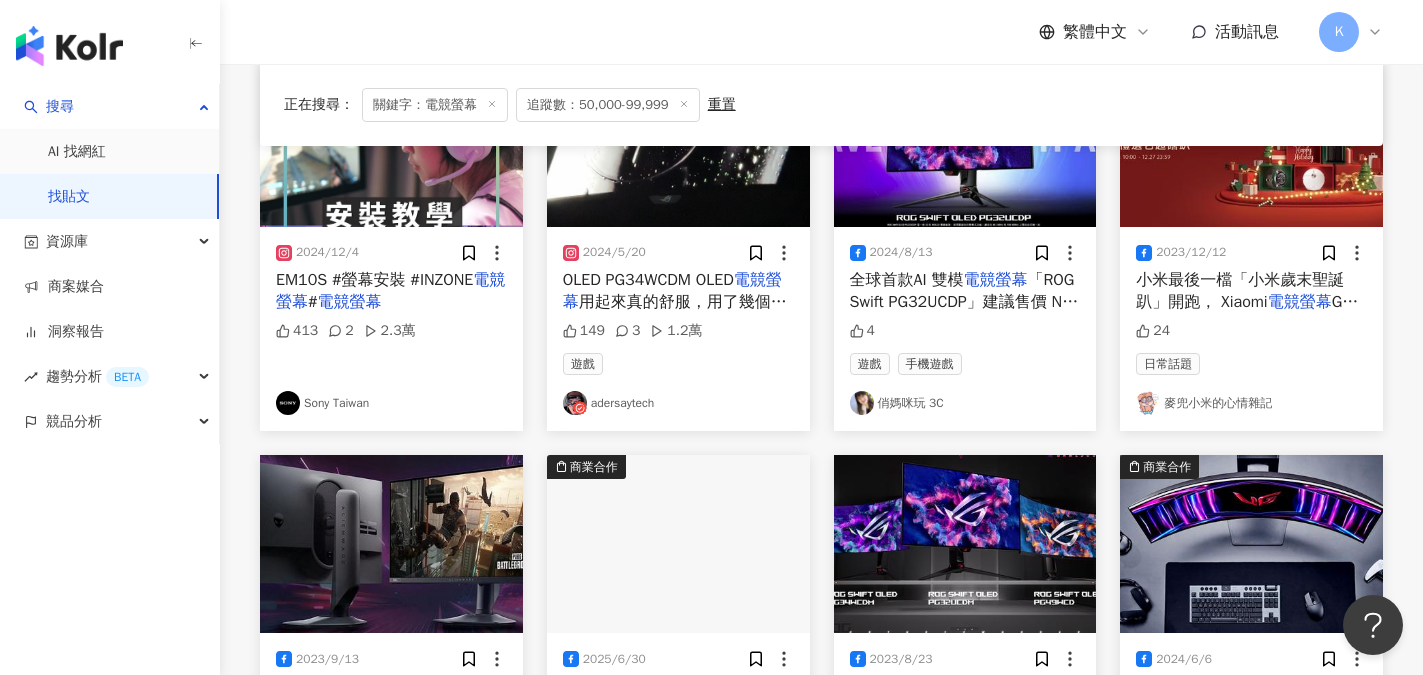 scroll, scrollTop: 300, scrollLeft: 0, axis: vertical 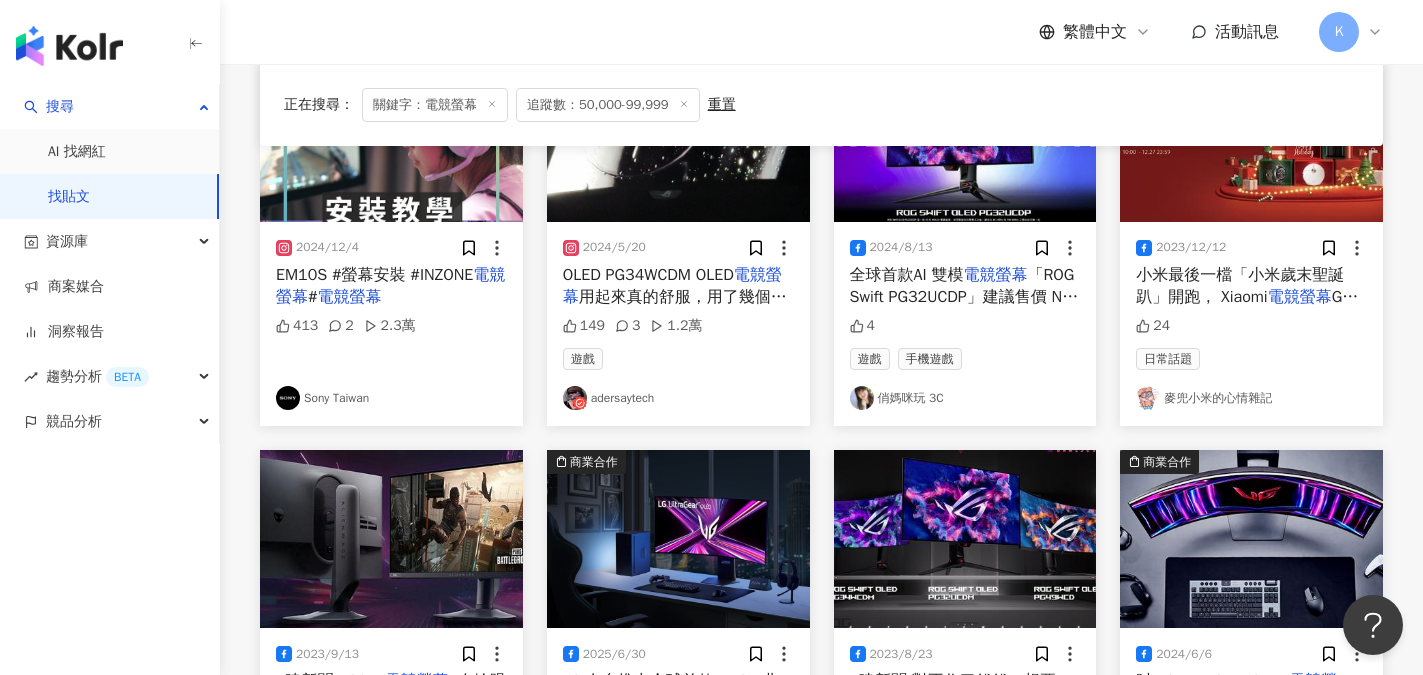 click on "adersaytech" at bounding box center [678, 398] 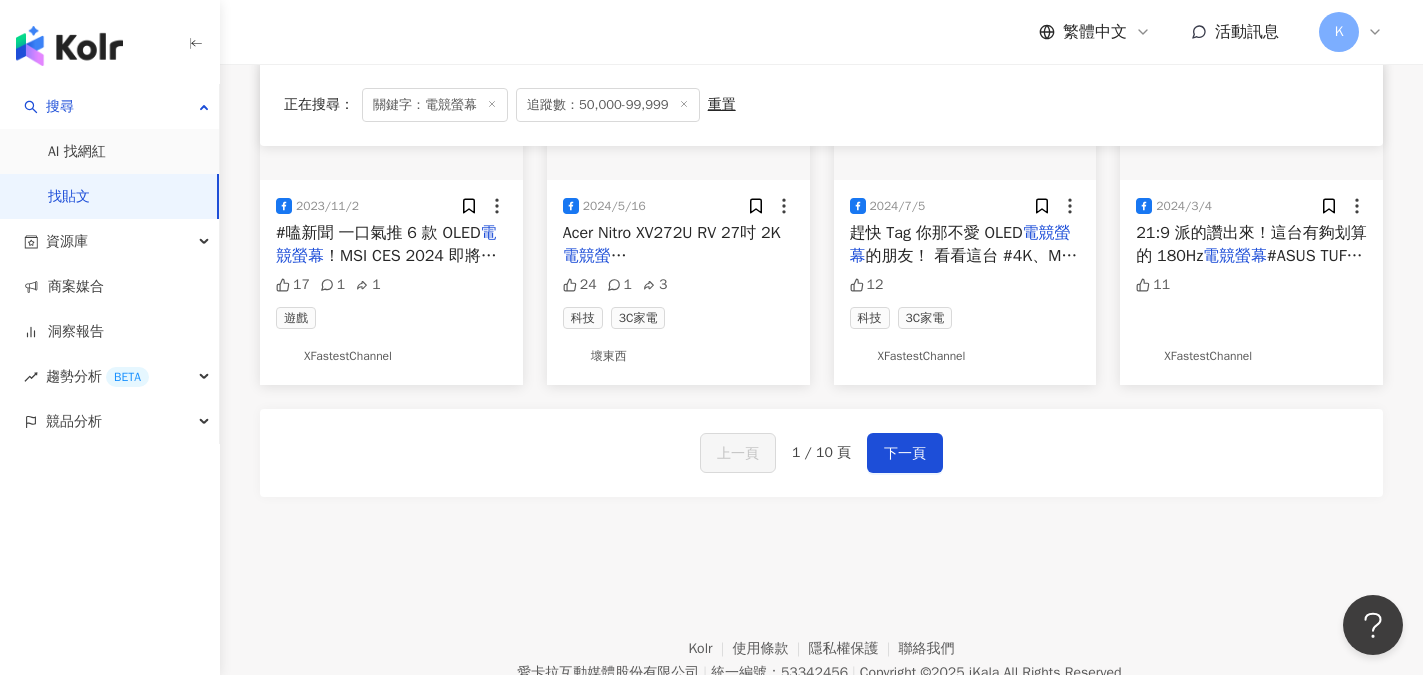 scroll, scrollTop: 1200, scrollLeft: 0, axis: vertical 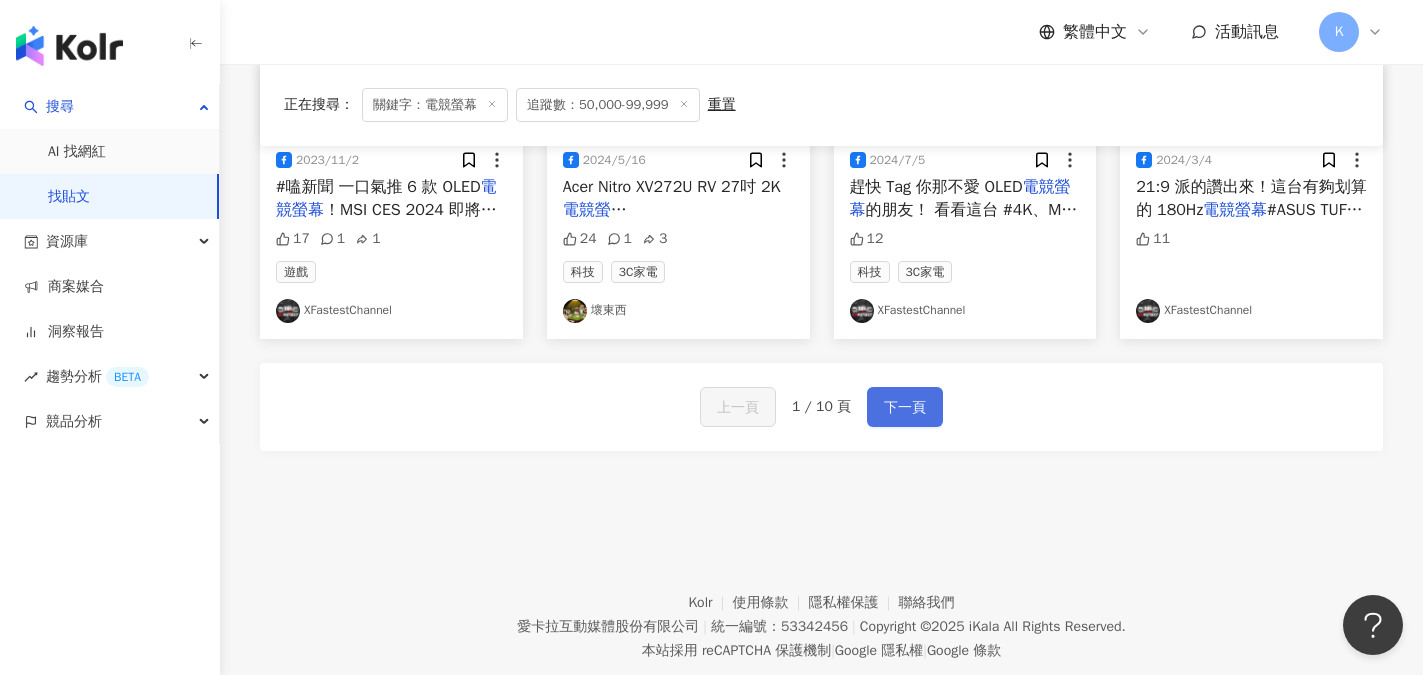 click on "下一頁" at bounding box center [905, 408] 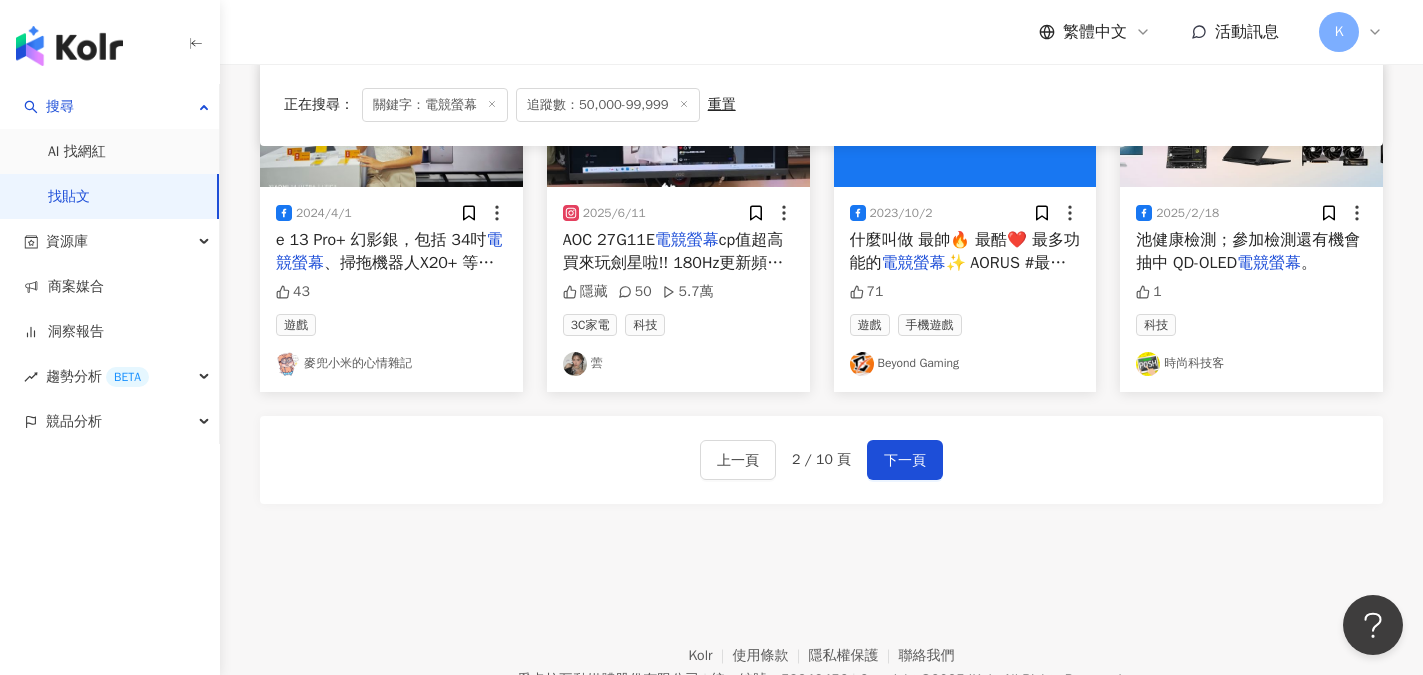 scroll, scrollTop: 1100, scrollLeft: 0, axis: vertical 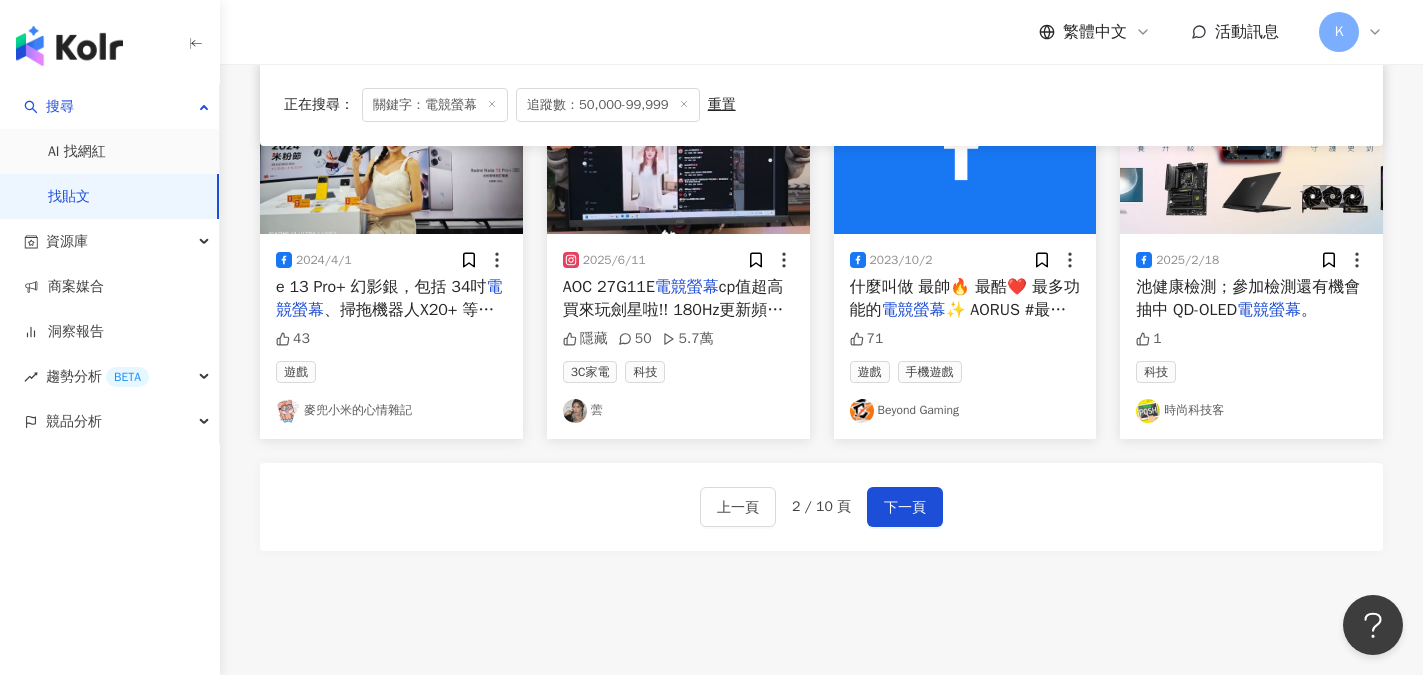 click on "蕓" at bounding box center (678, 411) 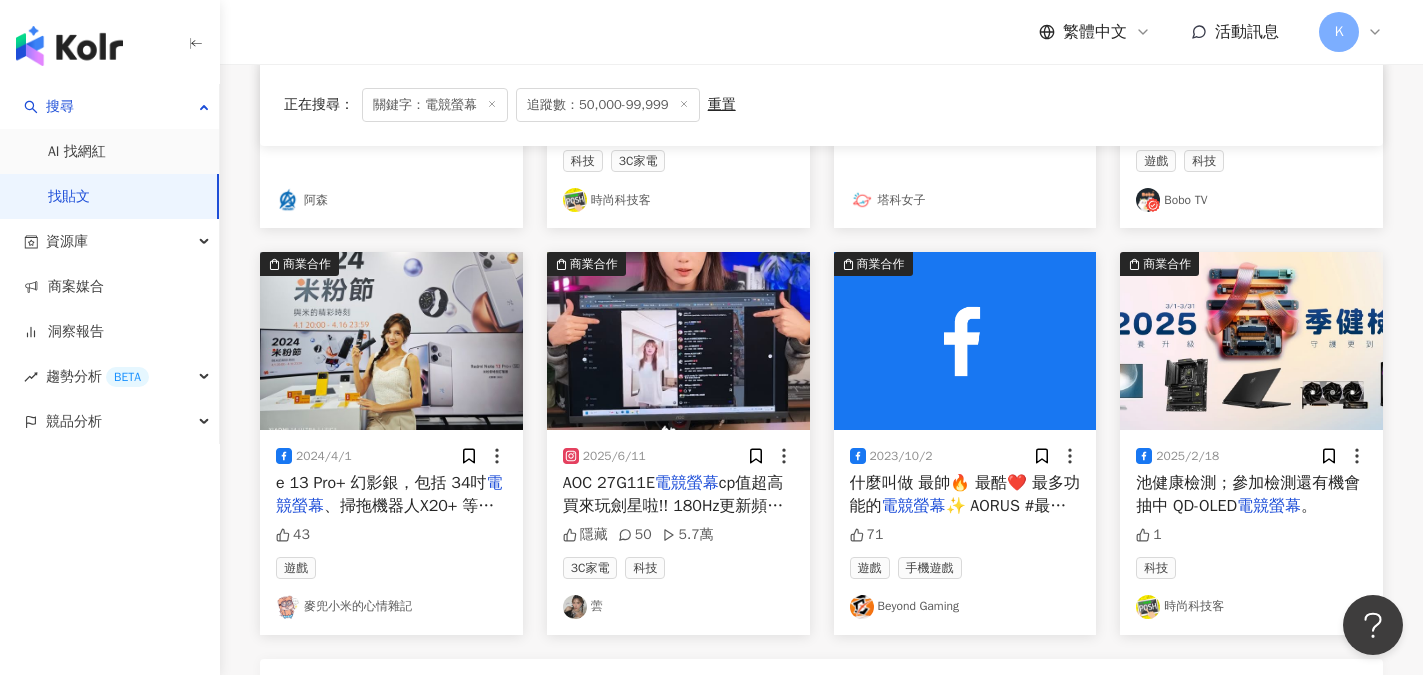 scroll, scrollTop: 900, scrollLeft: 0, axis: vertical 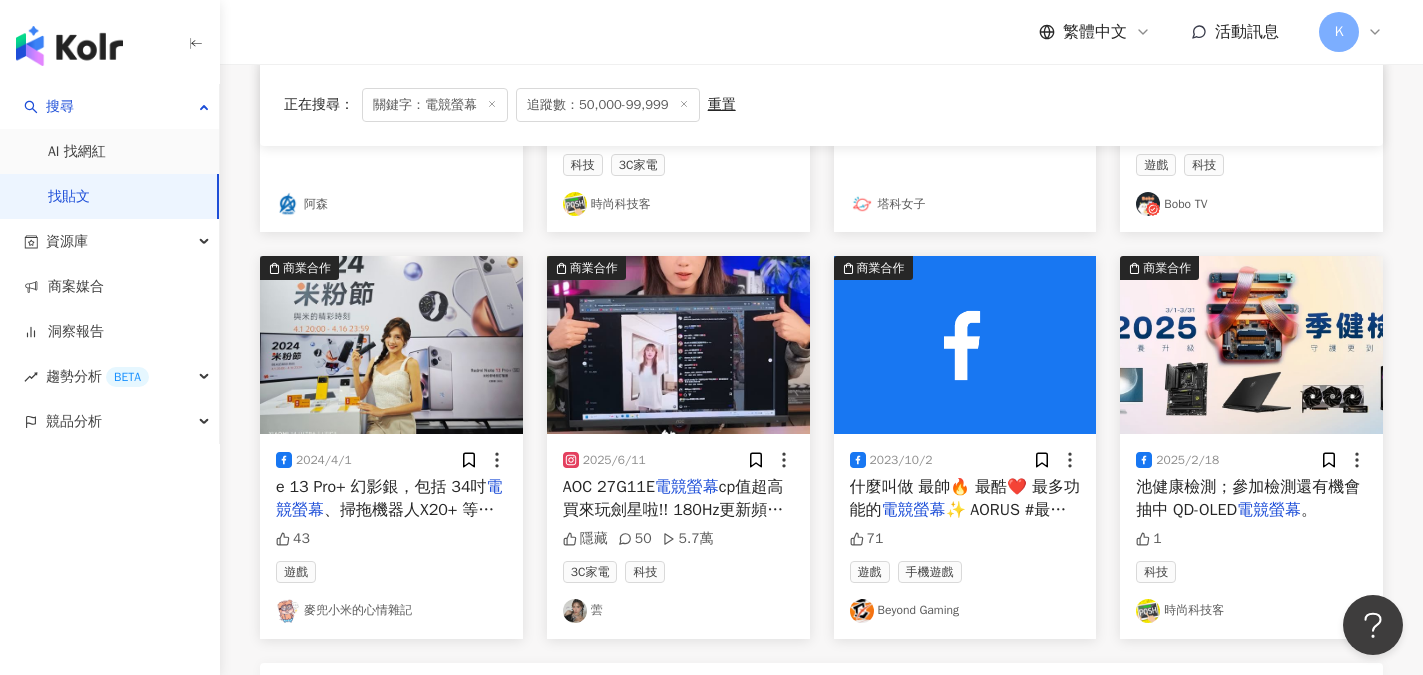 click on "麥兜小米的心情雜記" at bounding box center [391, 611] 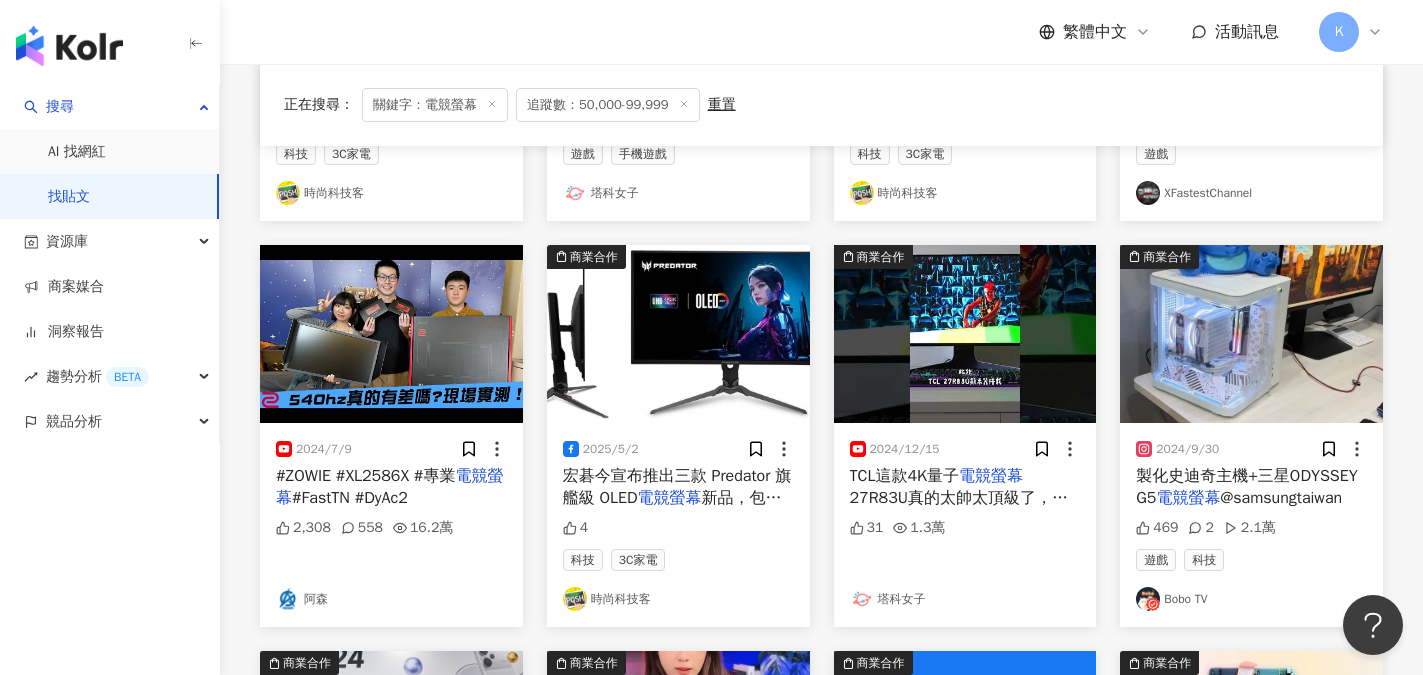 scroll, scrollTop: 500, scrollLeft: 0, axis: vertical 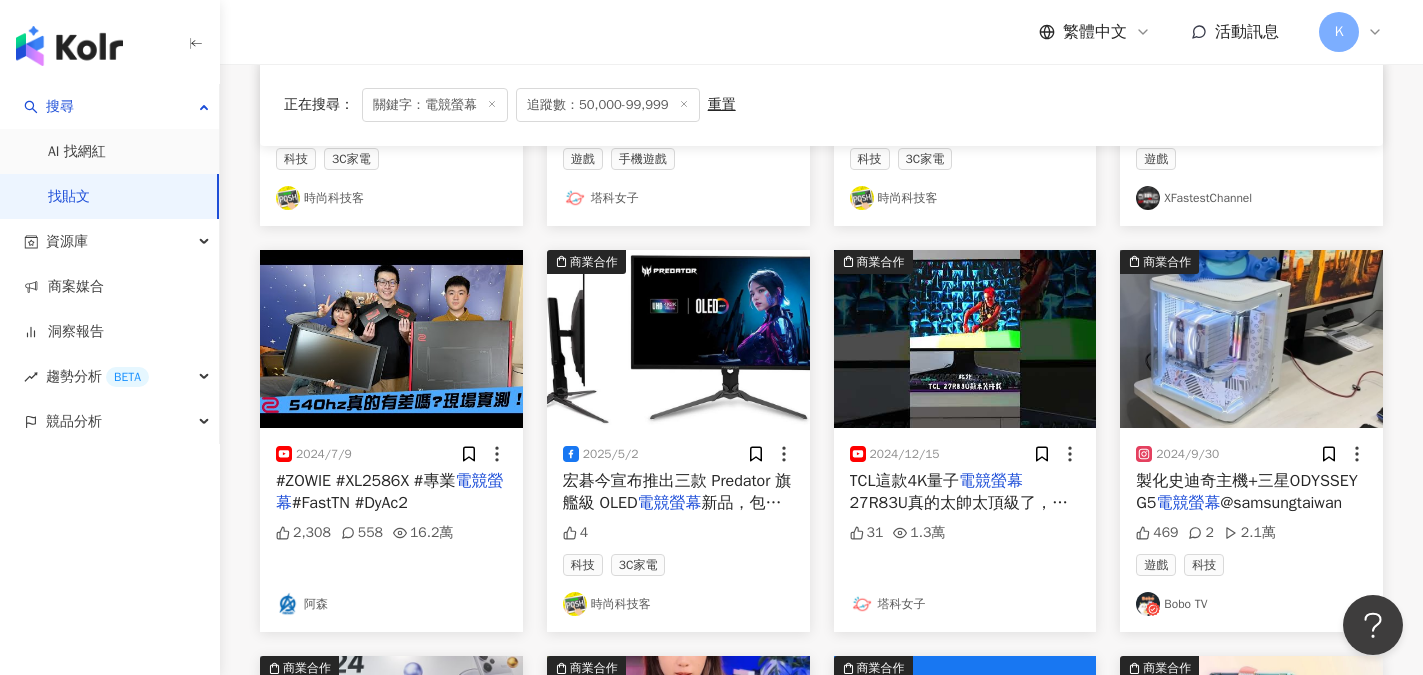 click on "阿森" at bounding box center [391, 604] 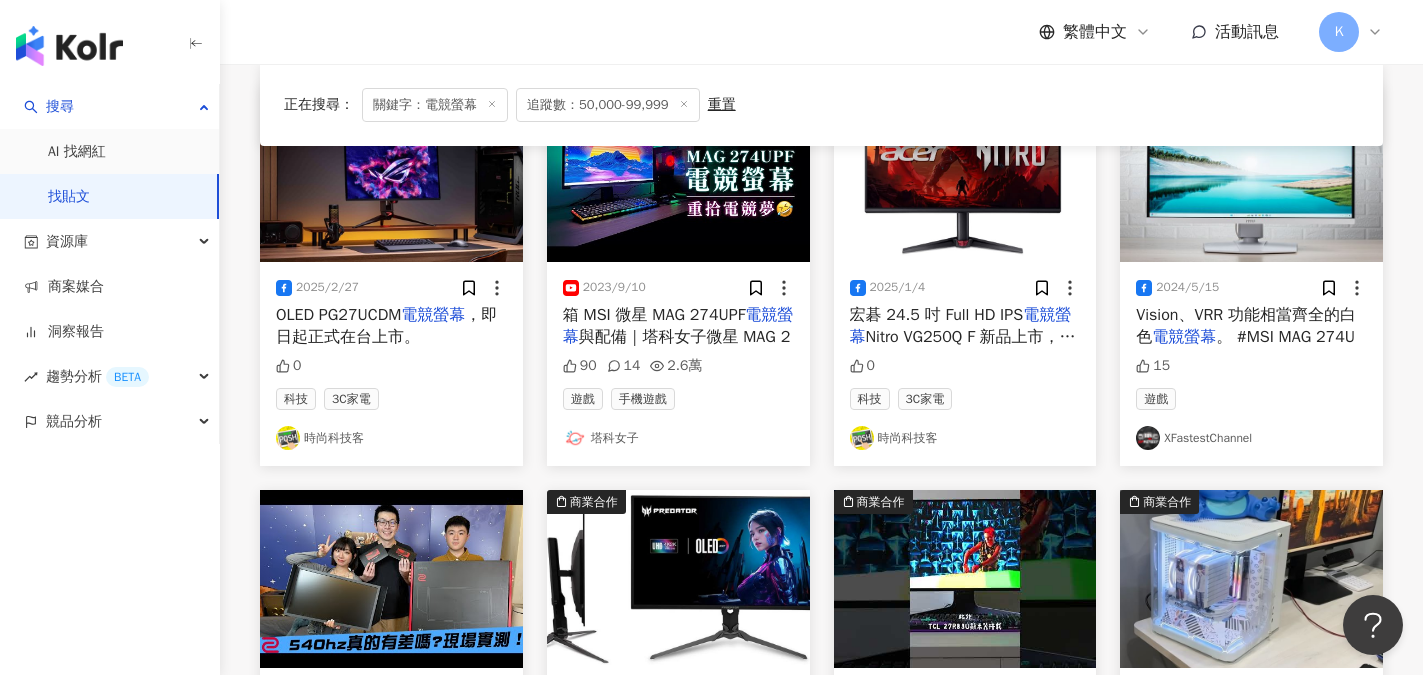 scroll, scrollTop: 200, scrollLeft: 0, axis: vertical 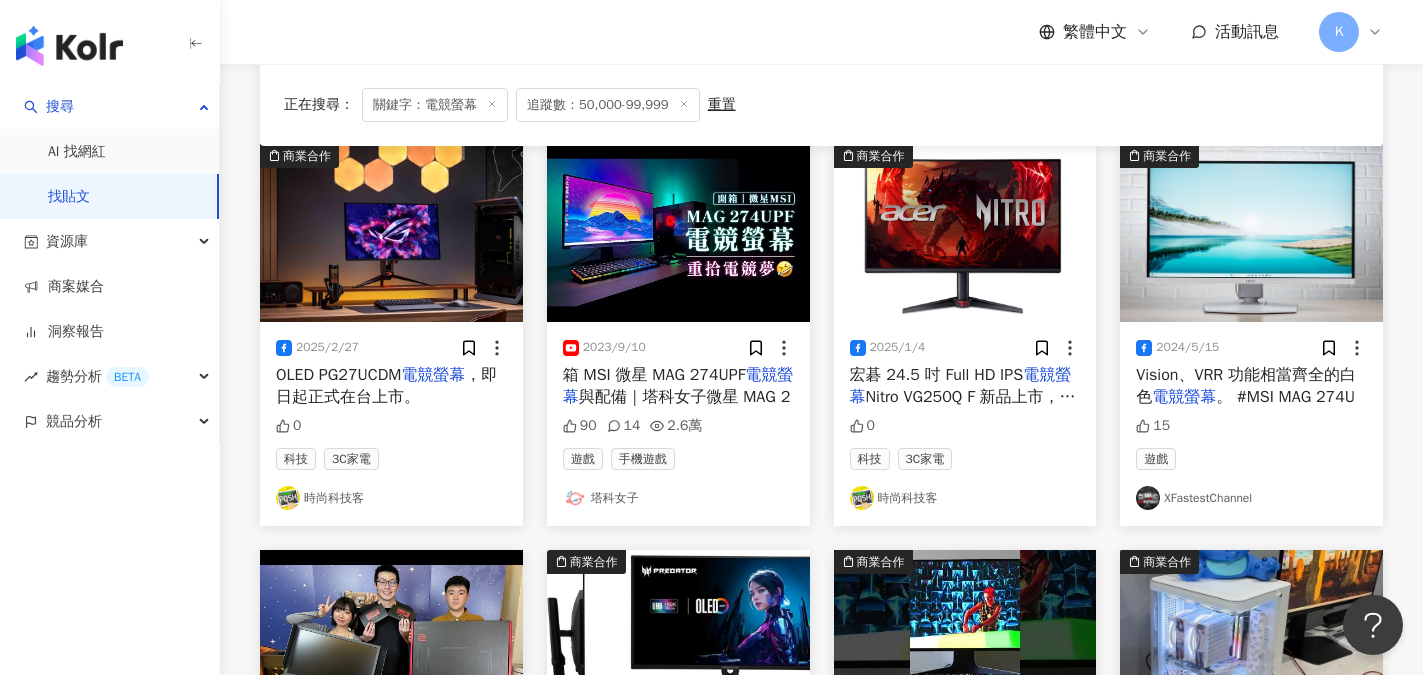 click on "塔科女子" at bounding box center [678, 498] 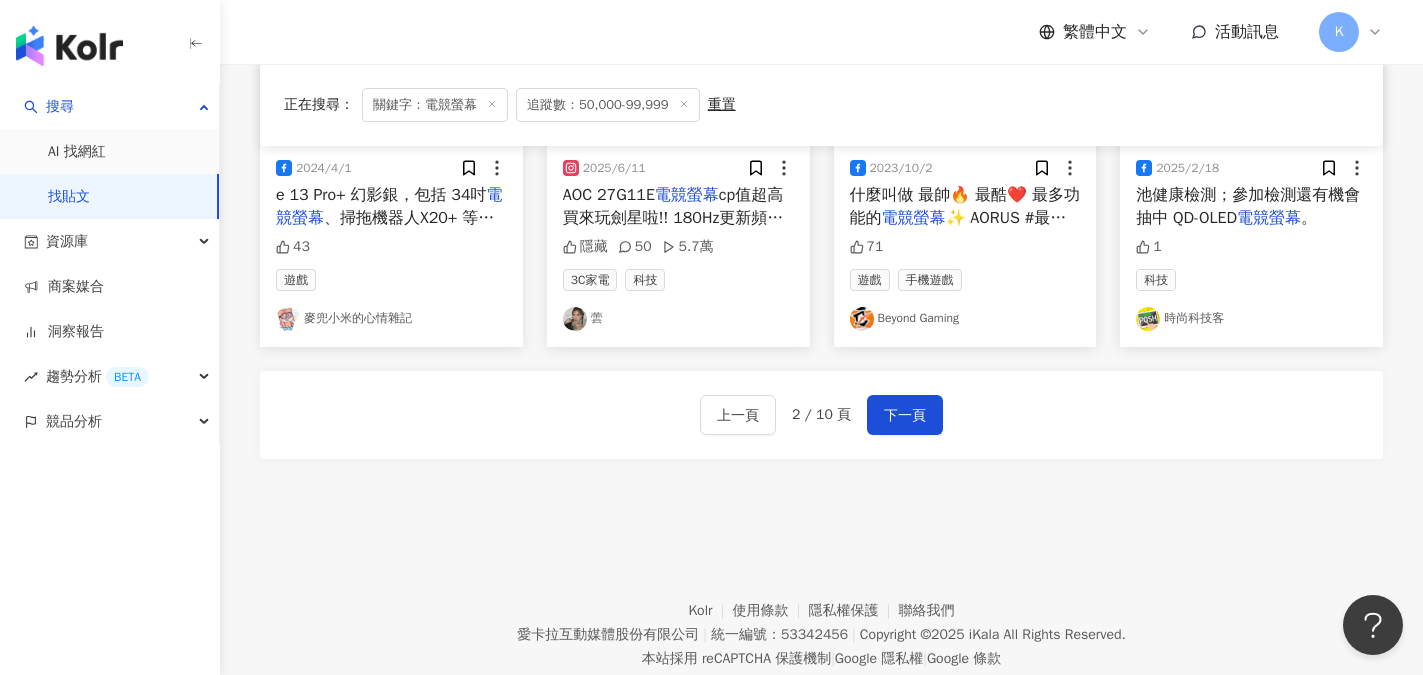 scroll, scrollTop: 1200, scrollLeft: 0, axis: vertical 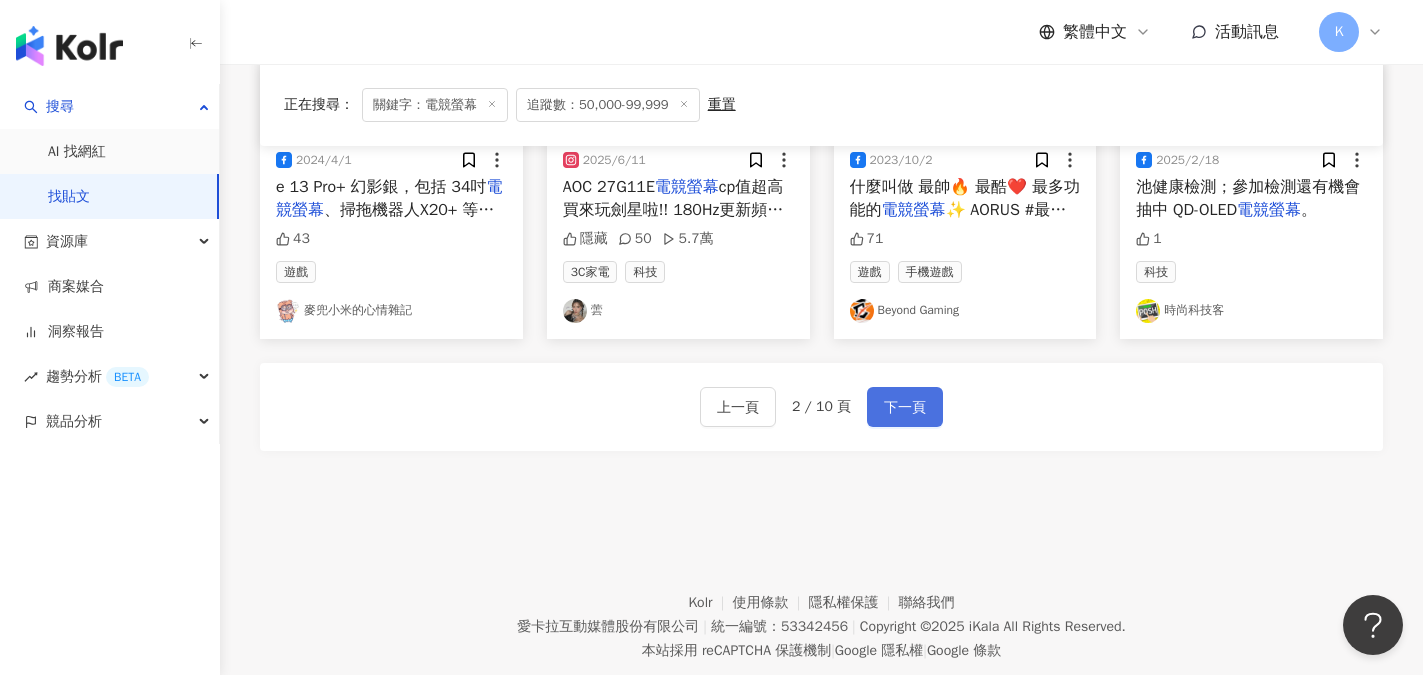 click on "下一頁" at bounding box center (905, 408) 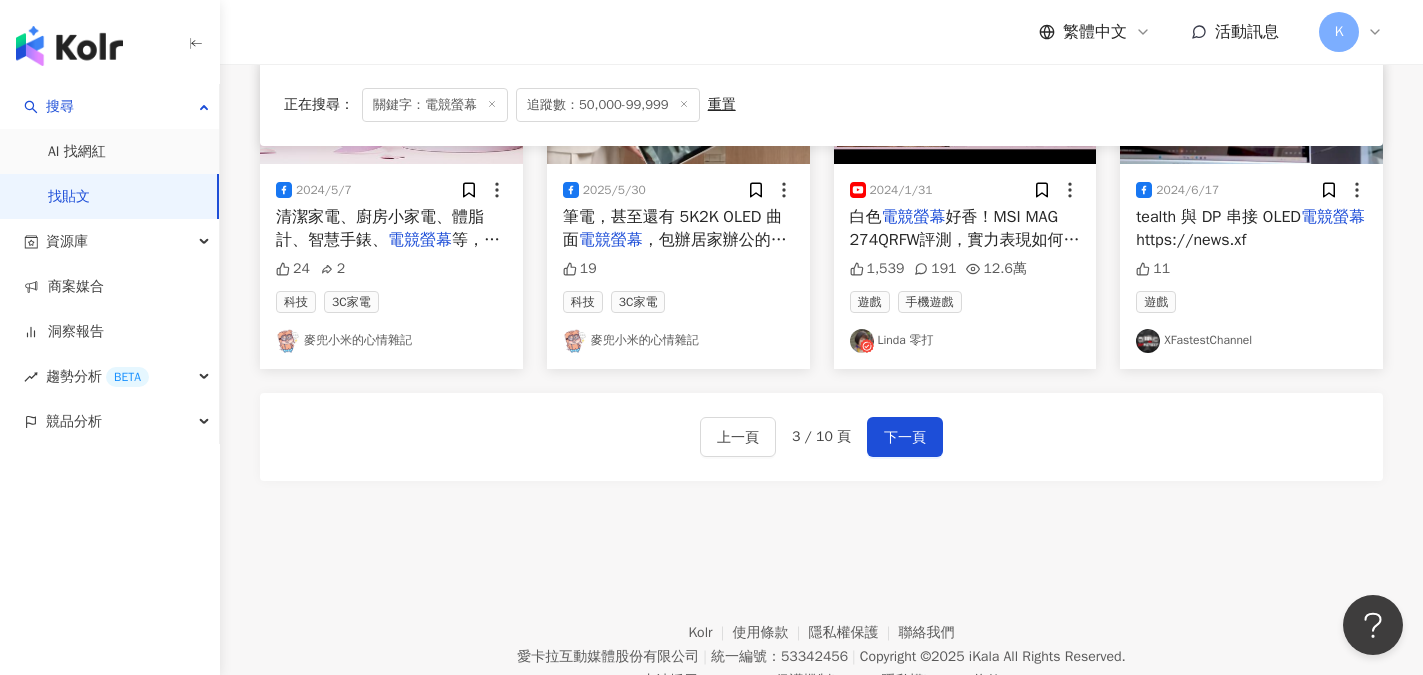 scroll, scrollTop: 1100, scrollLeft: 0, axis: vertical 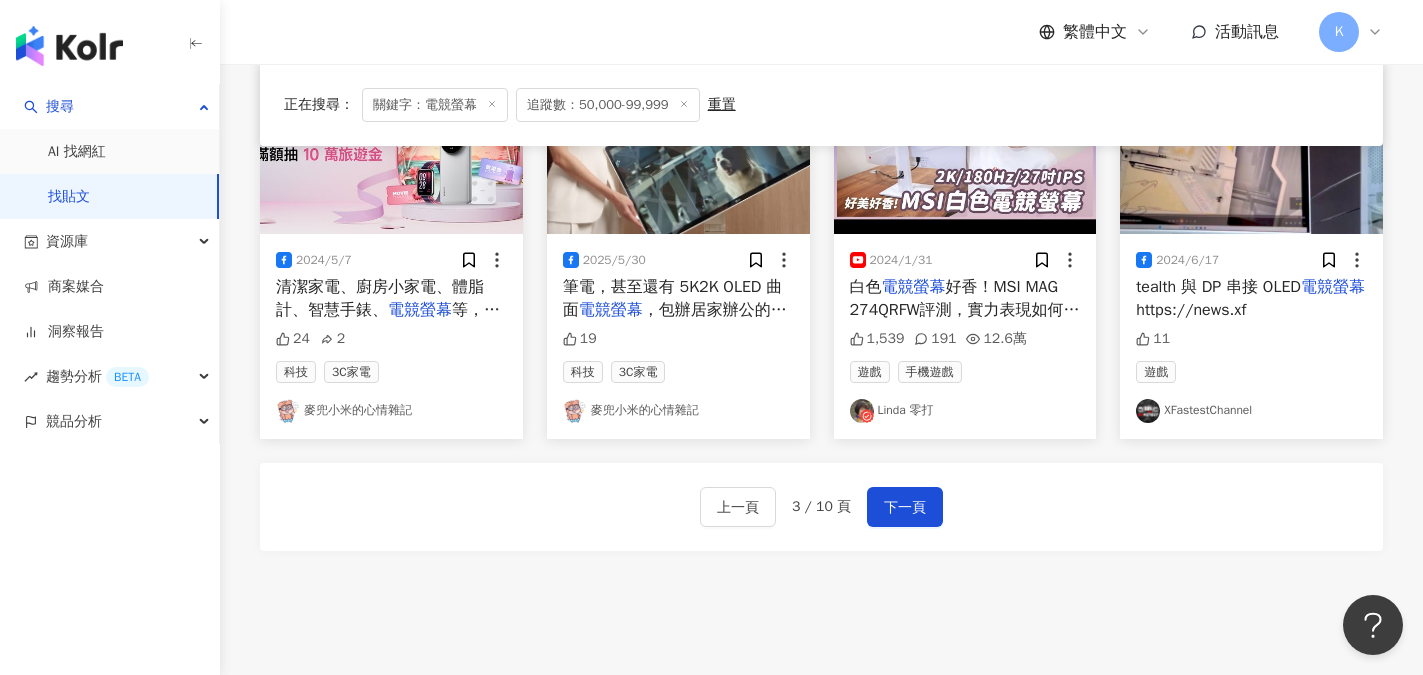 click on "Linda 零打" at bounding box center [965, 411] 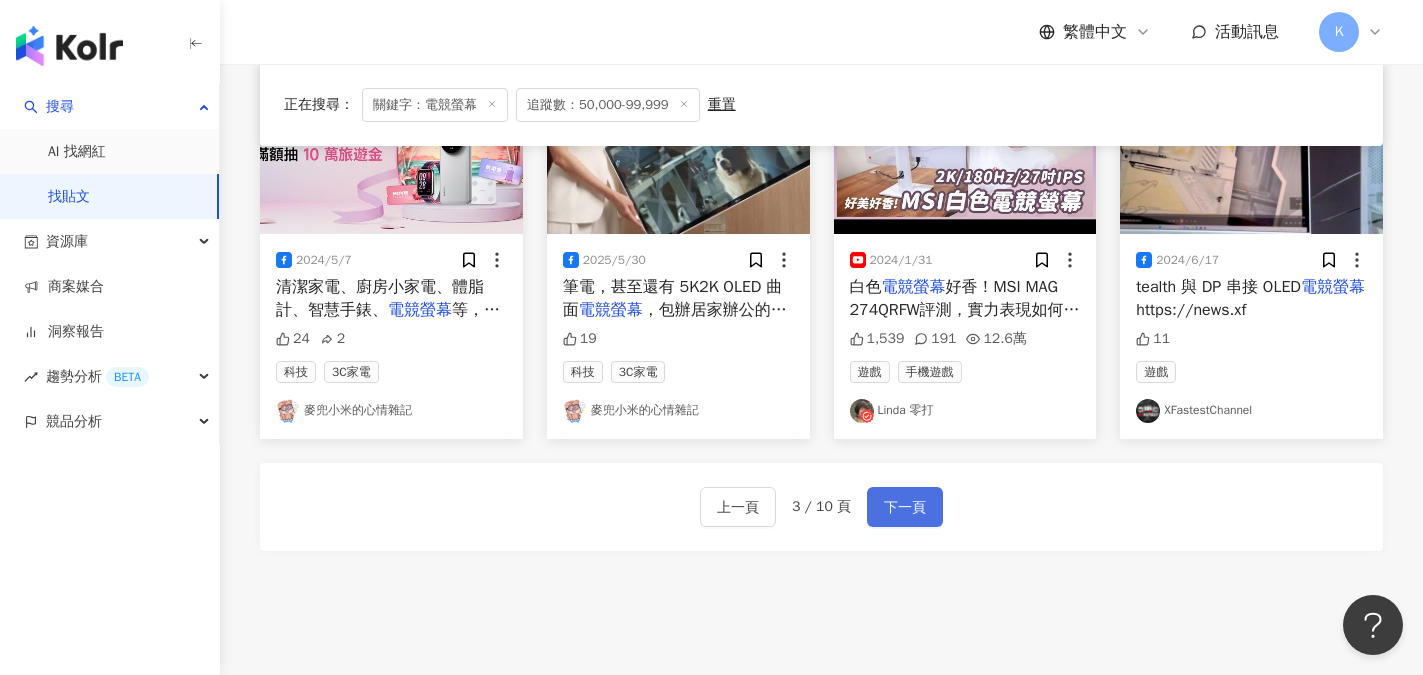 click on "下一頁" at bounding box center [905, 508] 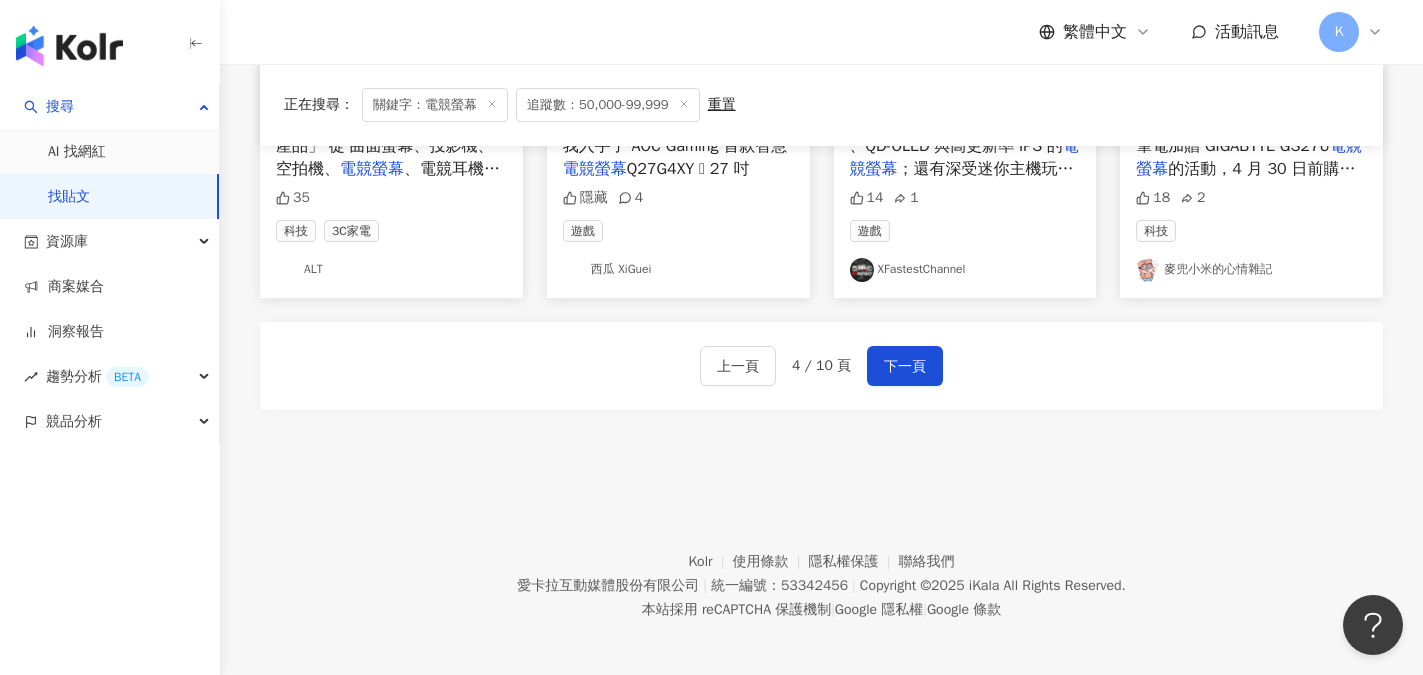 scroll, scrollTop: 1248, scrollLeft: 0, axis: vertical 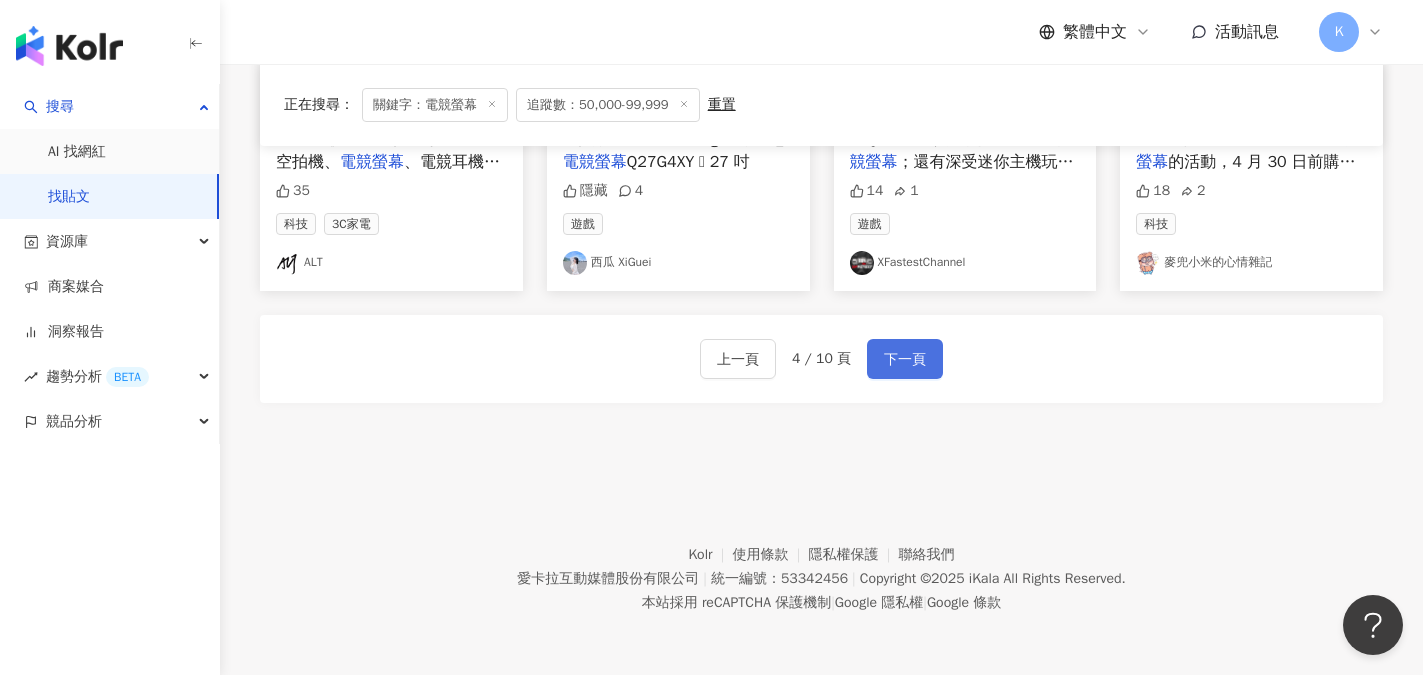 click on "下一頁" at bounding box center [905, 360] 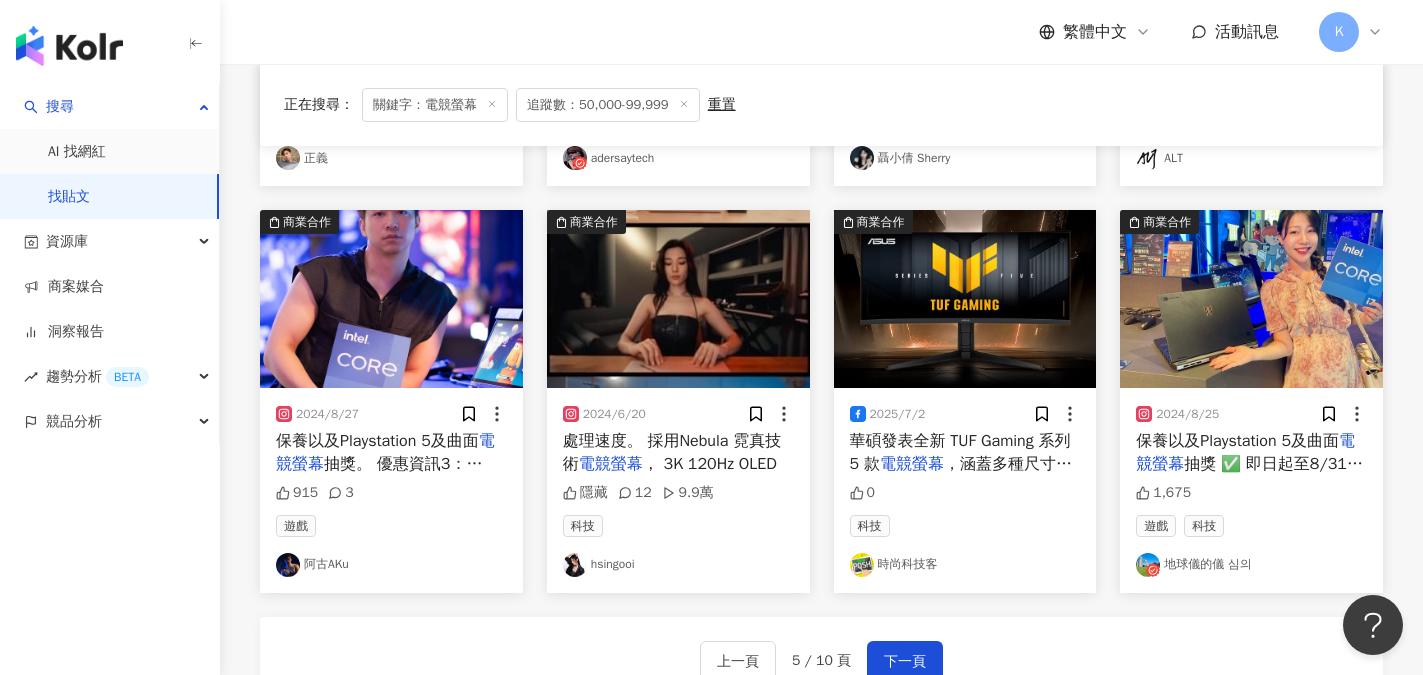 scroll, scrollTop: 948, scrollLeft: 0, axis: vertical 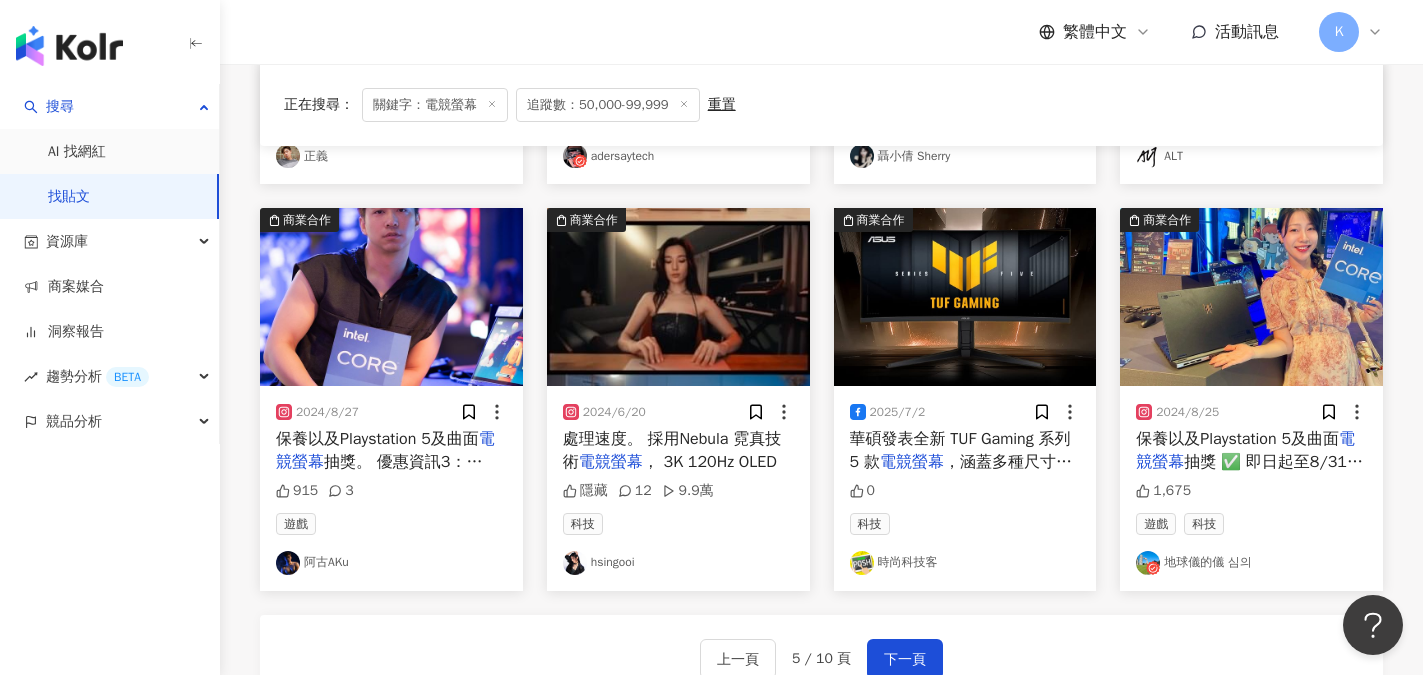 click on "hsingooi" at bounding box center [678, 563] 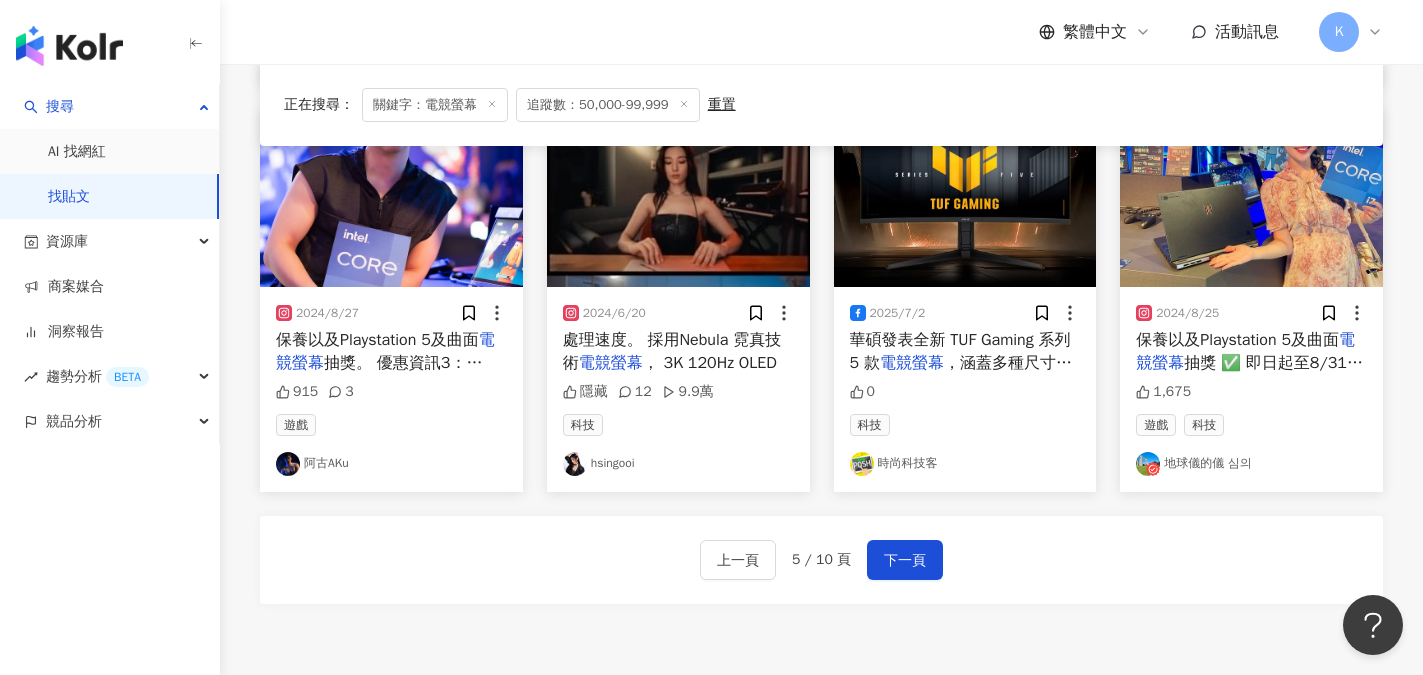 scroll, scrollTop: 1048, scrollLeft: 0, axis: vertical 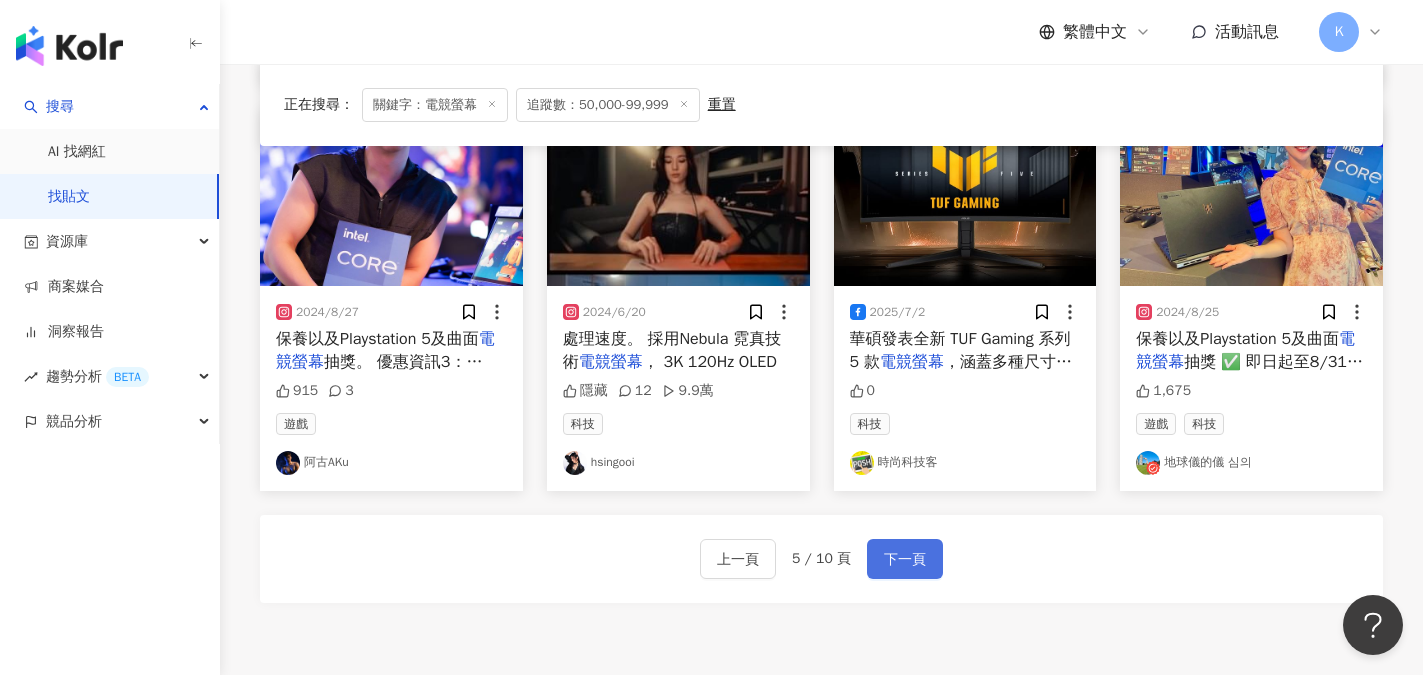 click on "下一頁" at bounding box center [905, 559] 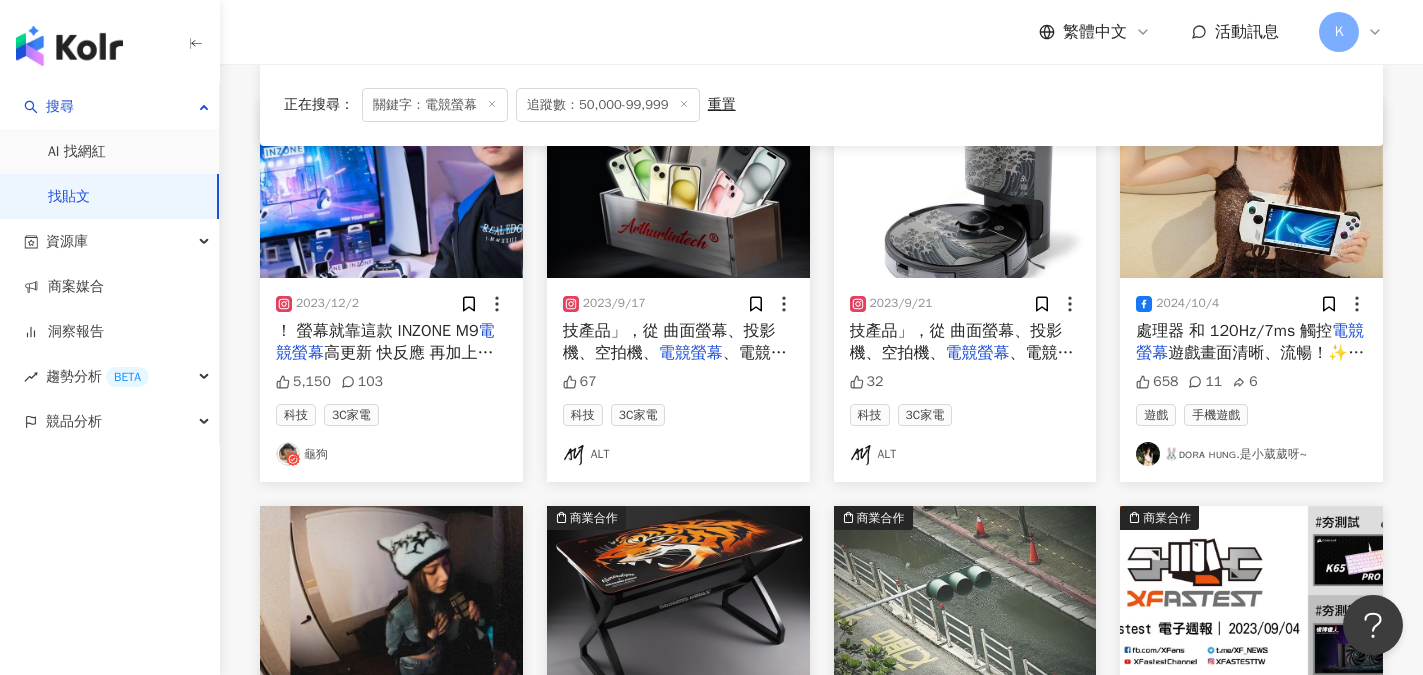 scroll, scrollTop: 148, scrollLeft: 0, axis: vertical 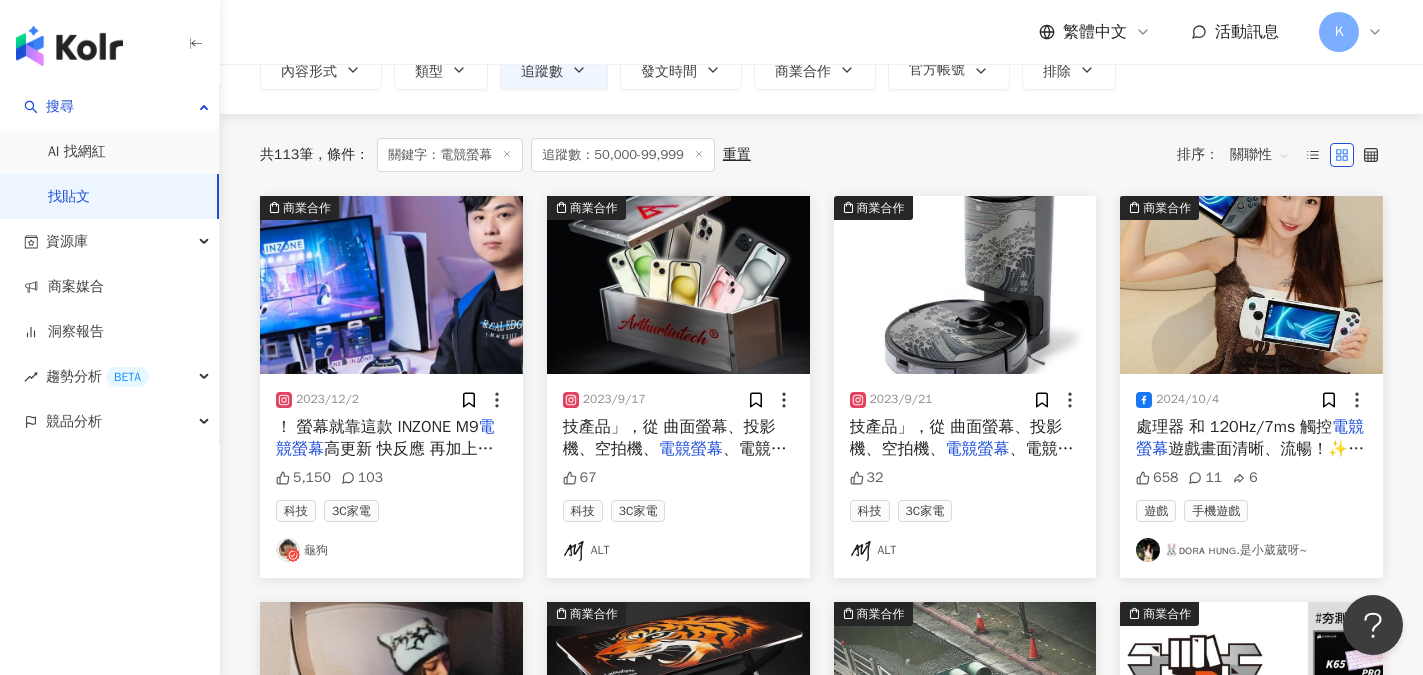 click on "龜狗" at bounding box center [391, 550] 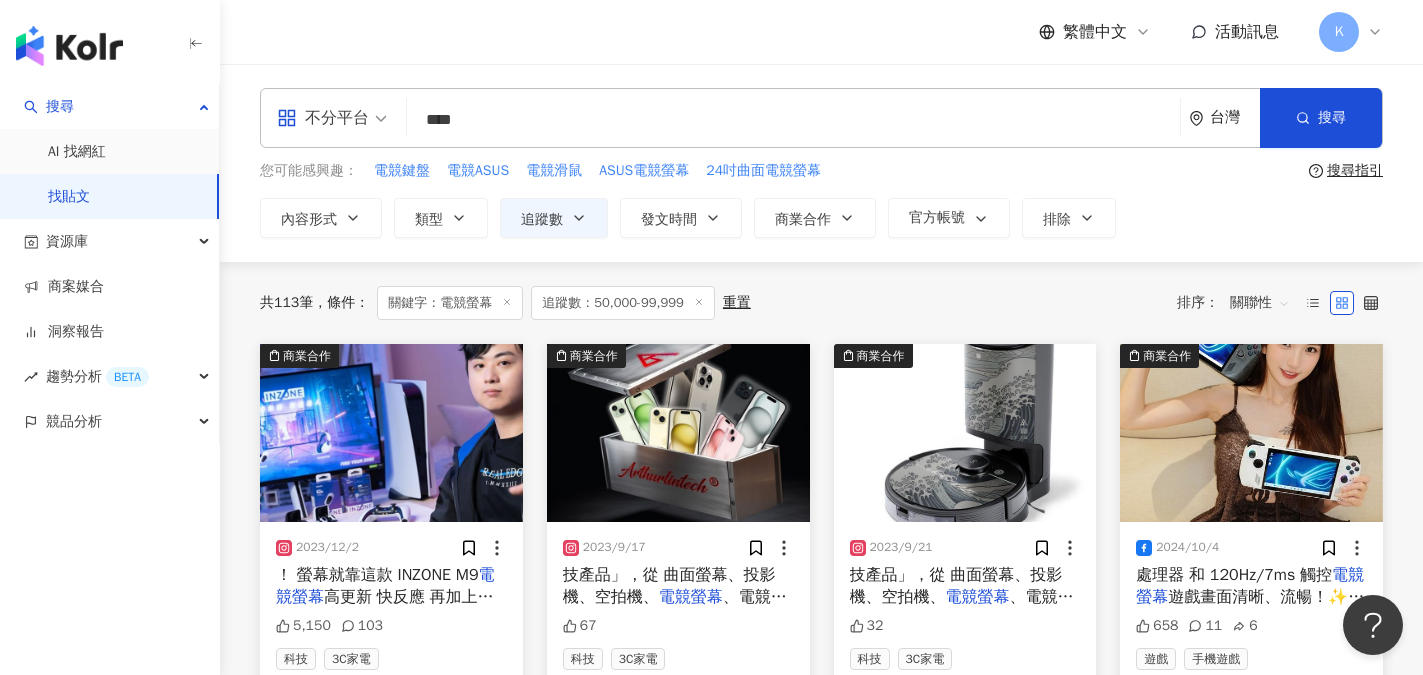 scroll, scrollTop: 100, scrollLeft: 0, axis: vertical 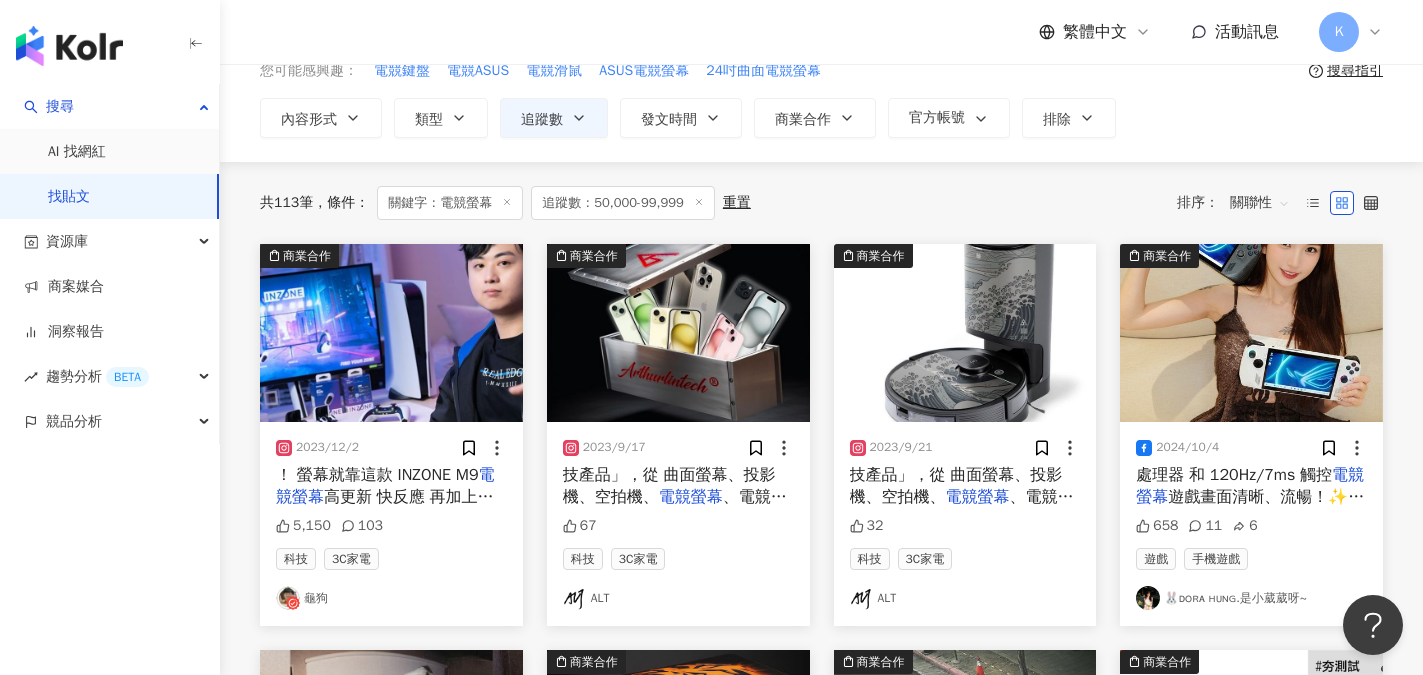 click on "🐰ᴅᴏʀᴀ ʜᴜɴɢ.是小葳葳呀~" at bounding box center (1251, 598) 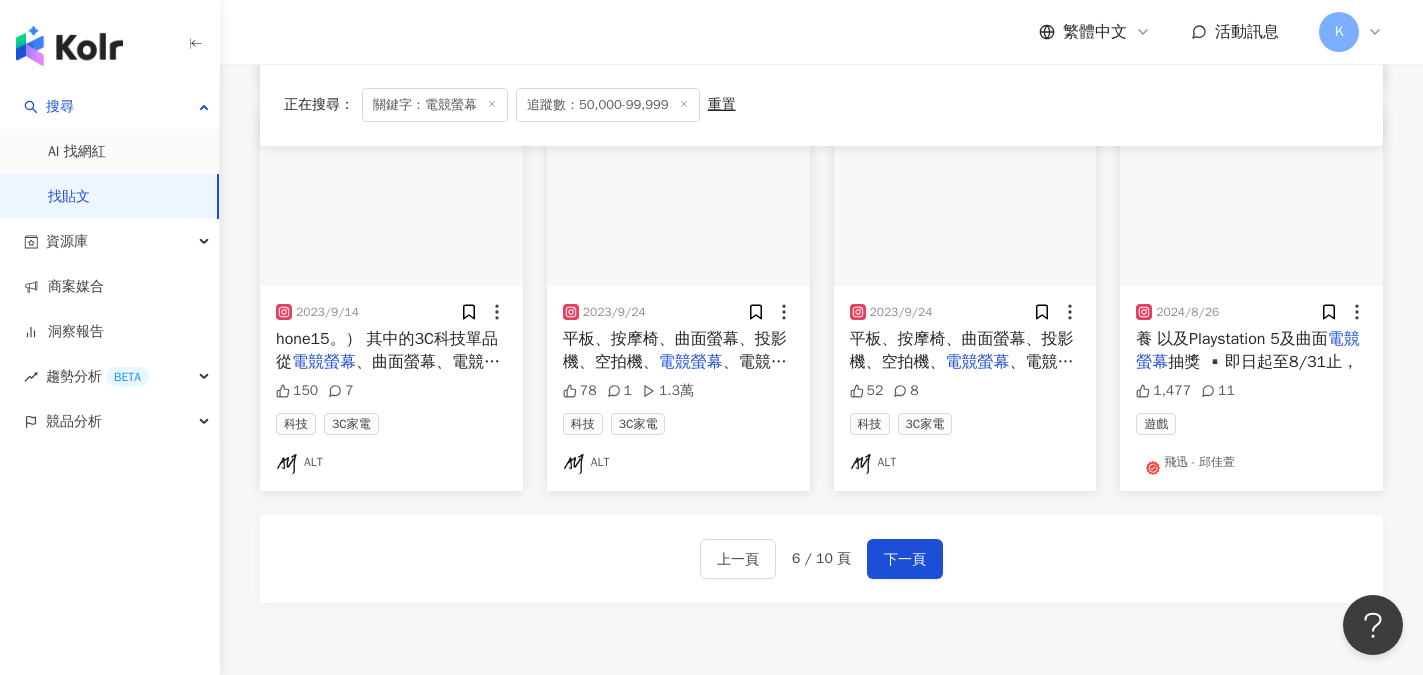 scroll, scrollTop: 1248, scrollLeft: 0, axis: vertical 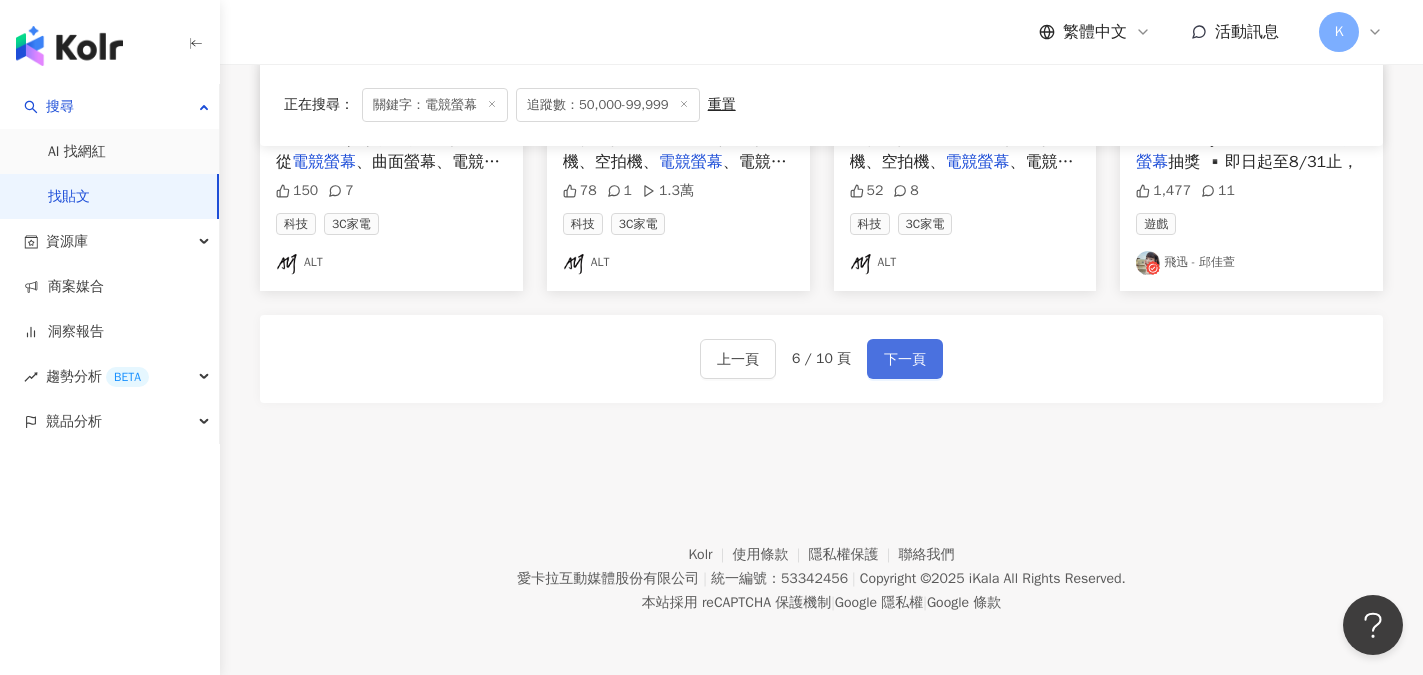 click on "下一頁" at bounding box center (905, 360) 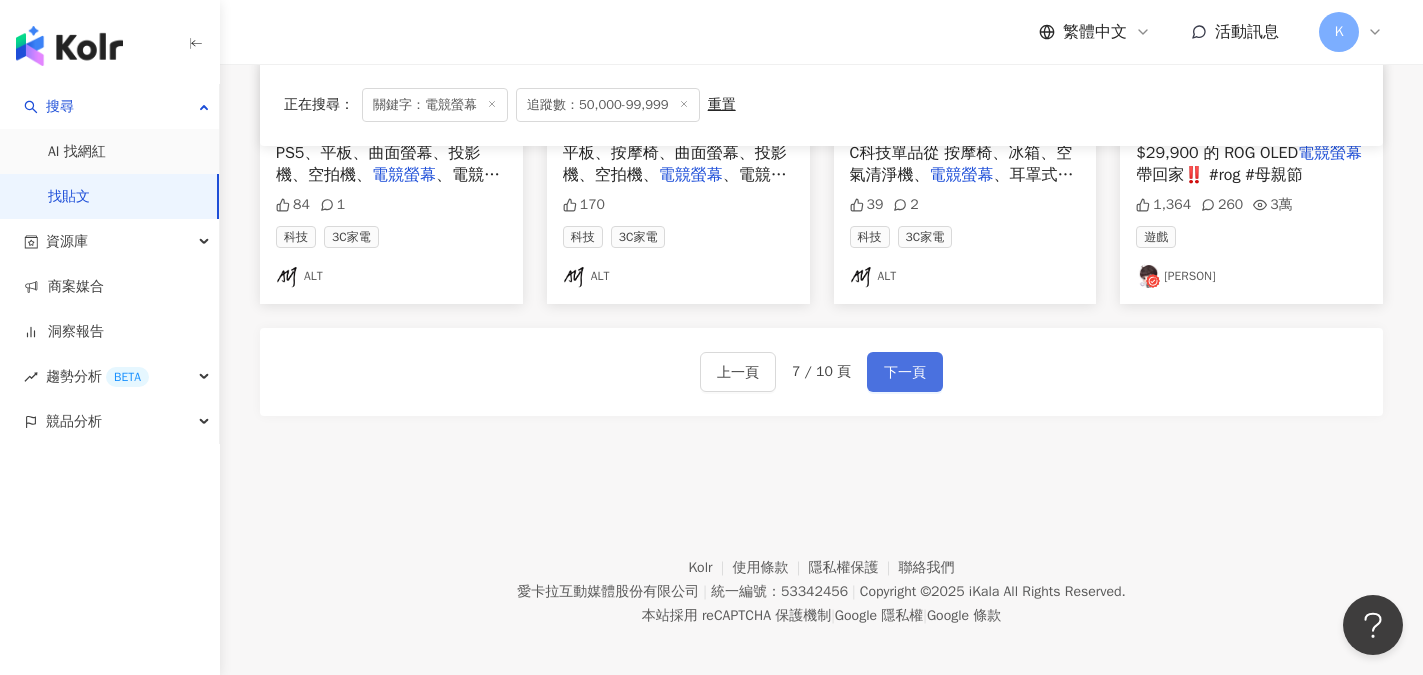 scroll, scrollTop: 1277, scrollLeft: 0, axis: vertical 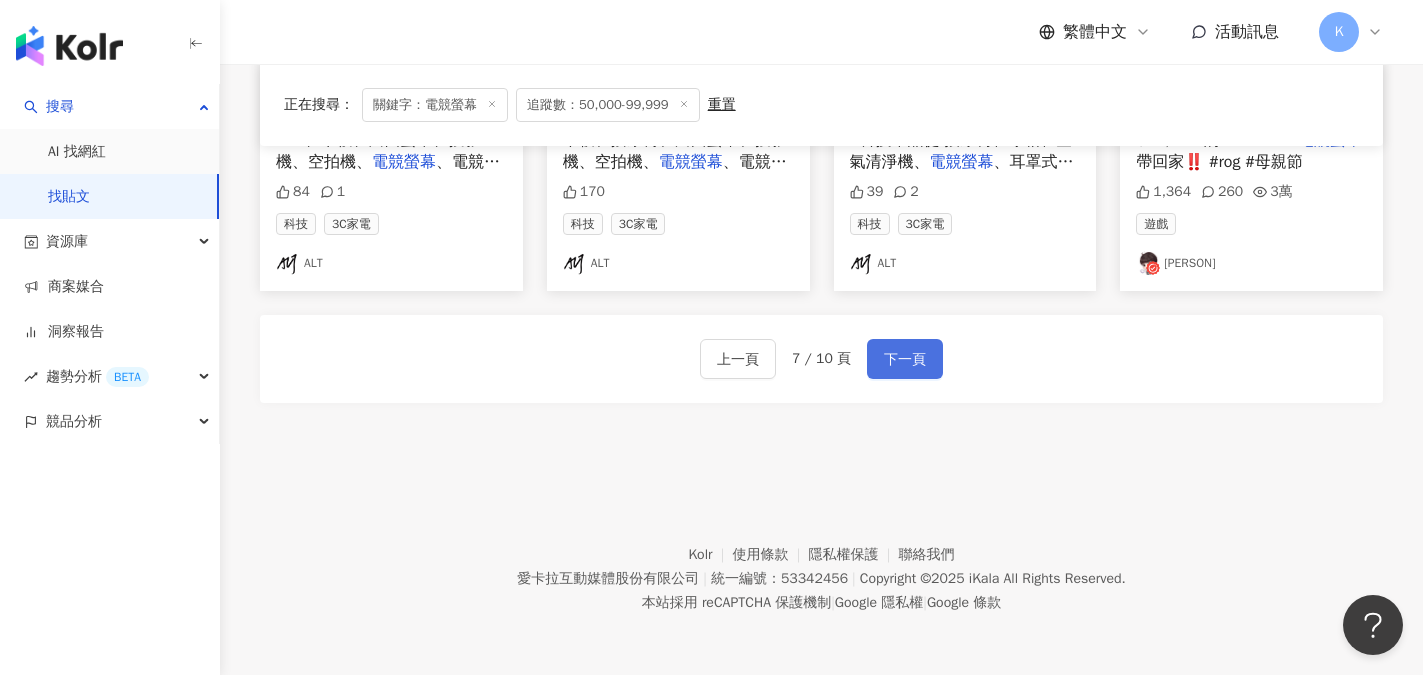 click on "下一頁" at bounding box center (905, 359) 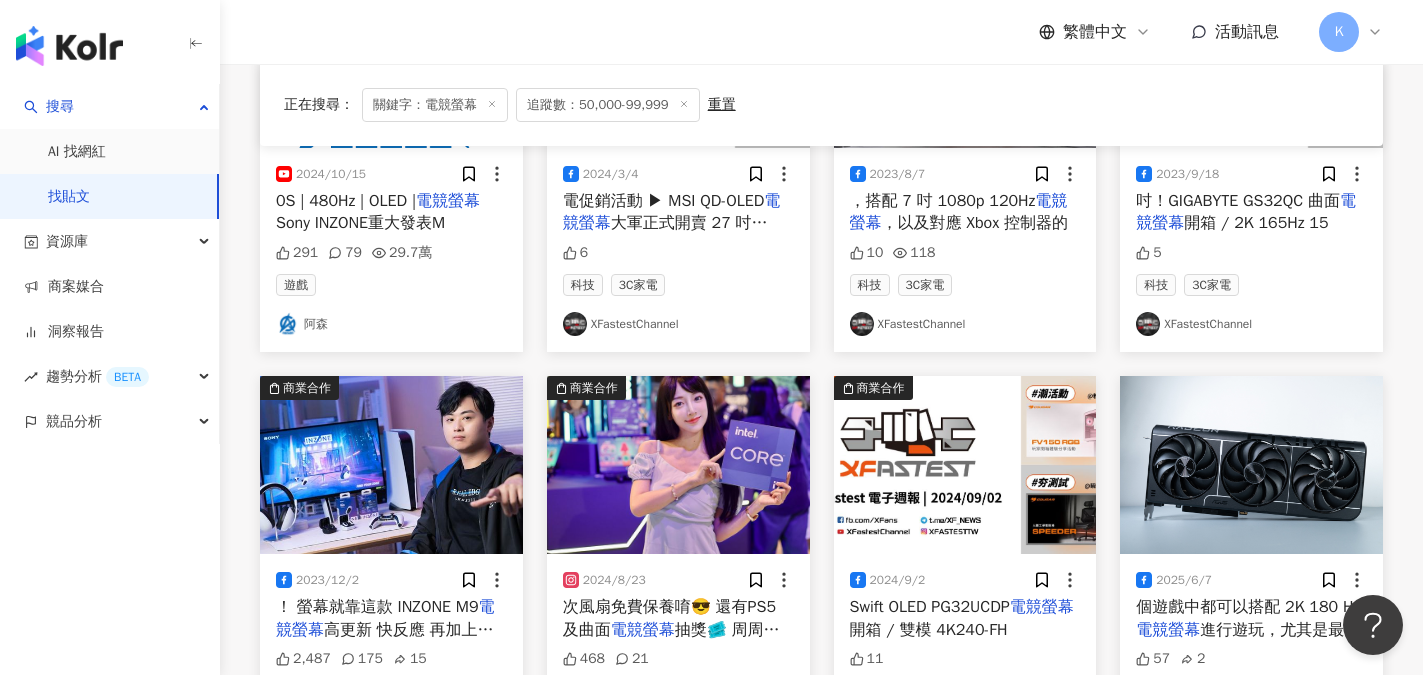 scroll, scrollTop: 800, scrollLeft: 0, axis: vertical 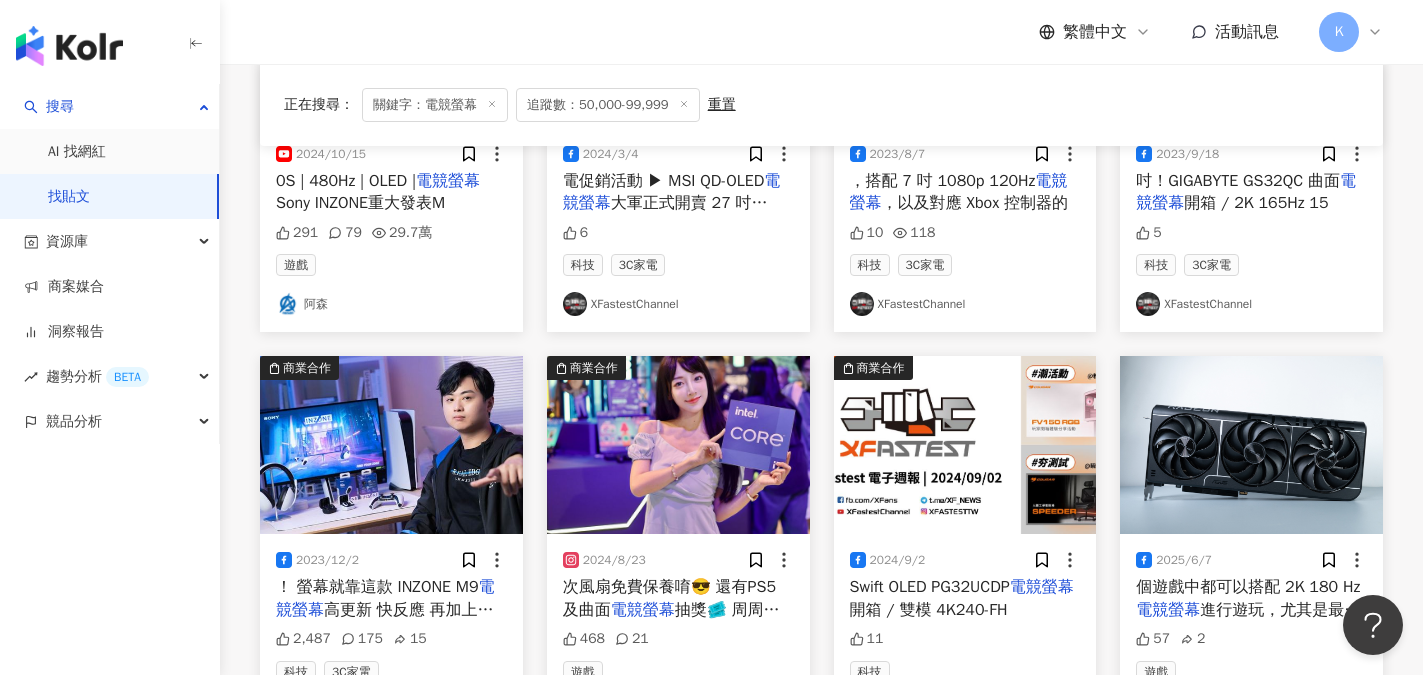 click on "阿森" at bounding box center [391, 304] 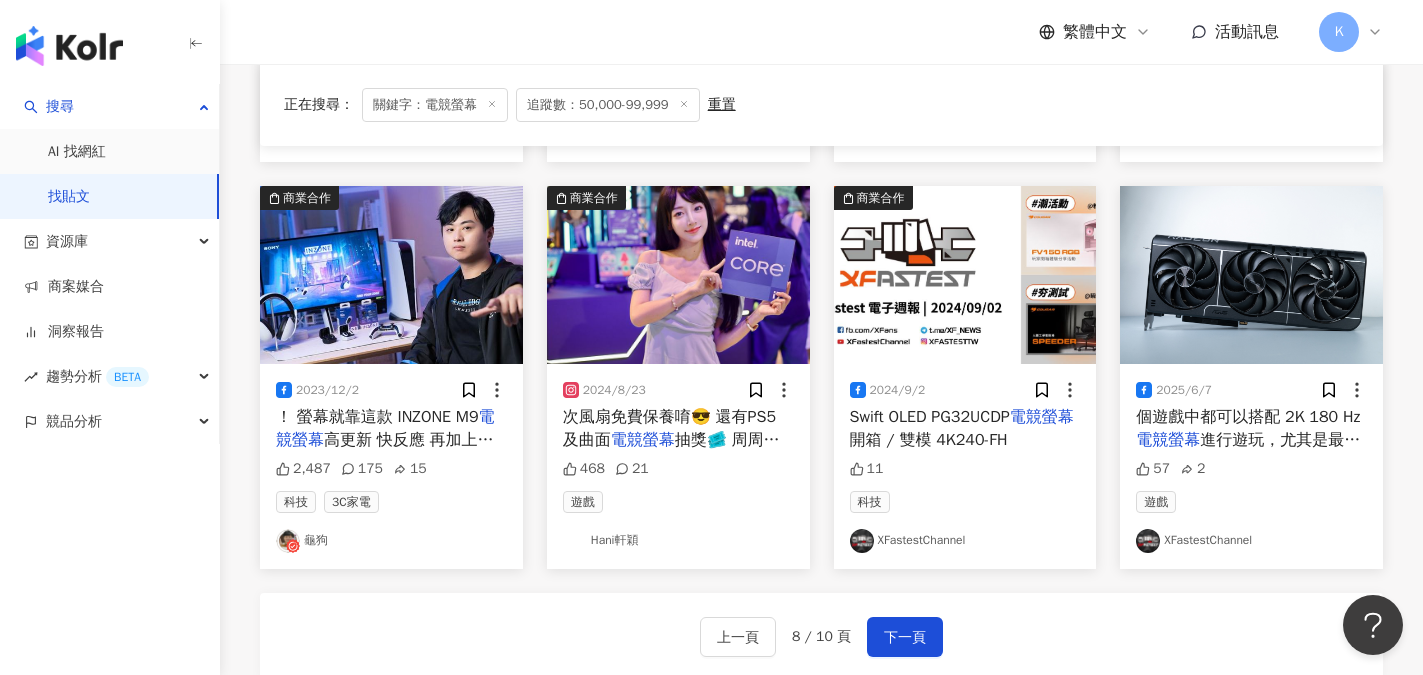 scroll, scrollTop: 1000, scrollLeft: 0, axis: vertical 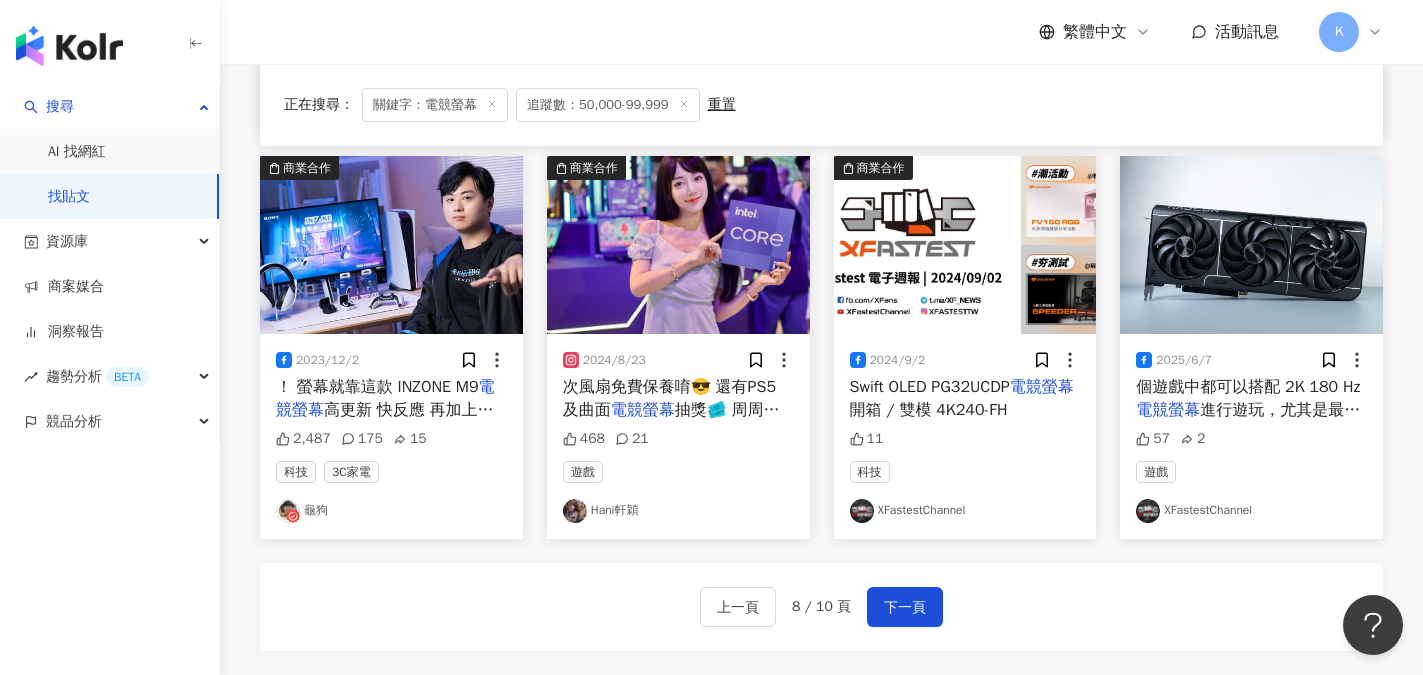 click on "Hani軒穎" at bounding box center [678, 511] 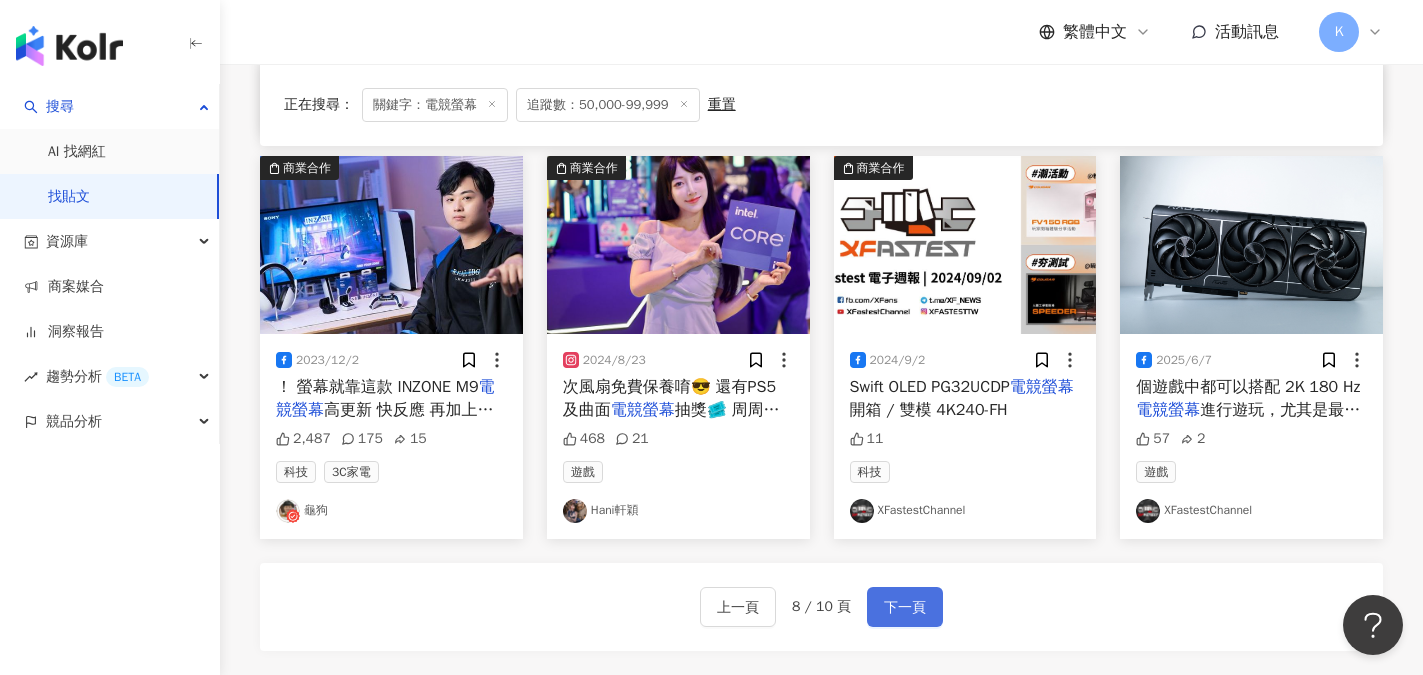 click on "下一頁" at bounding box center (905, 608) 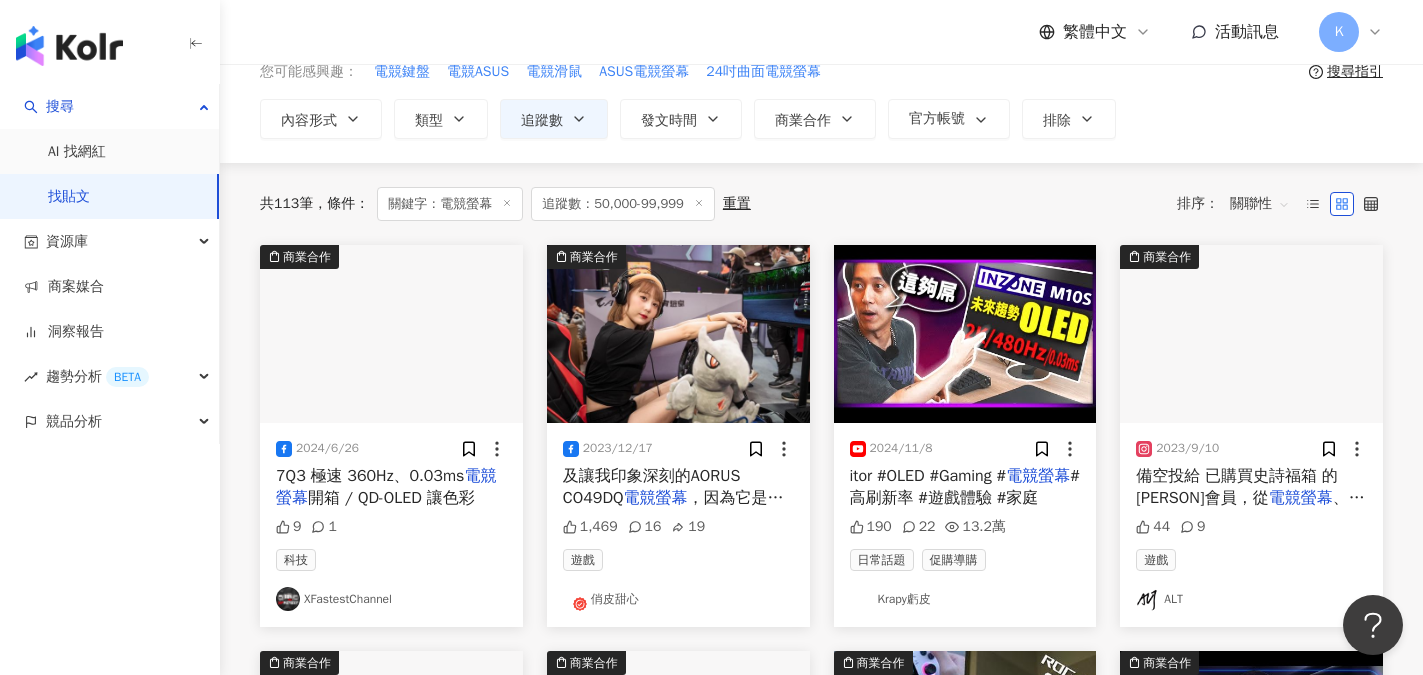 scroll, scrollTop: 100, scrollLeft: 0, axis: vertical 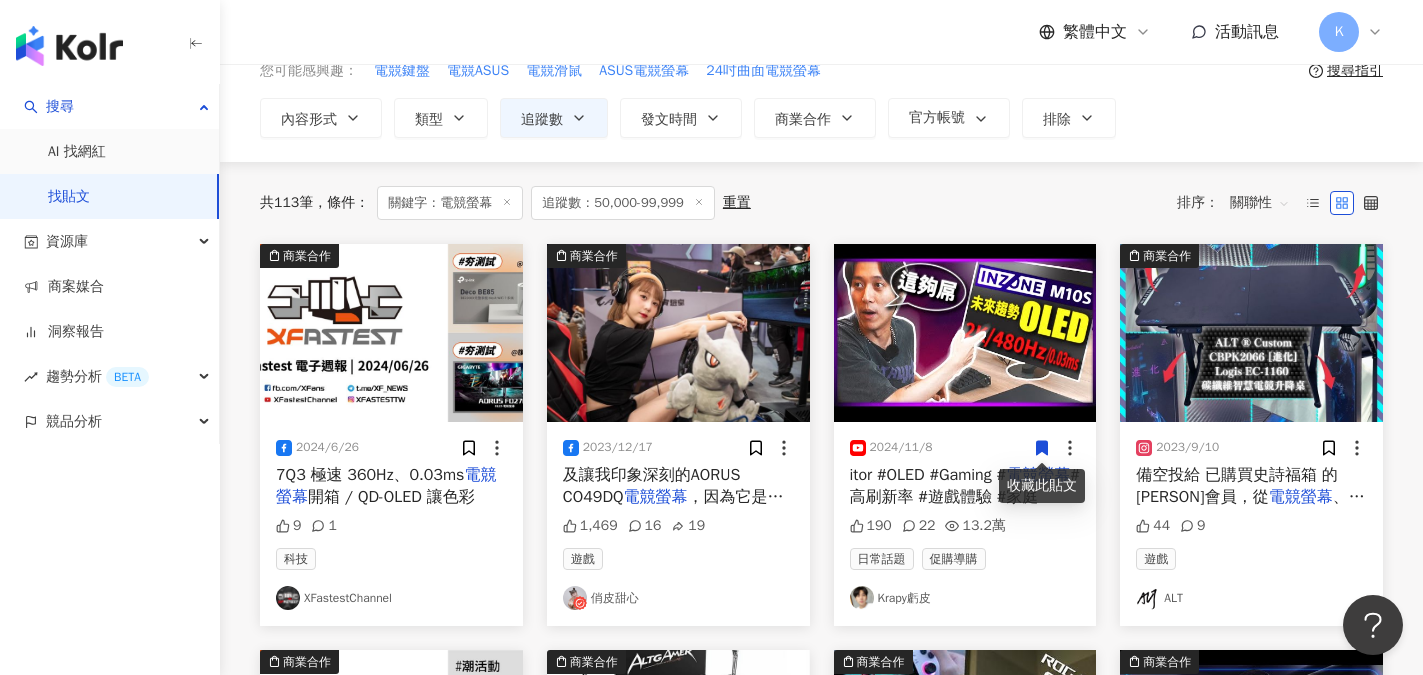 click on "俏皮甜心" at bounding box center (678, 598) 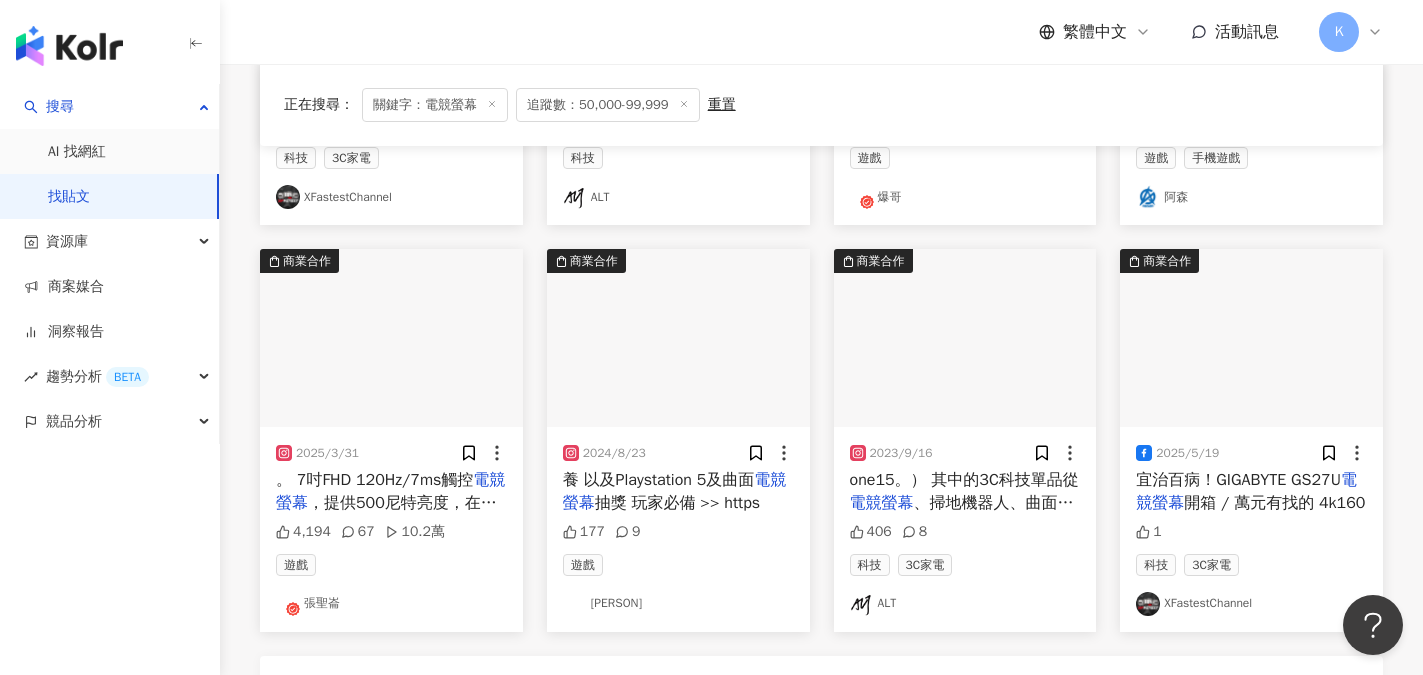 scroll, scrollTop: 1100, scrollLeft: 0, axis: vertical 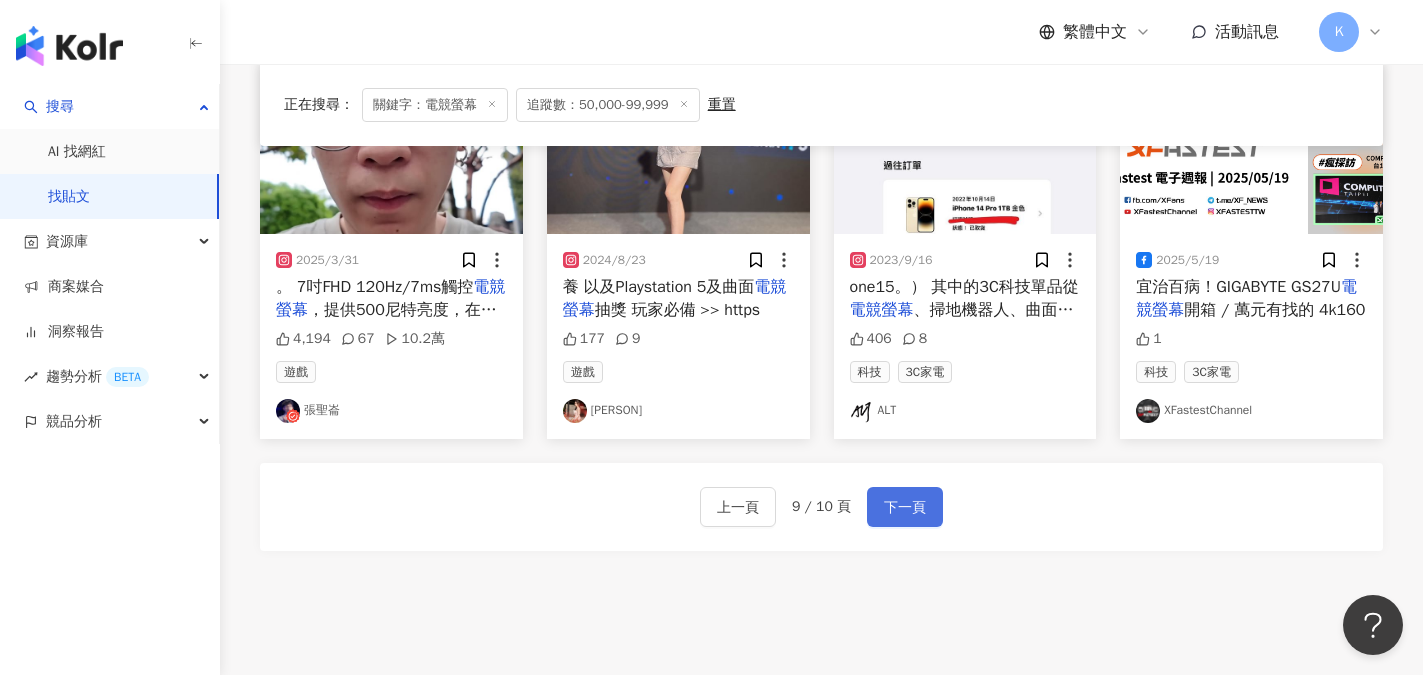 click on "下一頁" at bounding box center (905, 508) 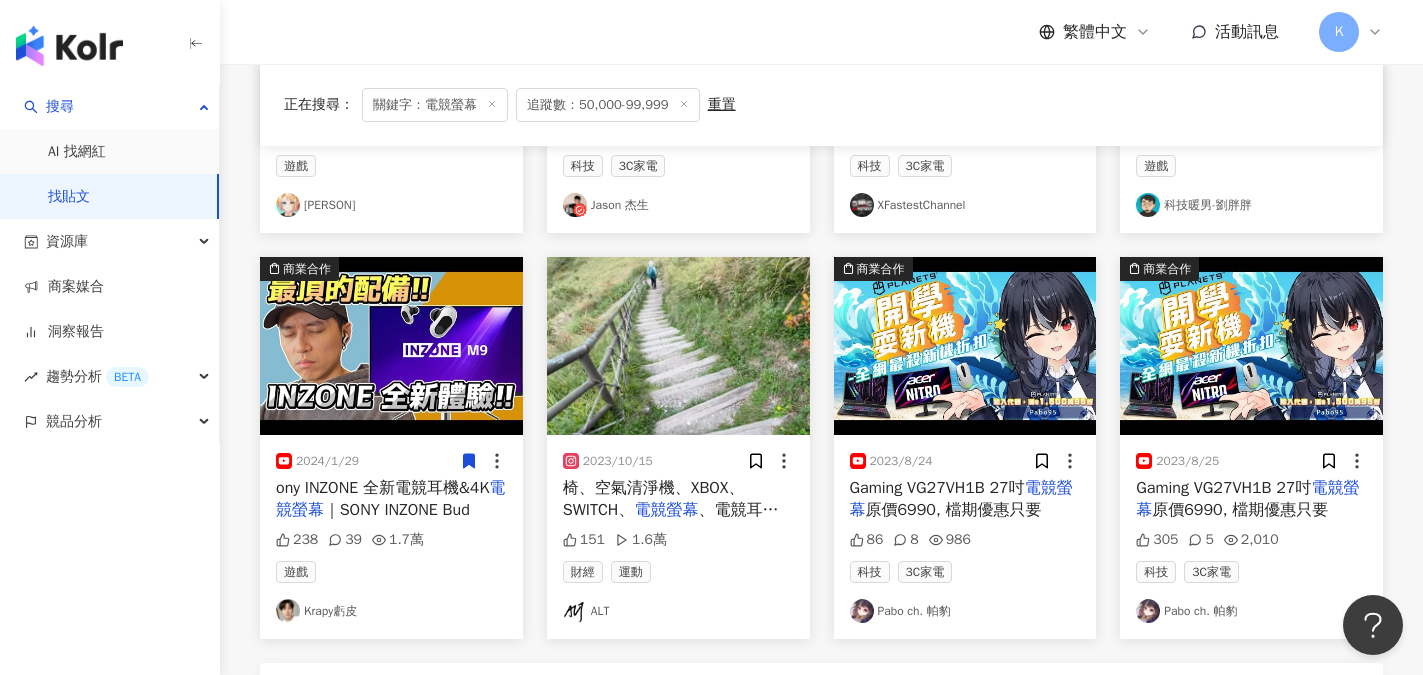 scroll, scrollTop: 593, scrollLeft: 0, axis: vertical 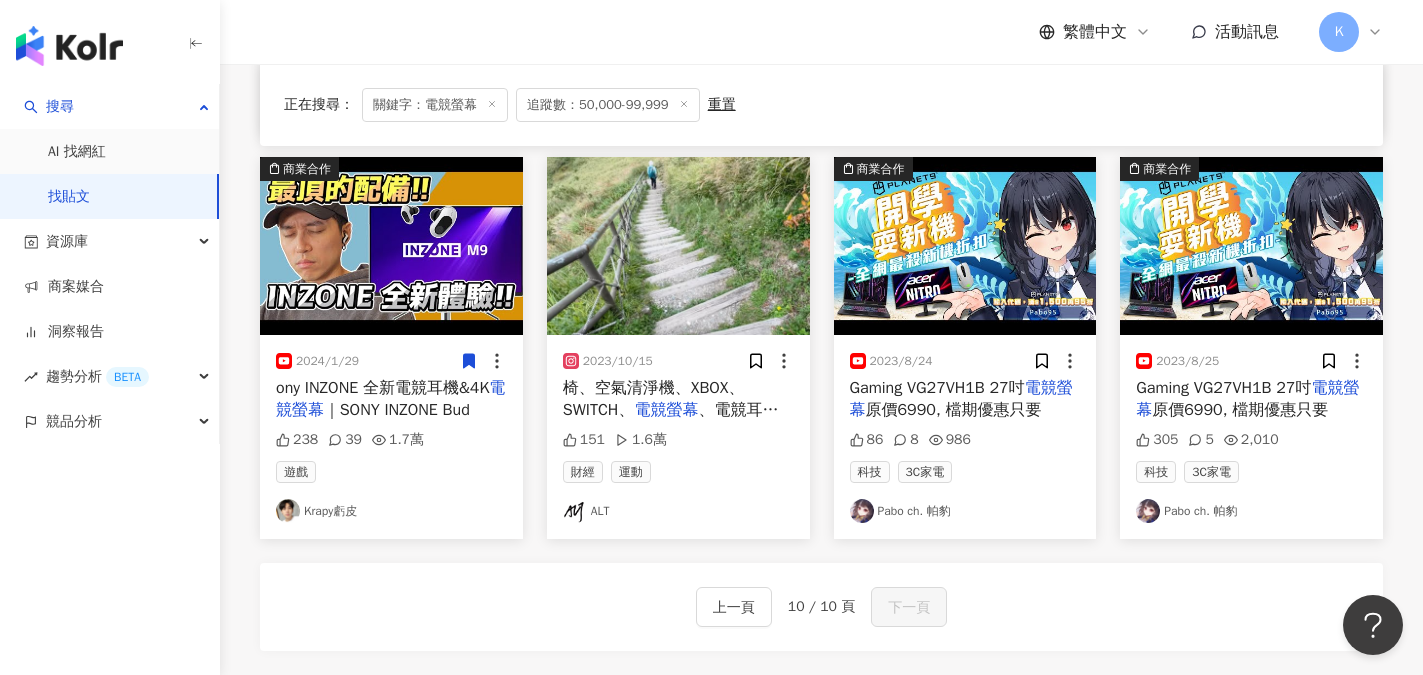 click on "Krapy虧皮" at bounding box center (391, 511) 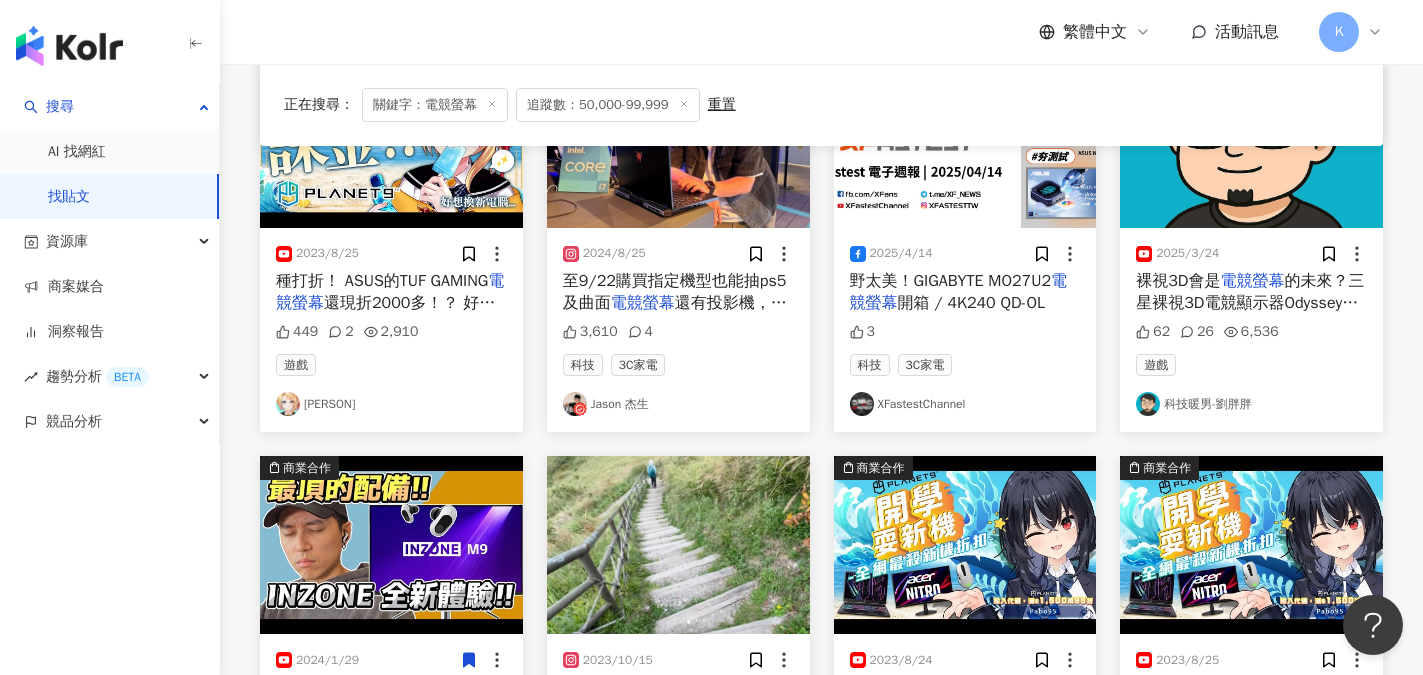 scroll, scrollTop: 293, scrollLeft: 0, axis: vertical 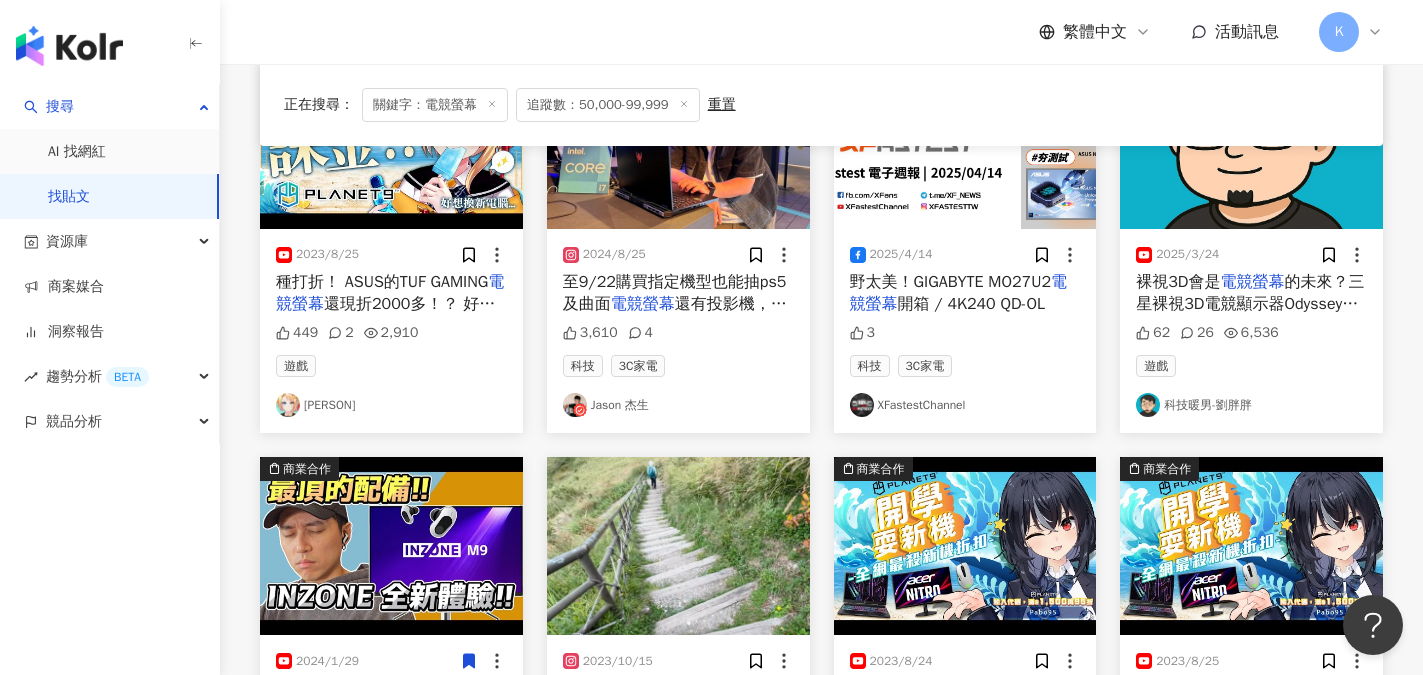 click on "科技暖男-劉胖胖" at bounding box center (1251, 405) 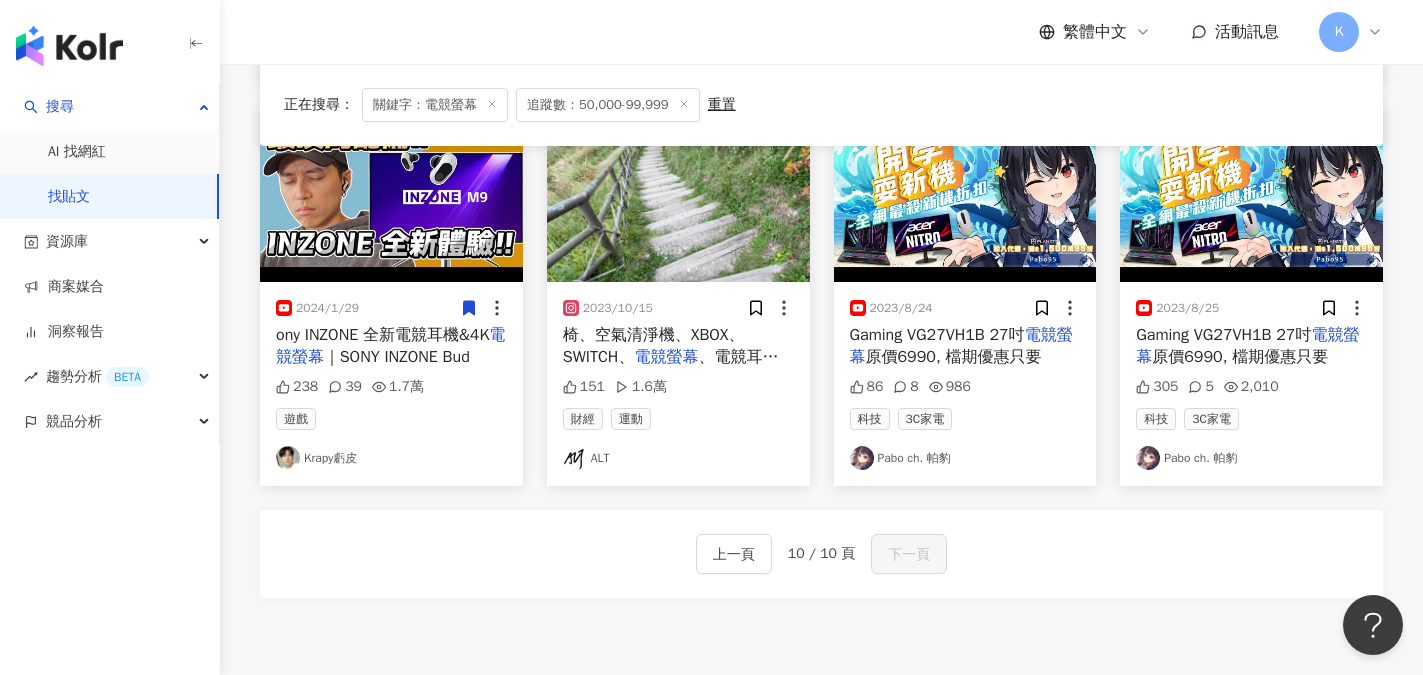 scroll, scrollTop: 793, scrollLeft: 0, axis: vertical 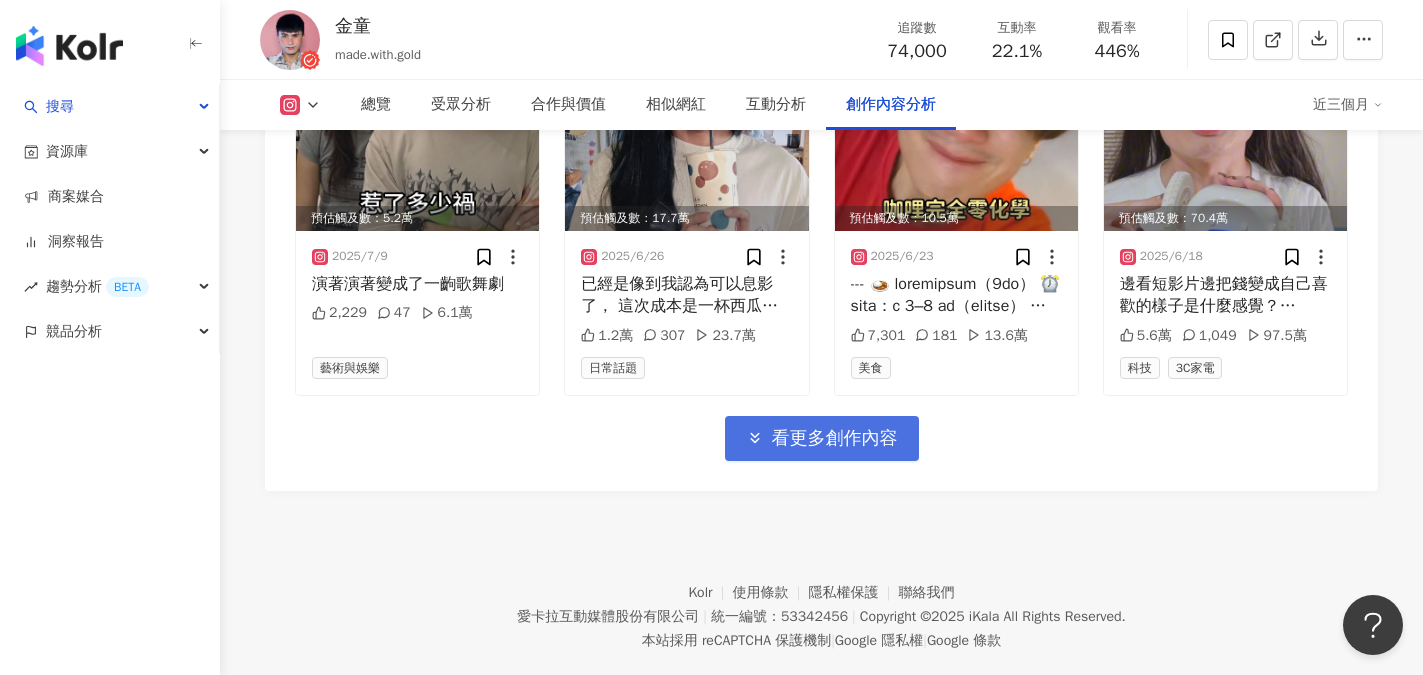 click on "看更多創作內容" at bounding box center (835, 439) 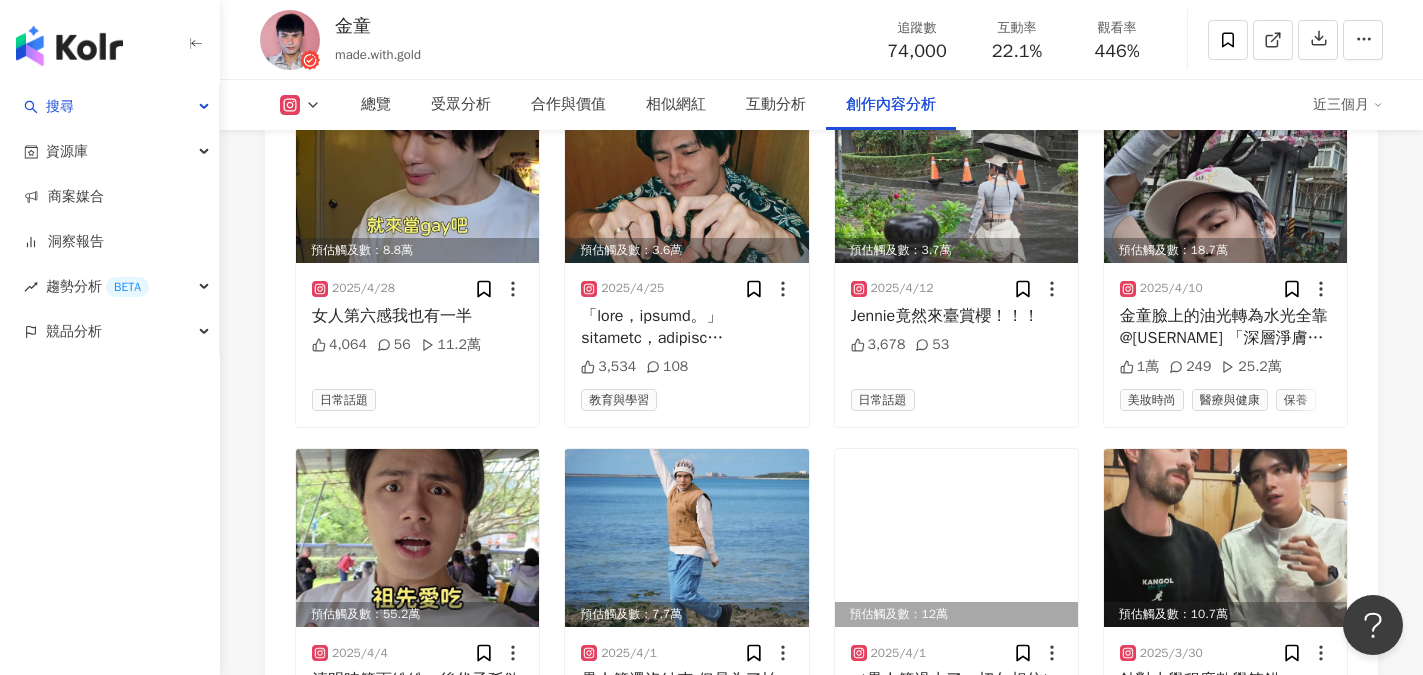 scroll, scrollTop: 7800, scrollLeft: 0, axis: vertical 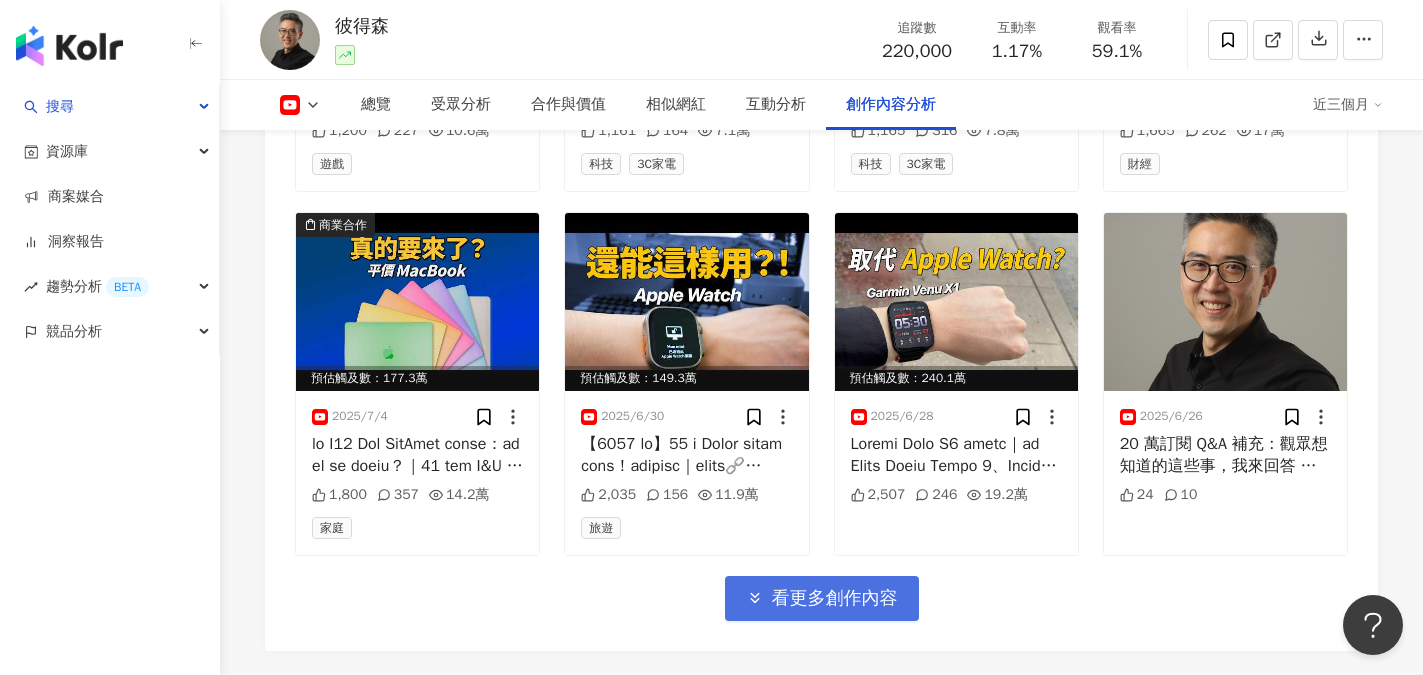 click on "看更多創作內容" at bounding box center [835, 599] 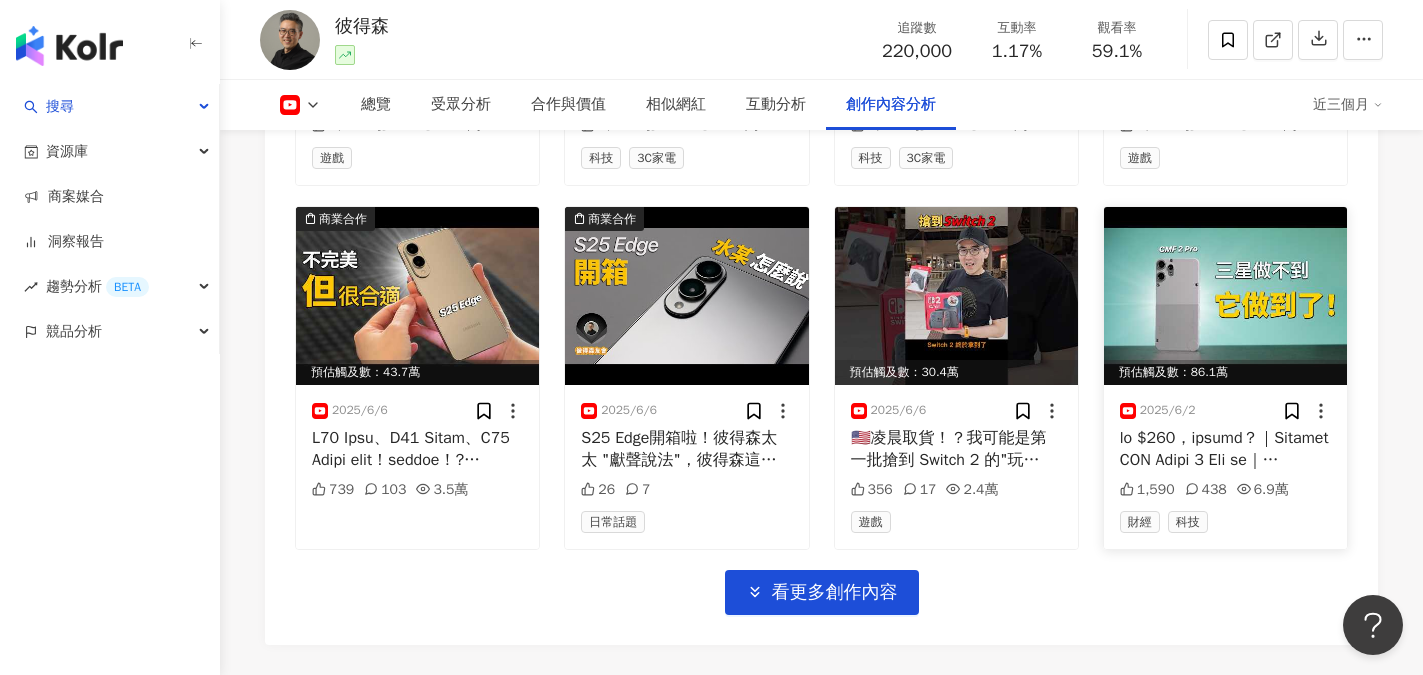 scroll, scrollTop: 7400, scrollLeft: 0, axis: vertical 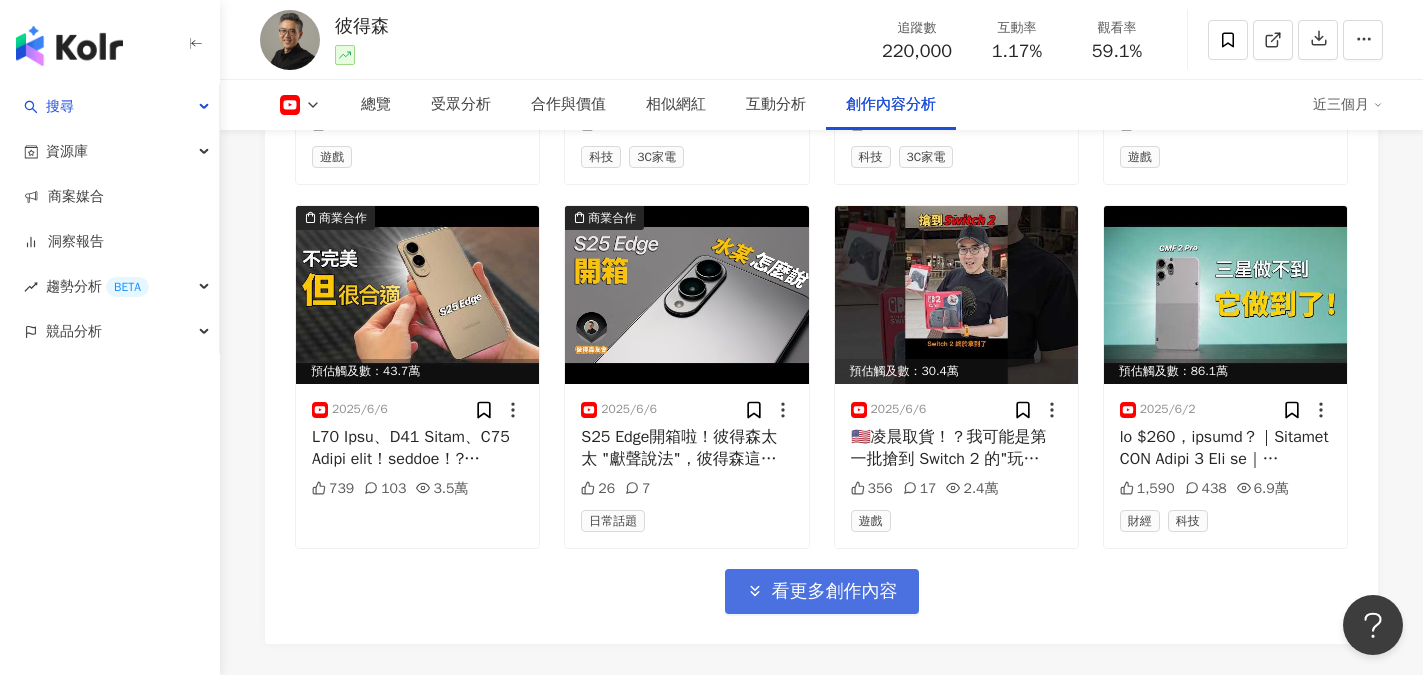 click on "看更多創作內容" at bounding box center (835, 592) 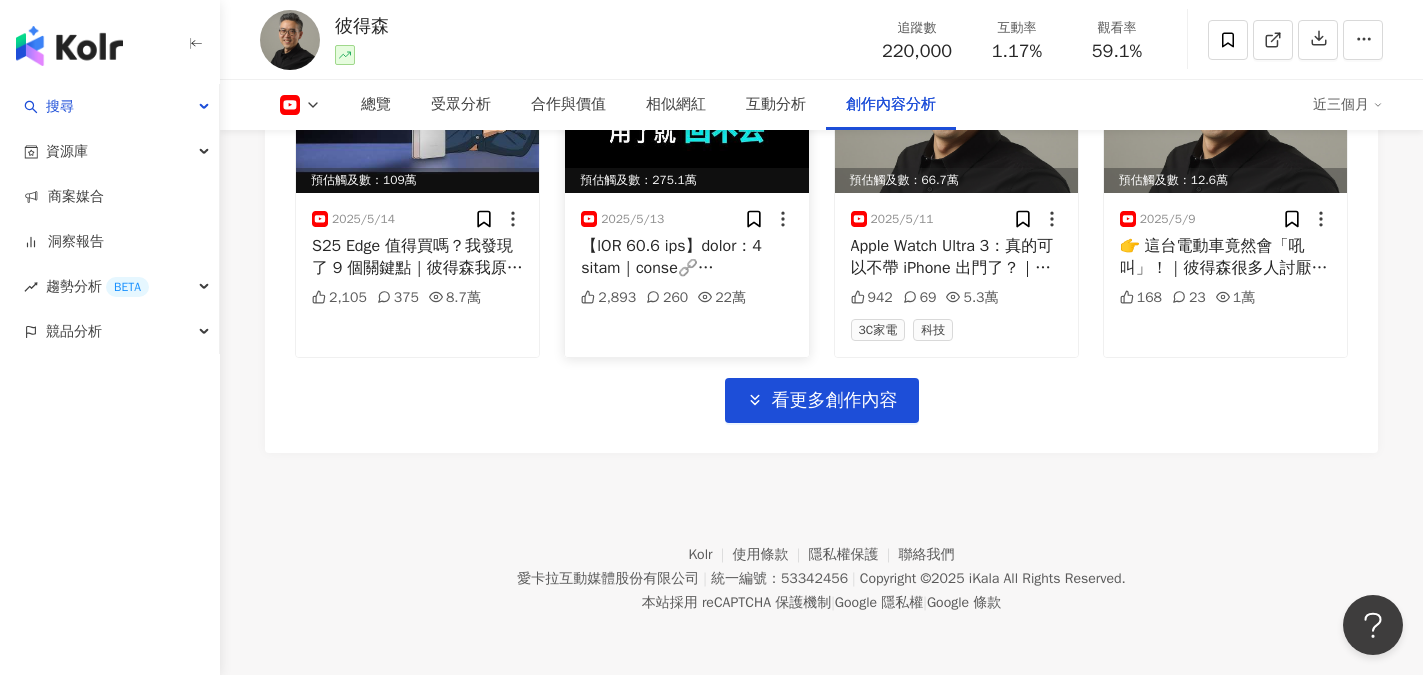 scroll, scrollTop: 8700, scrollLeft: 0, axis: vertical 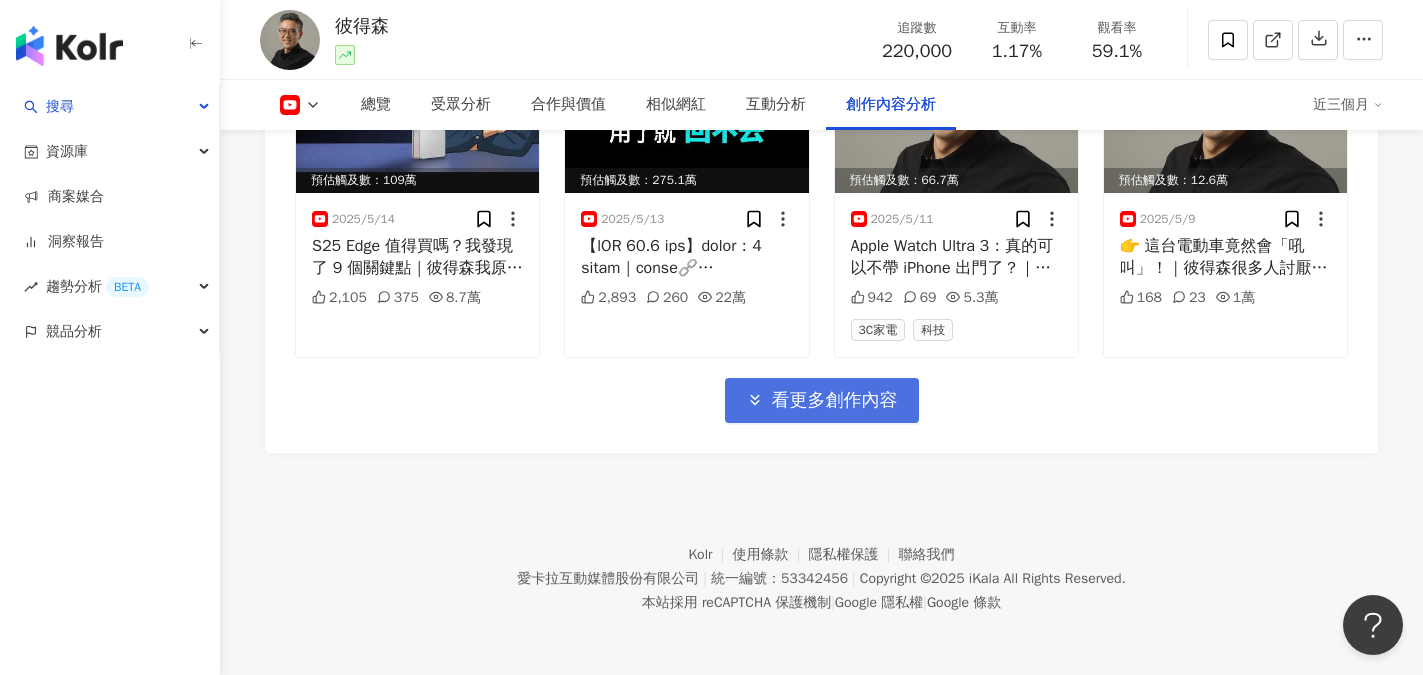 click on "看更多創作內容" at bounding box center (835, 401) 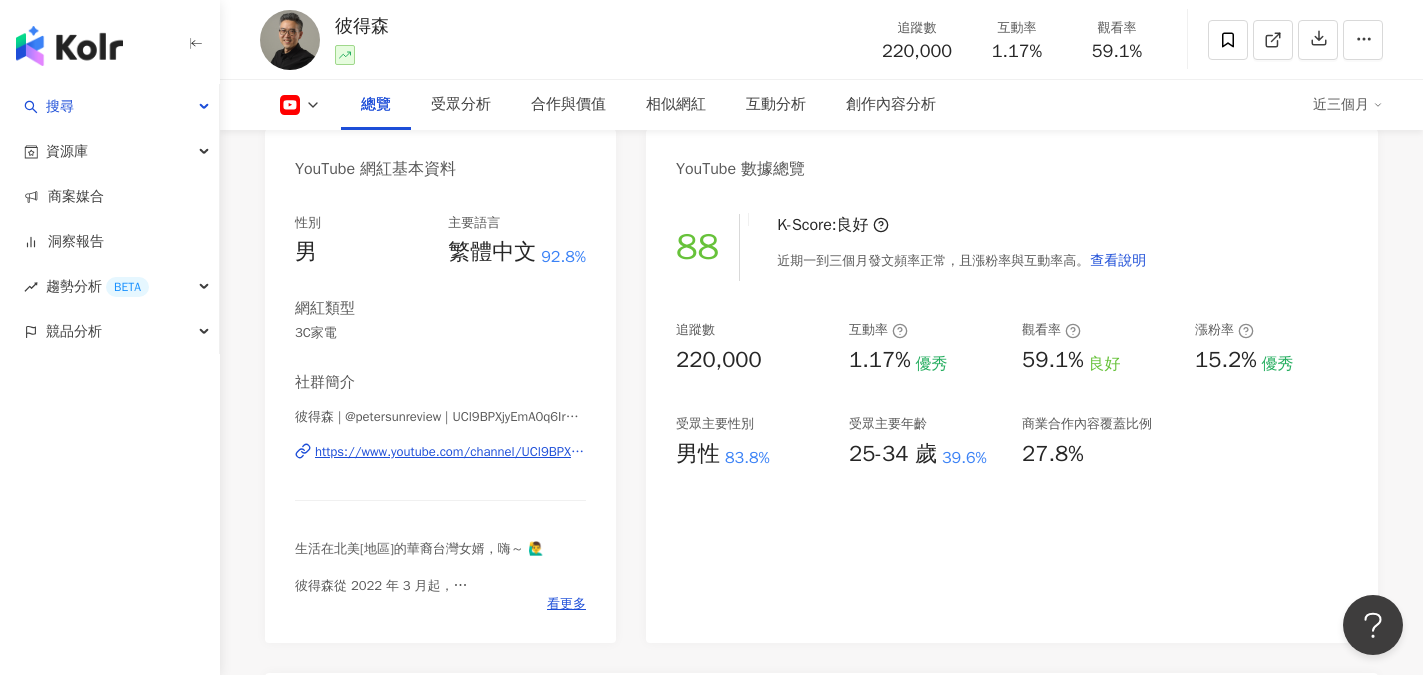 scroll, scrollTop: 200, scrollLeft: 0, axis: vertical 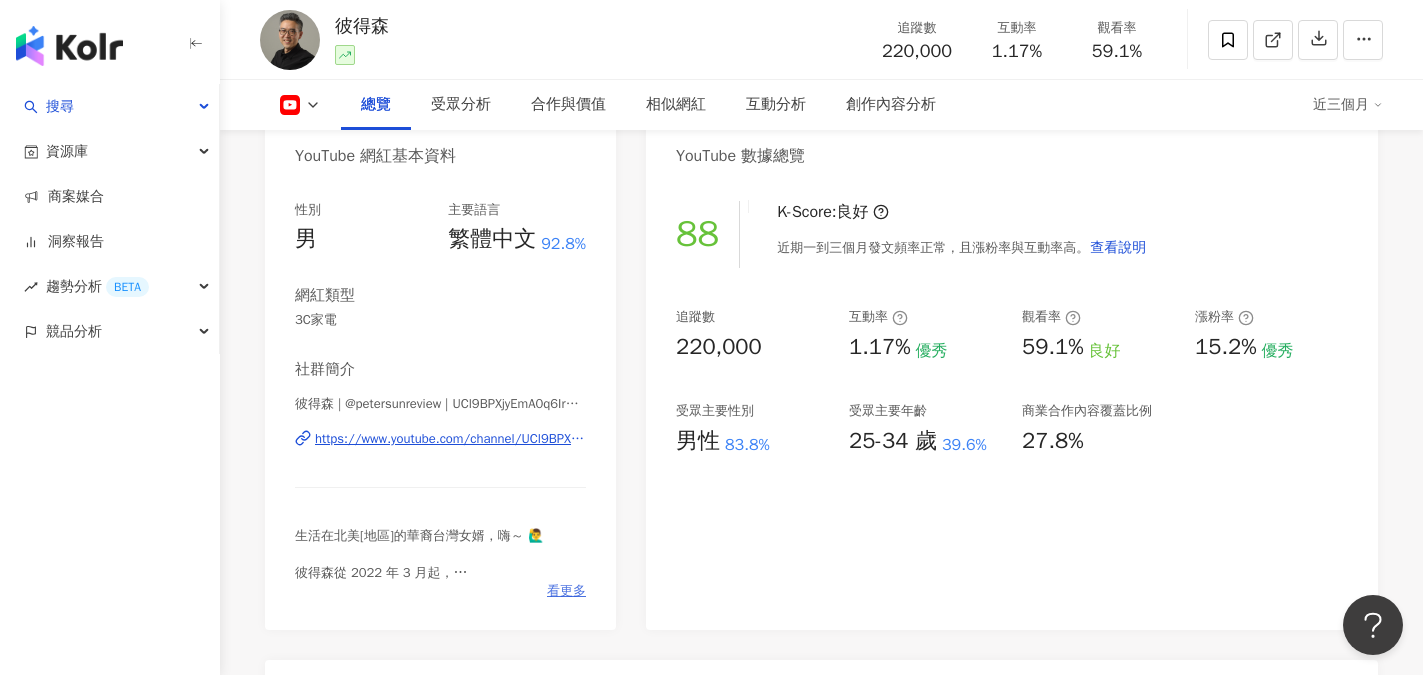 click on "看更多" at bounding box center (566, 591) 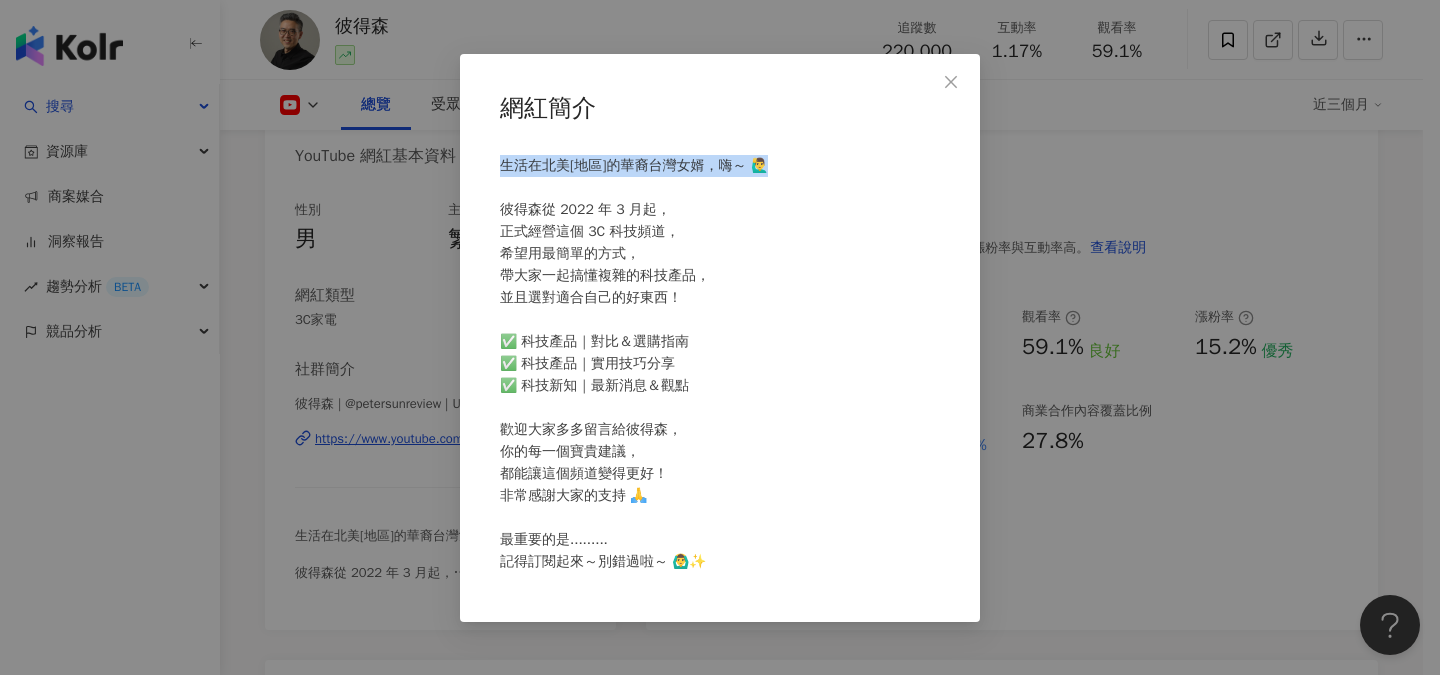 drag, startPoint x: 503, startPoint y: 164, endPoint x: 597, endPoint y: 195, distance: 98.9798 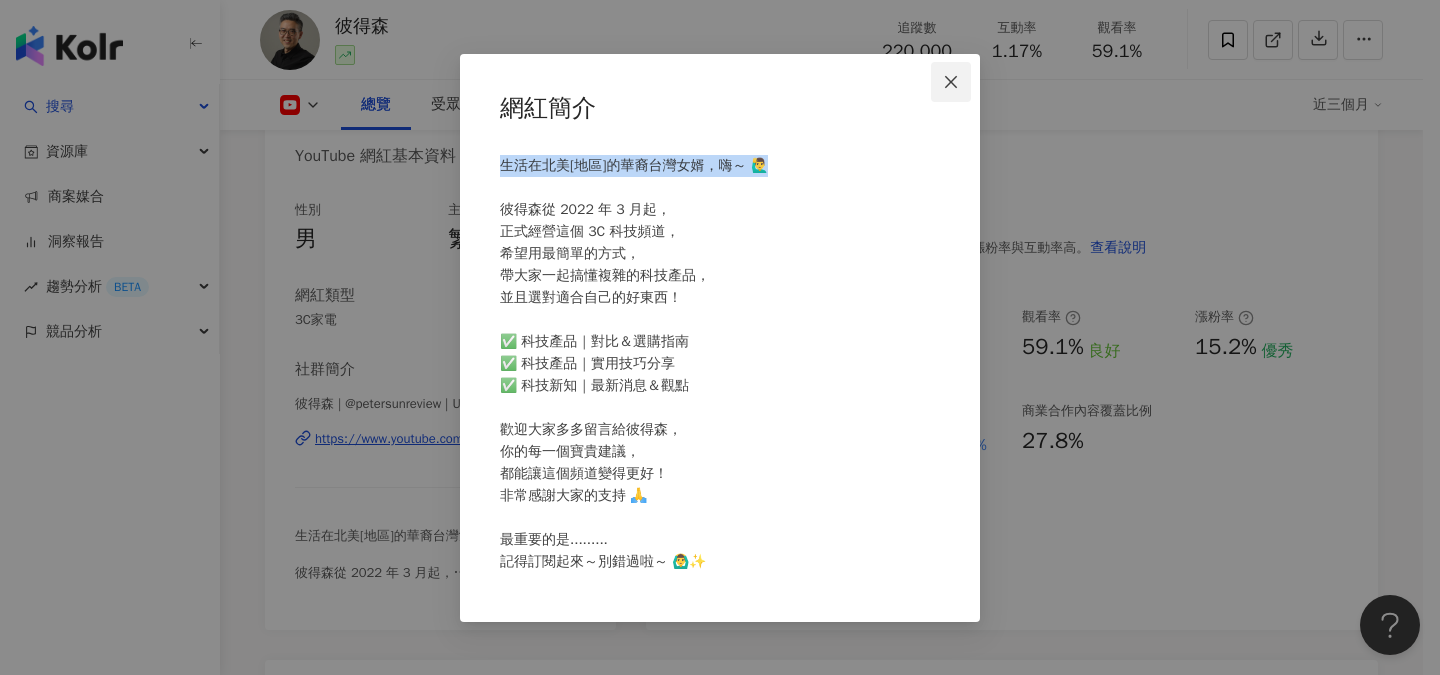 click 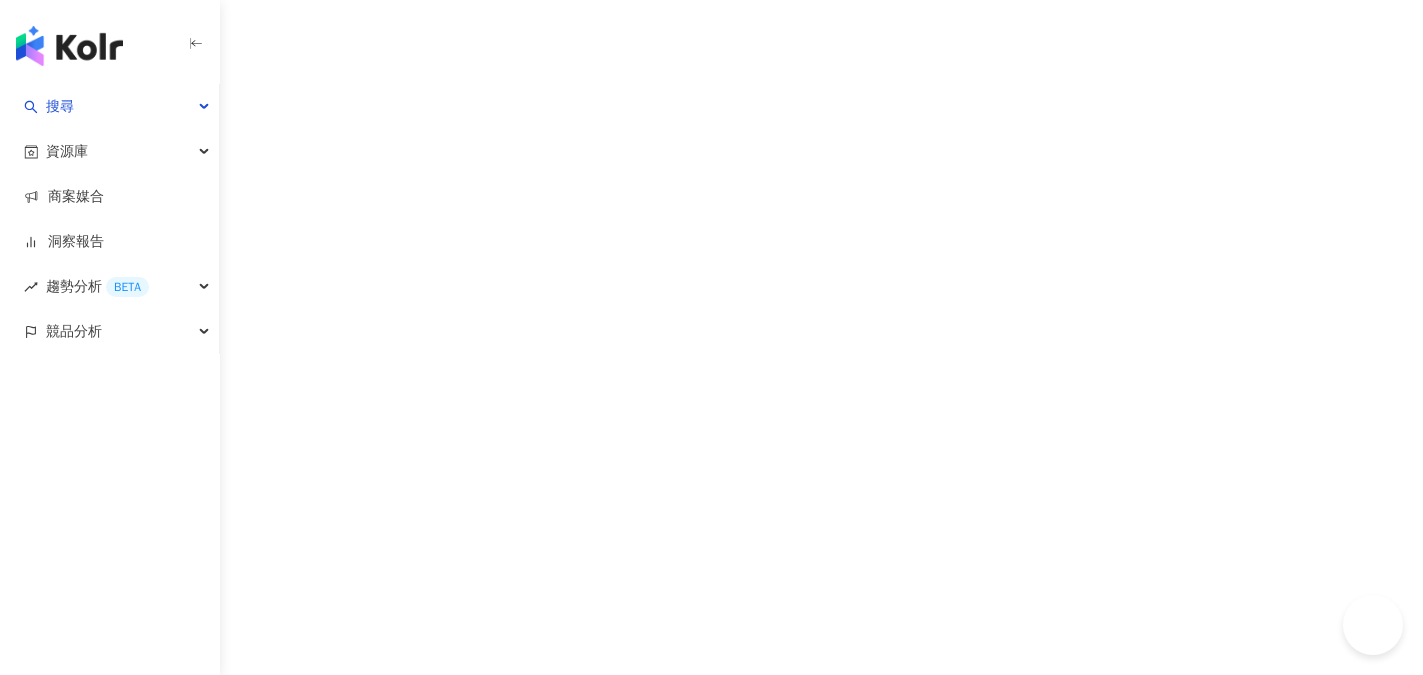 scroll, scrollTop: 0, scrollLeft: 0, axis: both 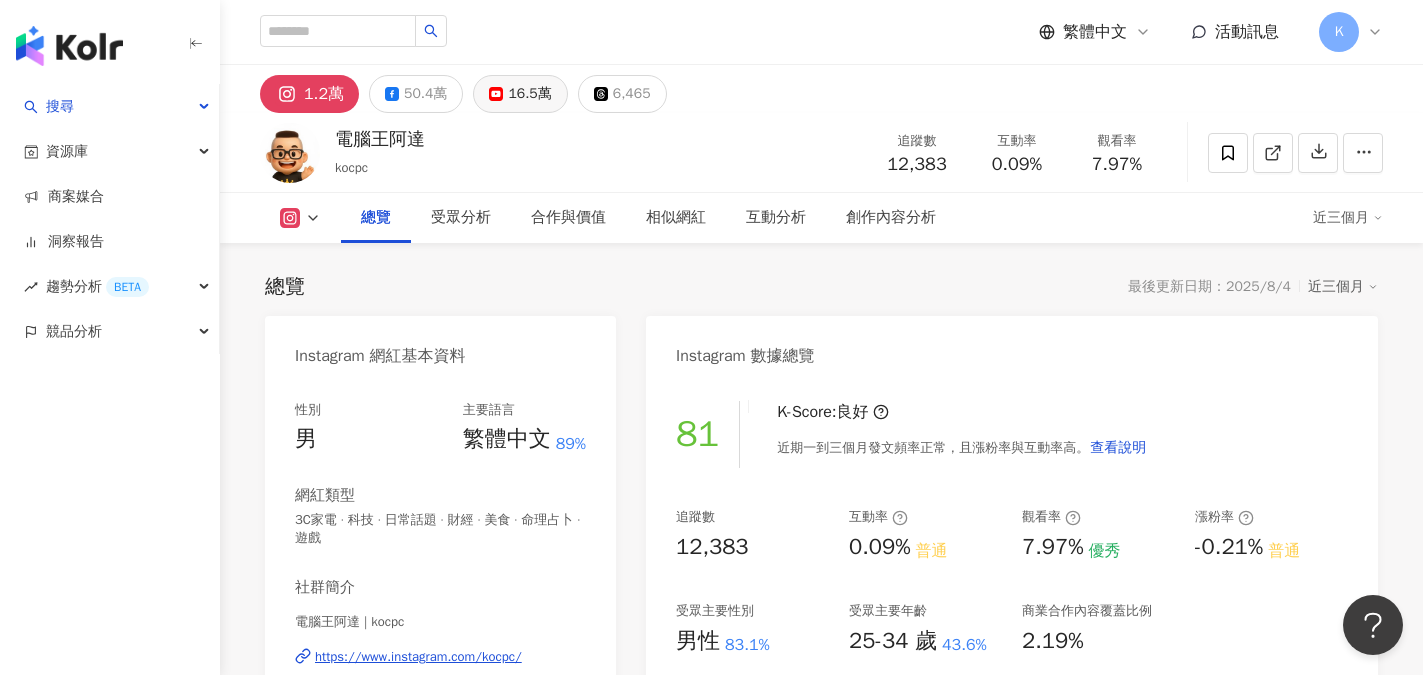 click on "16.5萬" at bounding box center (520, 94) 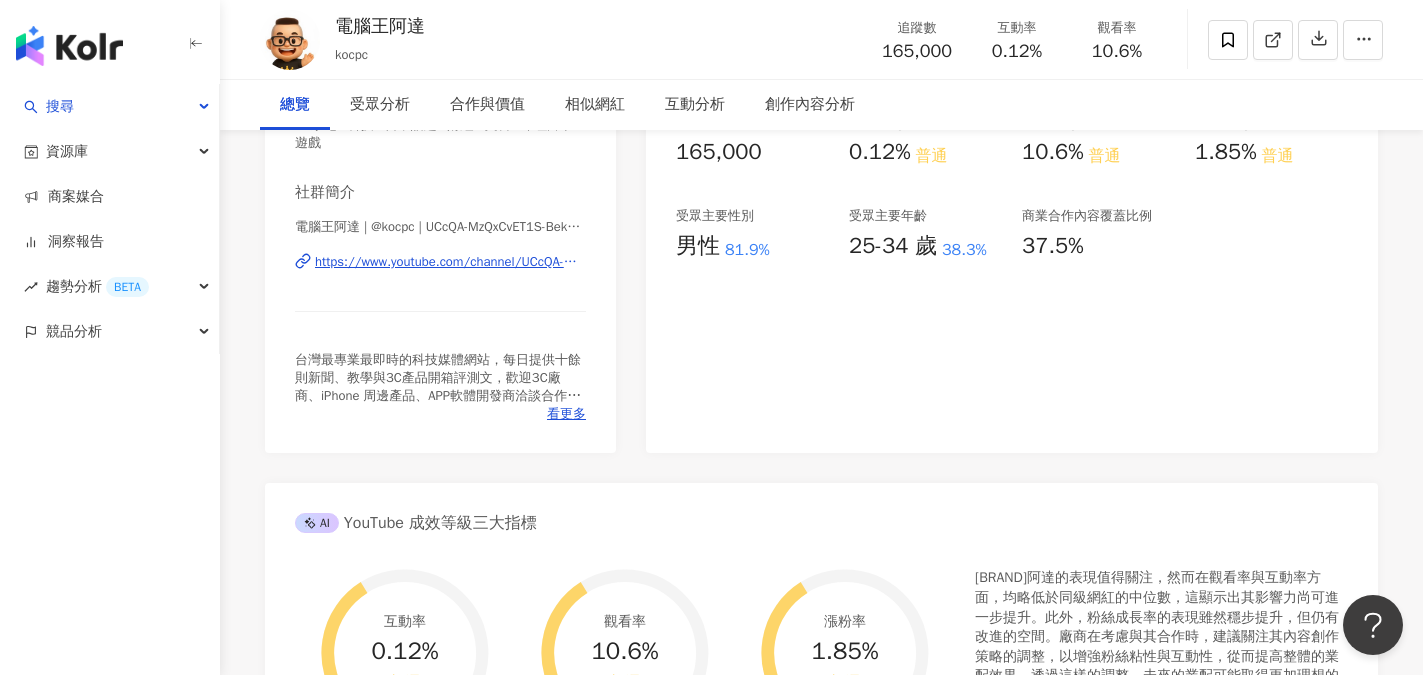 scroll, scrollTop: 0, scrollLeft: 0, axis: both 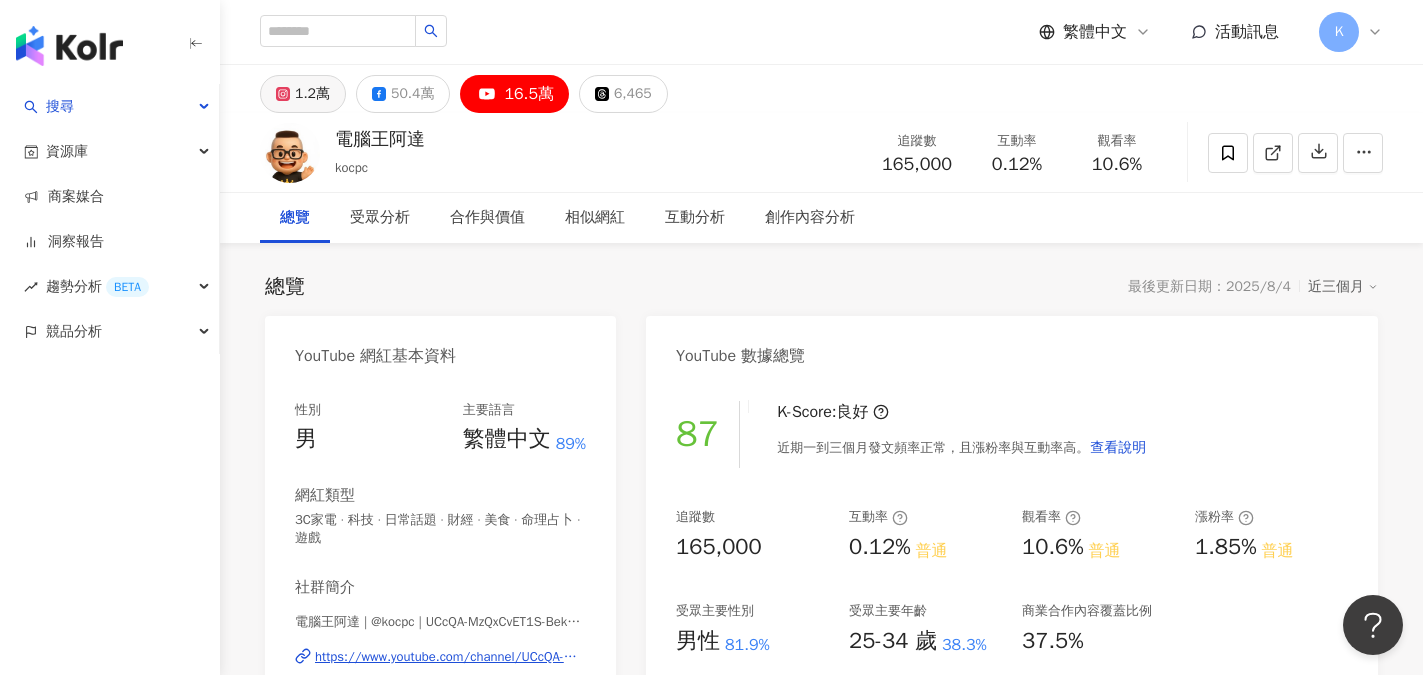 click on "1.2萬" at bounding box center [312, 94] 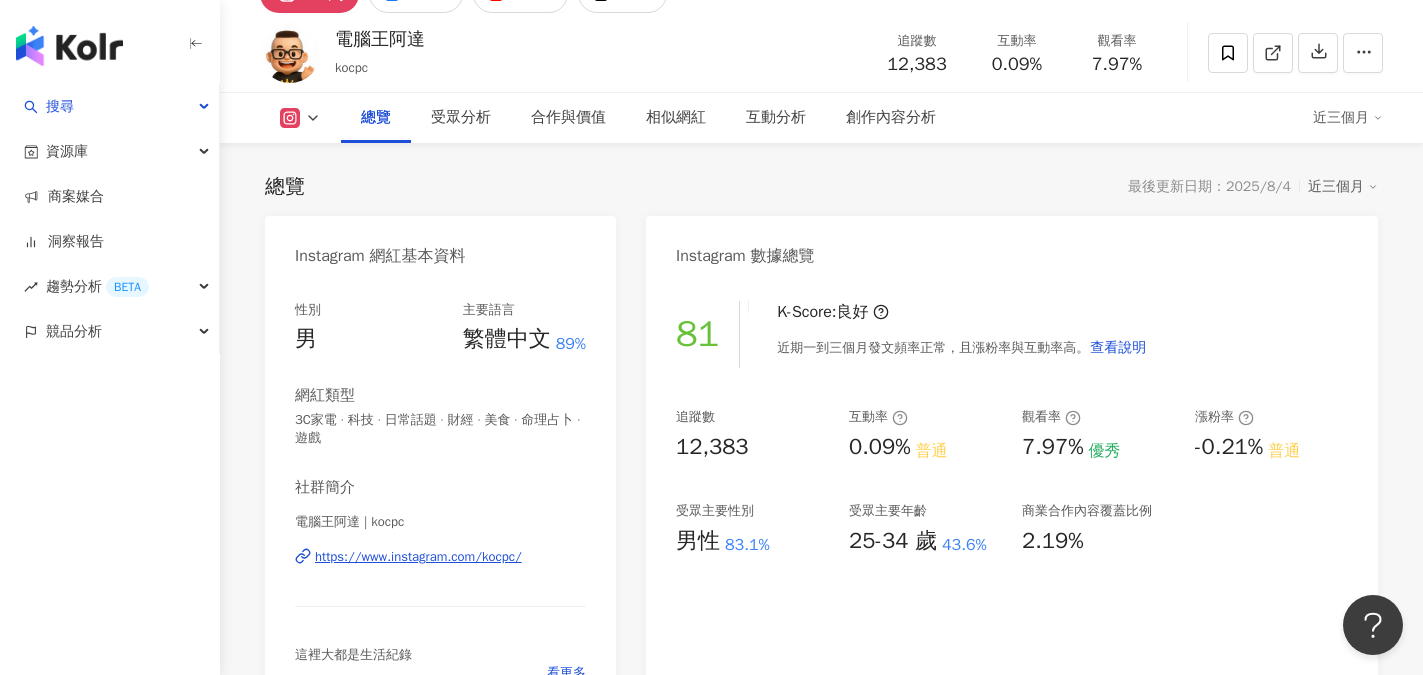 scroll, scrollTop: 0, scrollLeft: 0, axis: both 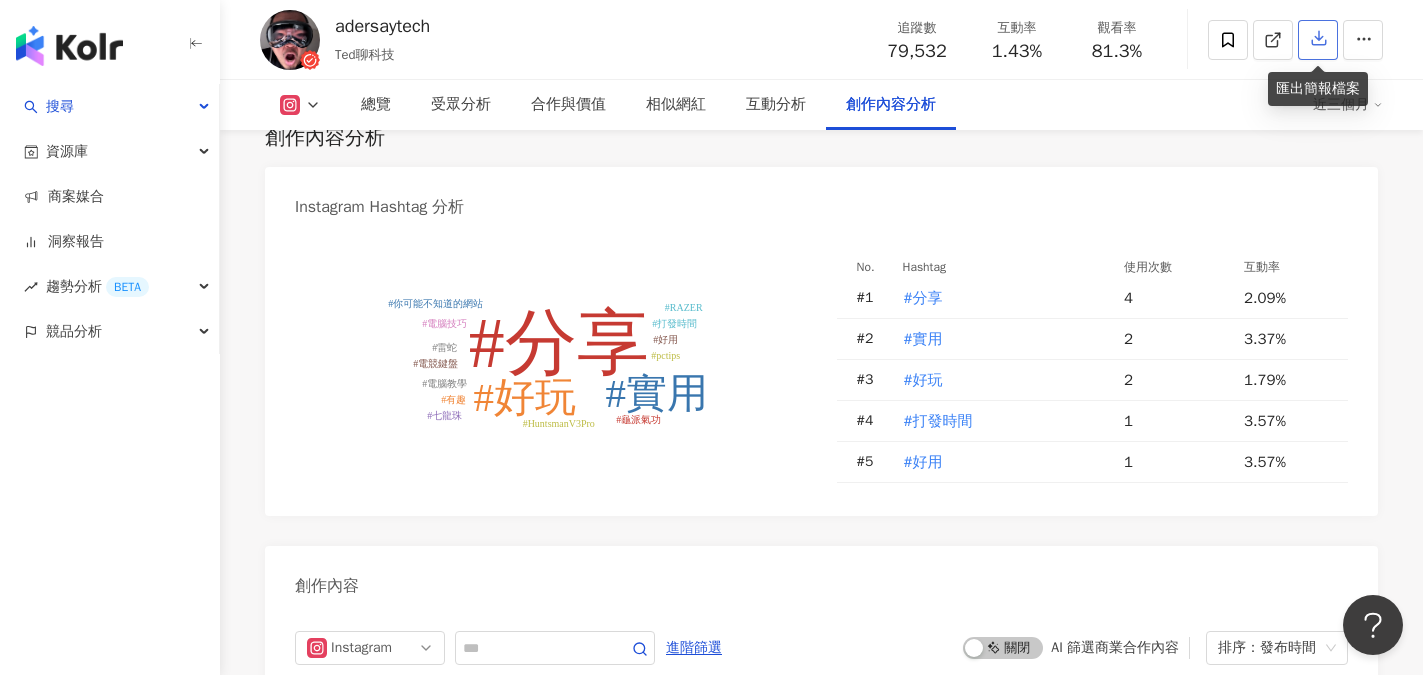 click 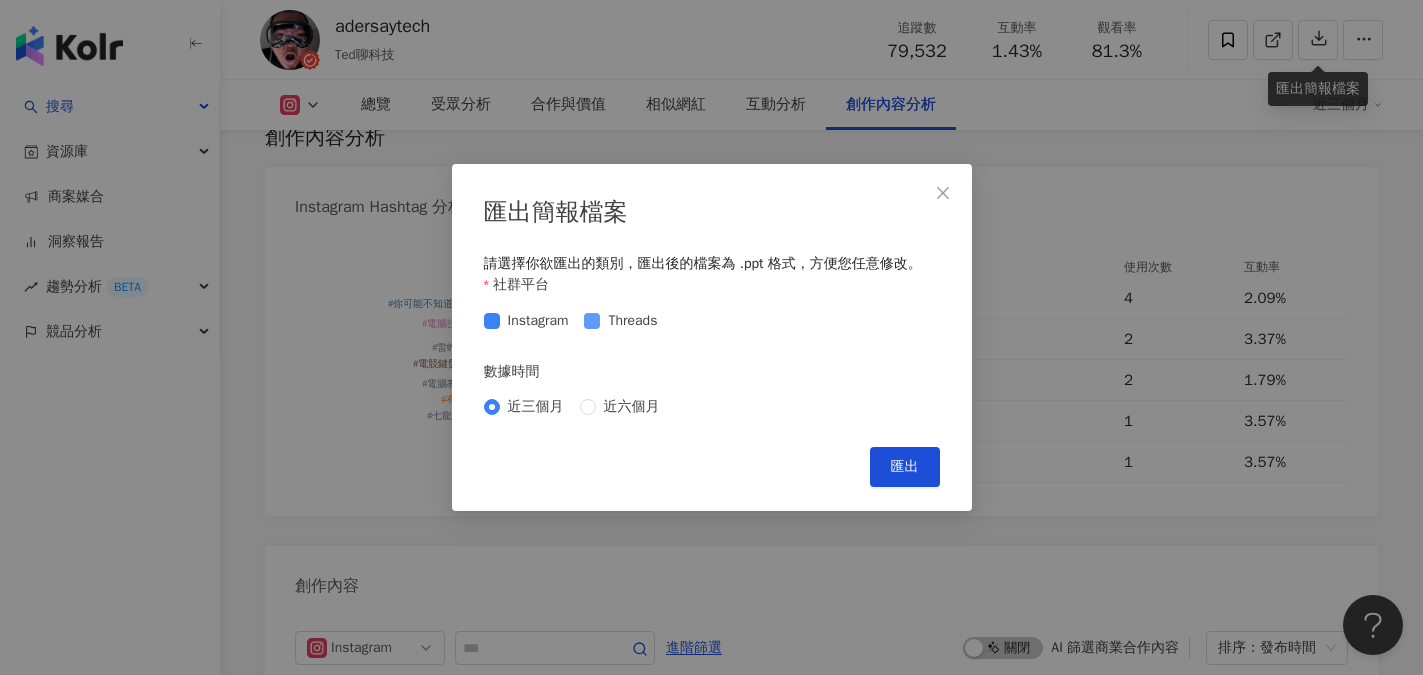 click at bounding box center (592, 321) 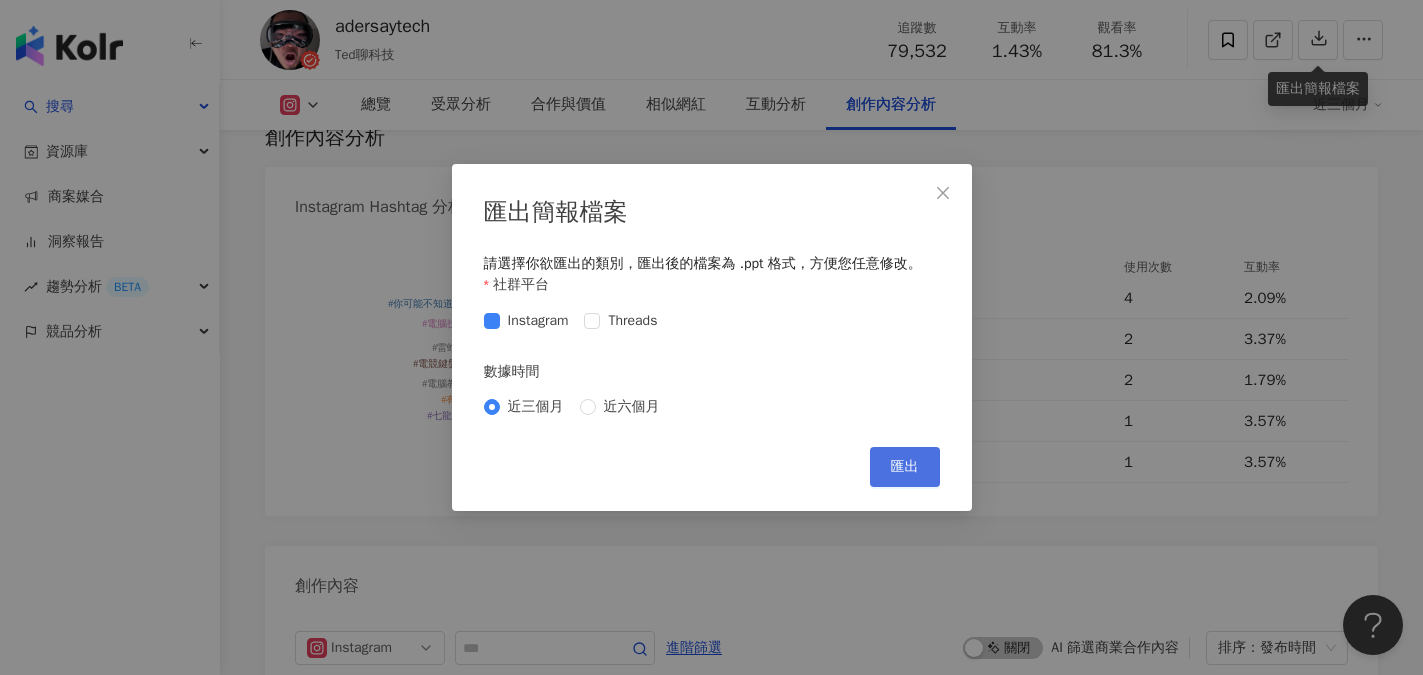 click on "匯出" at bounding box center (905, 467) 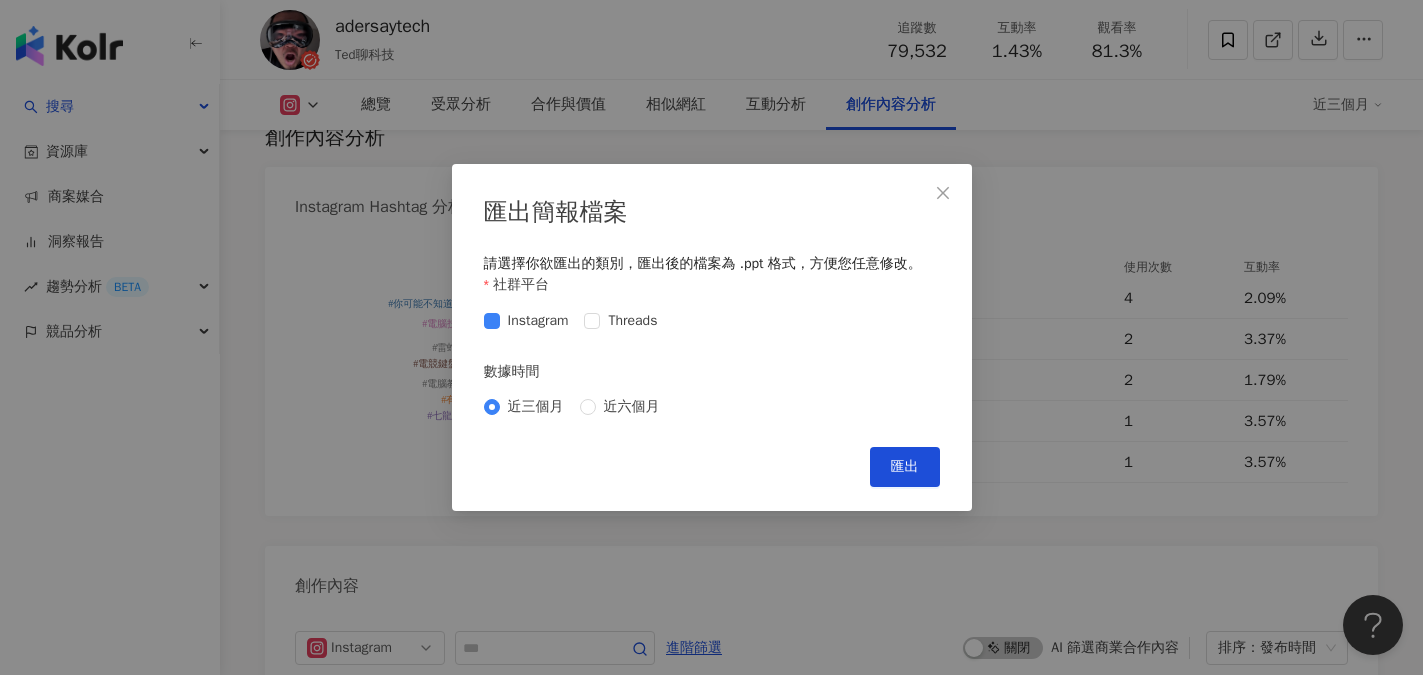 scroll, scrollTop: 0, scrollLeft: 0, axis: both 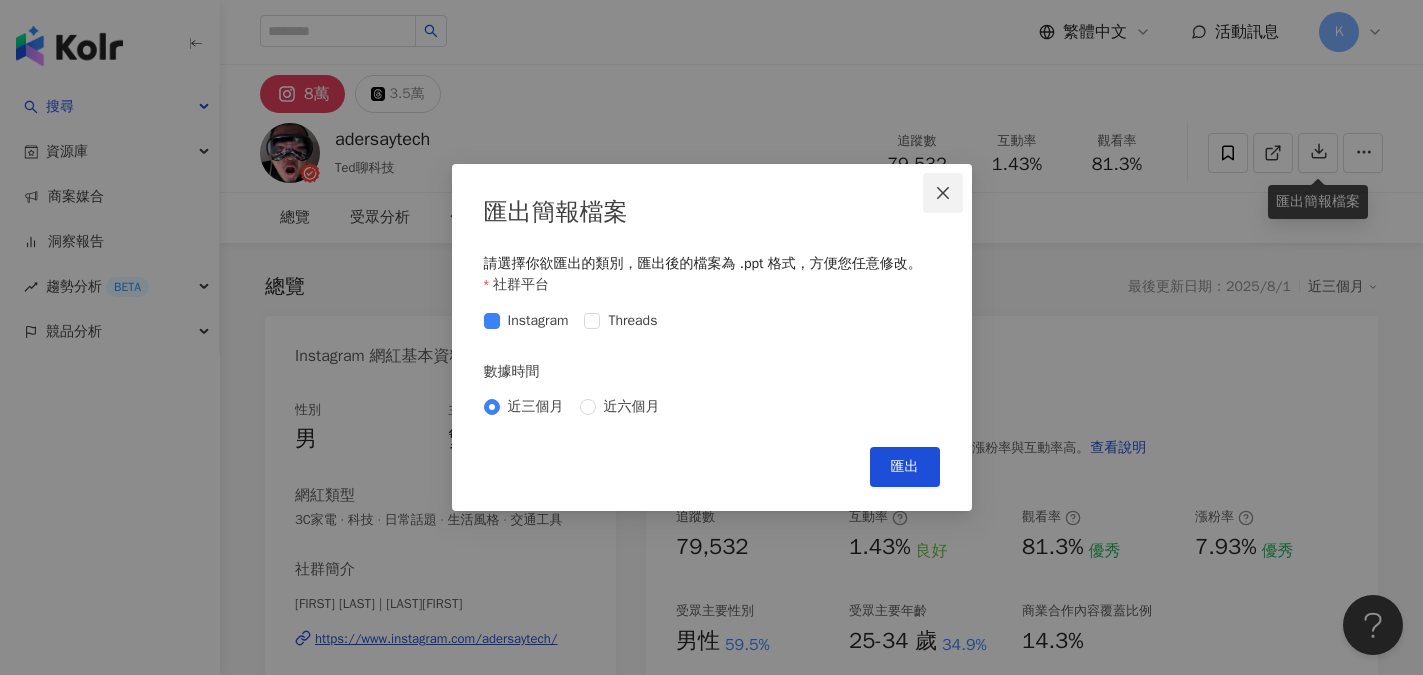 click at bounding box center (943, 193) 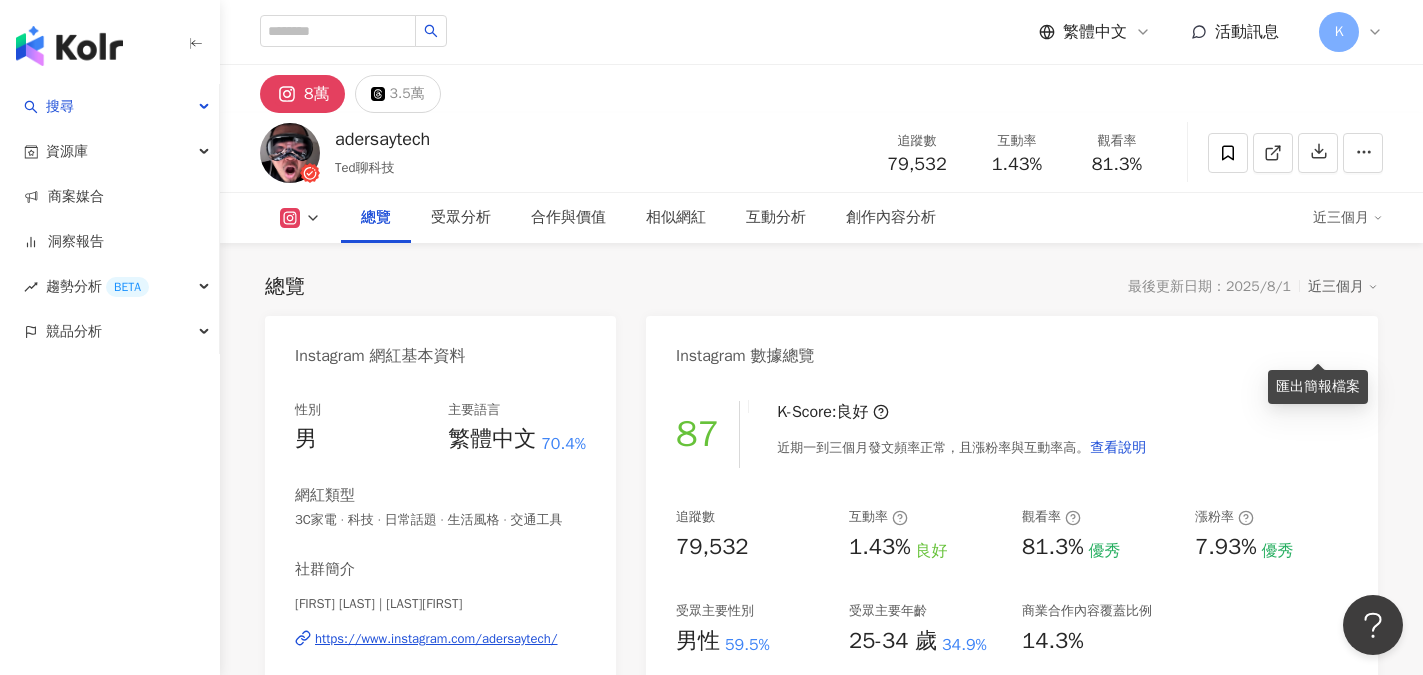 scroll, scrollTop: 300, scrollLeft: 0, axis: vertical 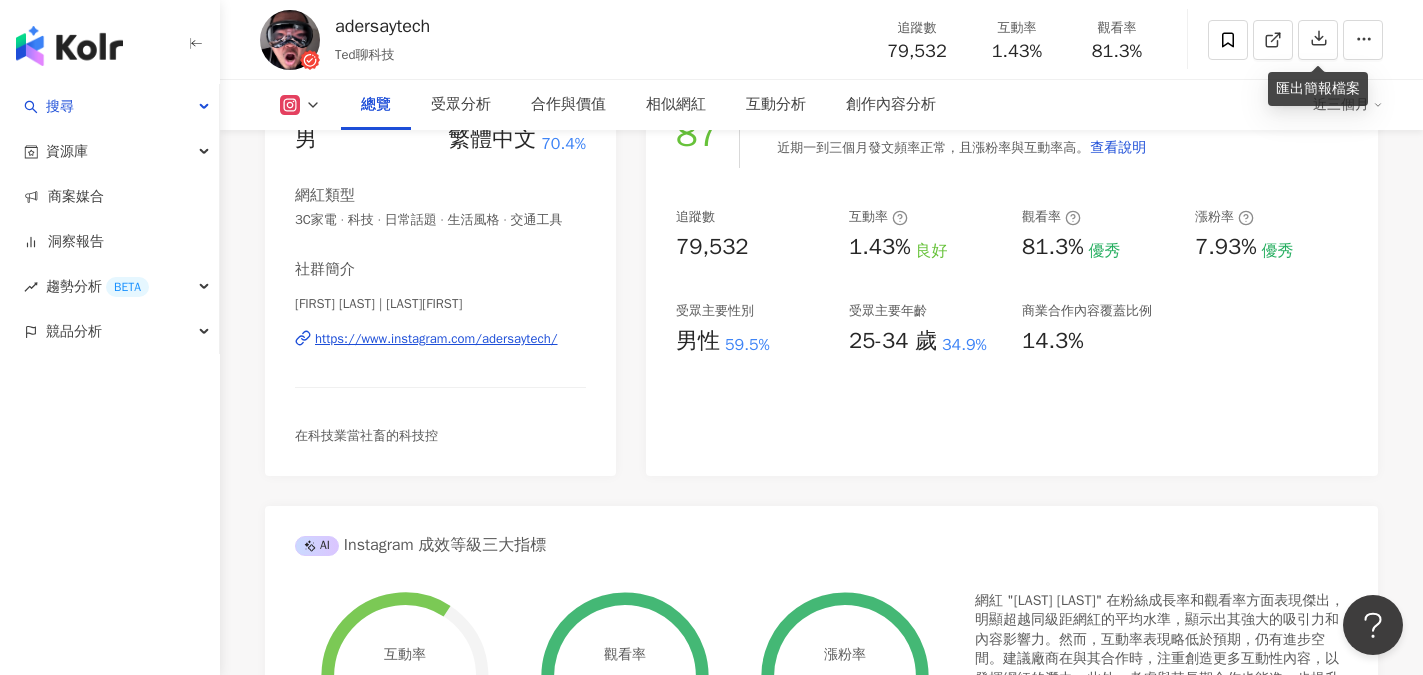 click on "https://www.instagram.com/adersaytech/" at bounding box center (436, 339) 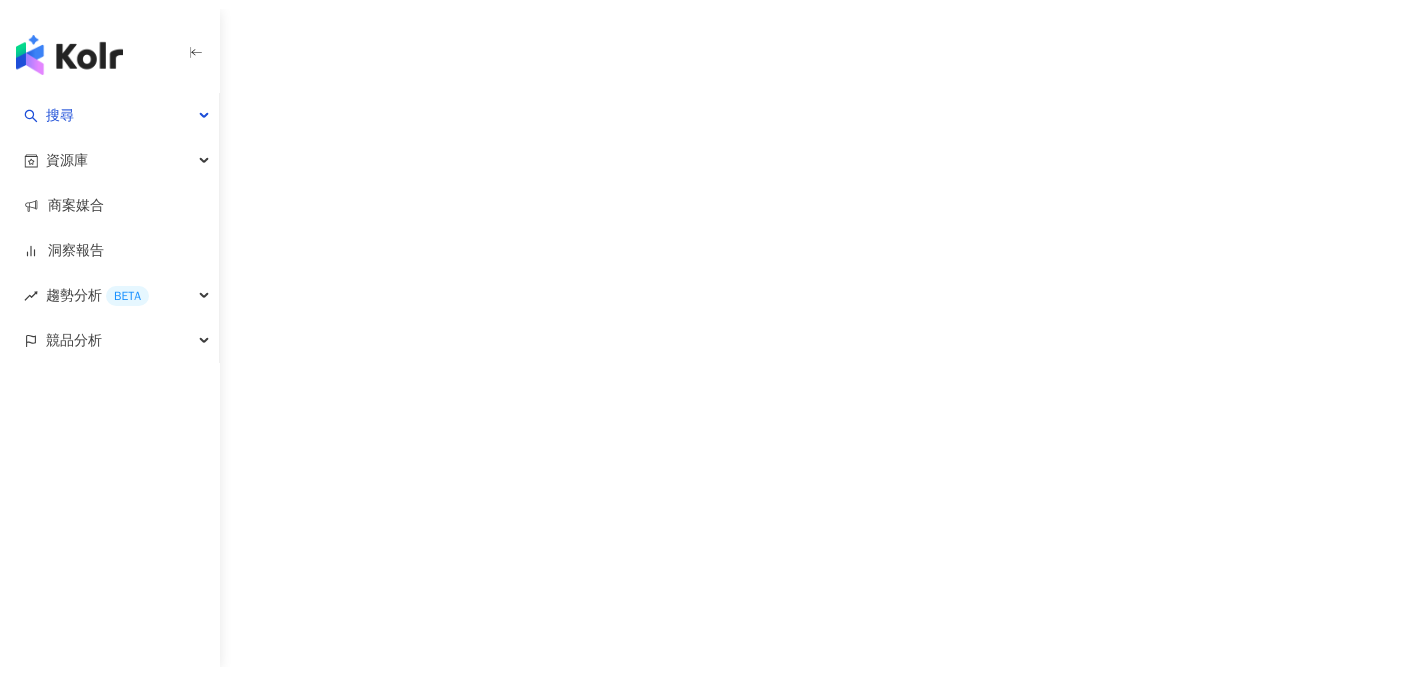 scroll, scrollTop: 0, scrollLeft: 0, axis: both 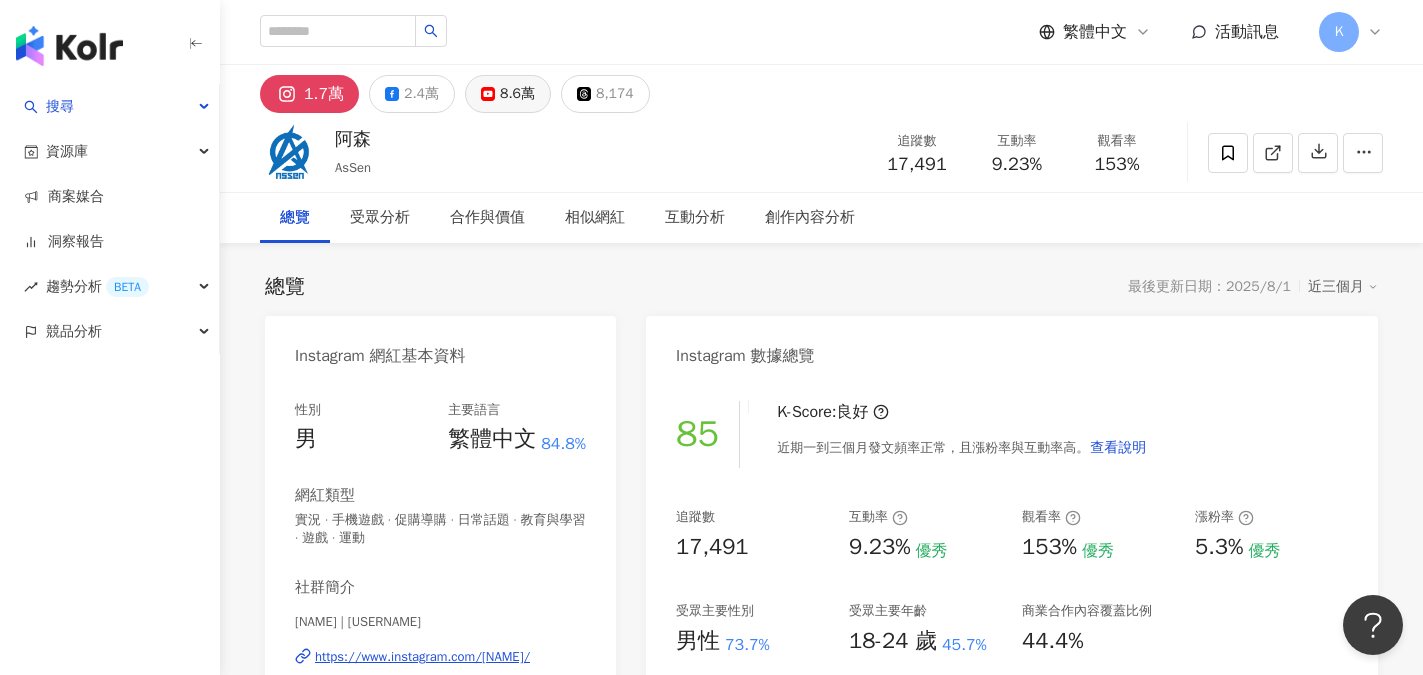 click on "8.6萬" at bounding box center (517, 94) 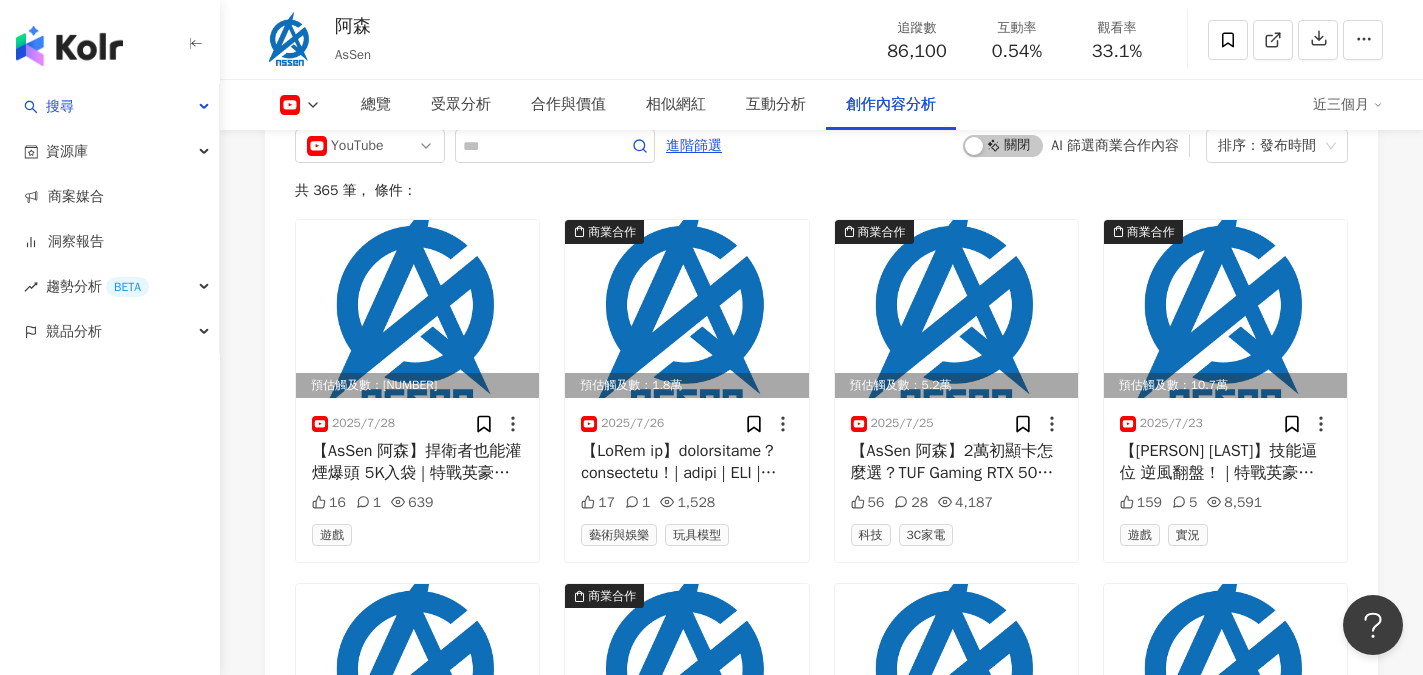 scroll, scrollTop: 5600, scrollLeft: 0, axis: vertical 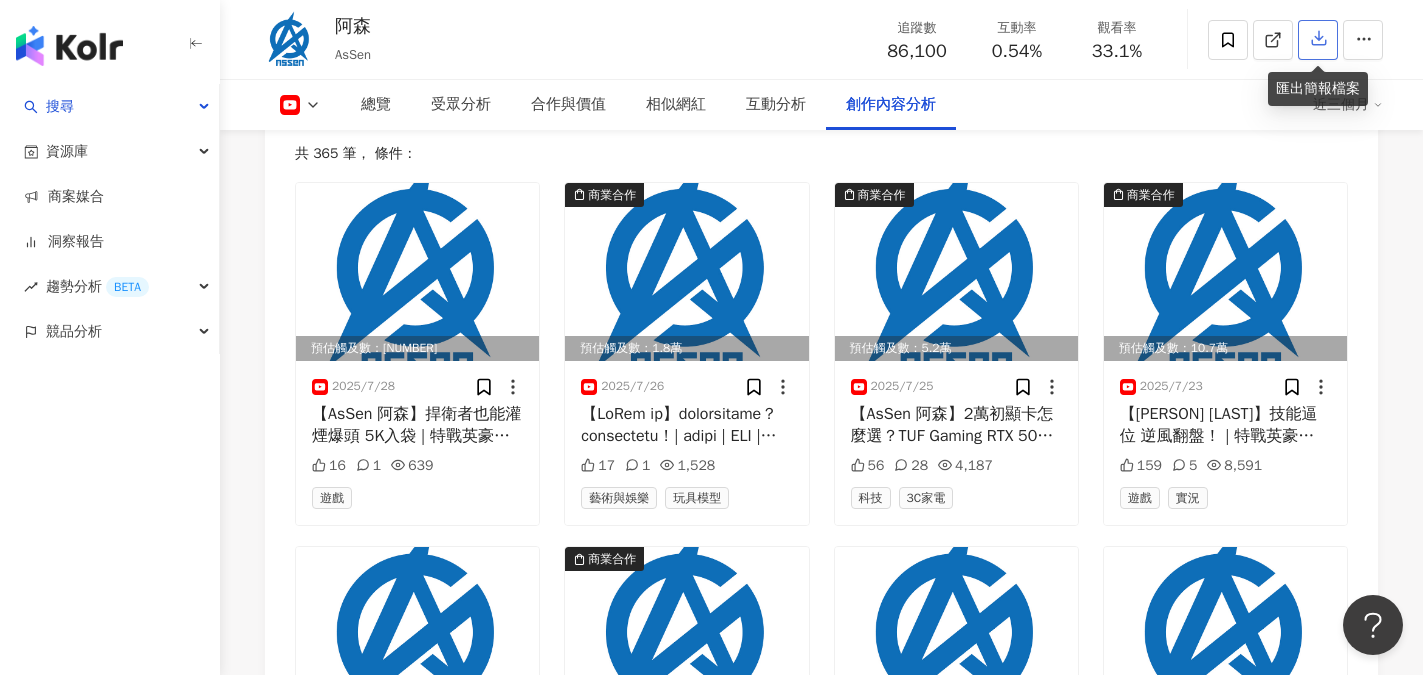 click 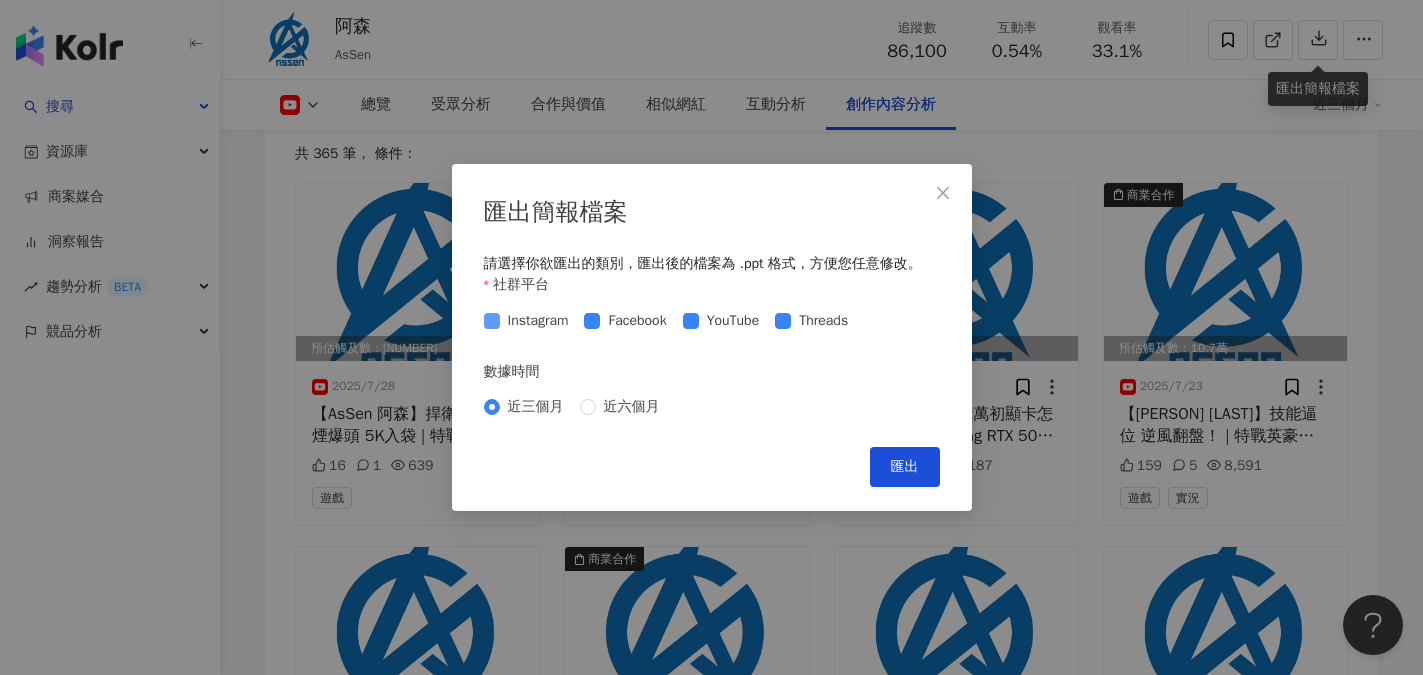 click on "Instagram" at bounding box center [538, 321] 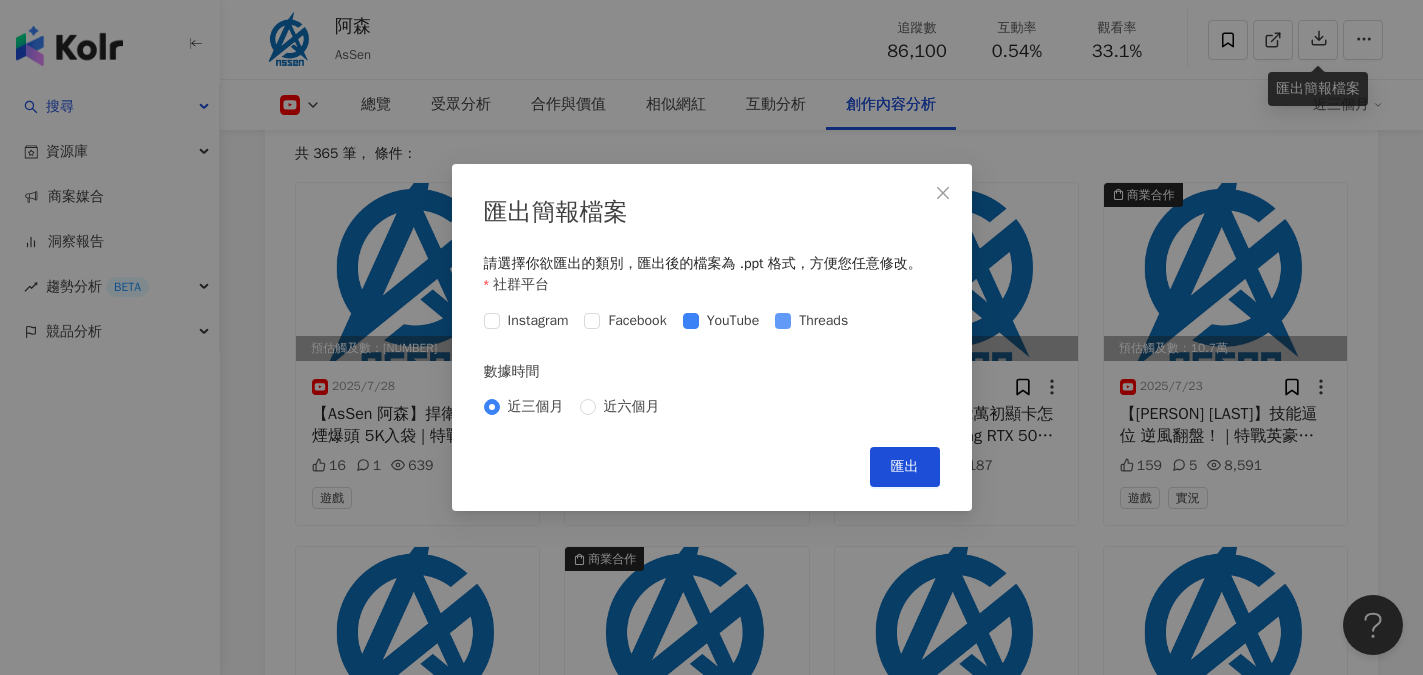 click on "Threads" at bounding box center [815, 321] 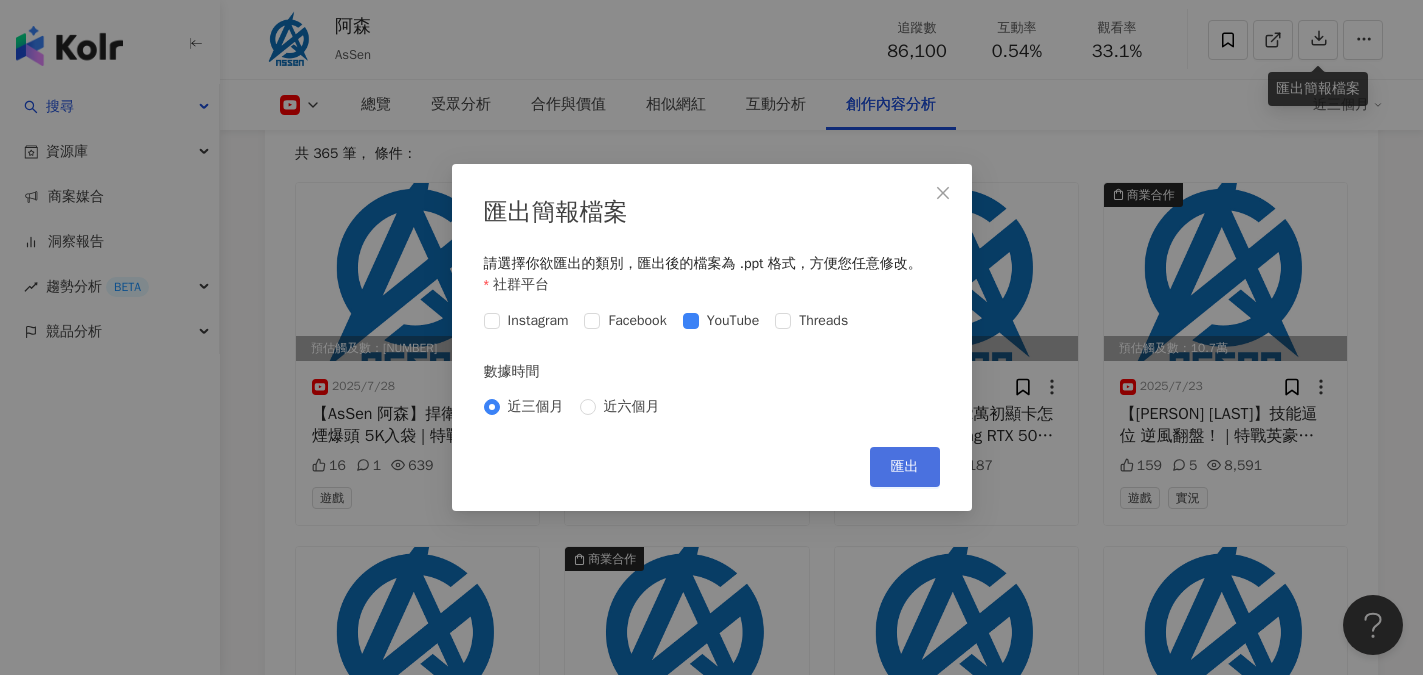click on "匯出" at bounding box center [905, 467] 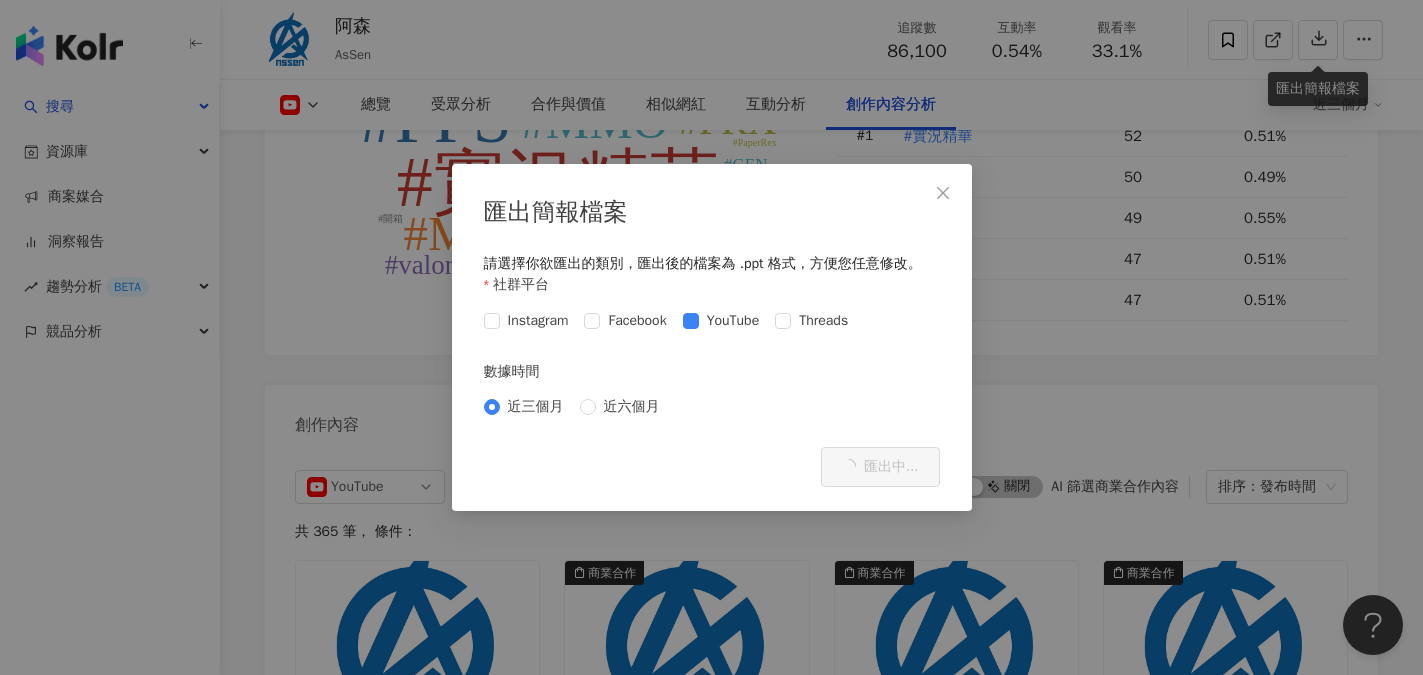 scroll, scrollTop: 5600, scrollLeft: 0, axis: vertical 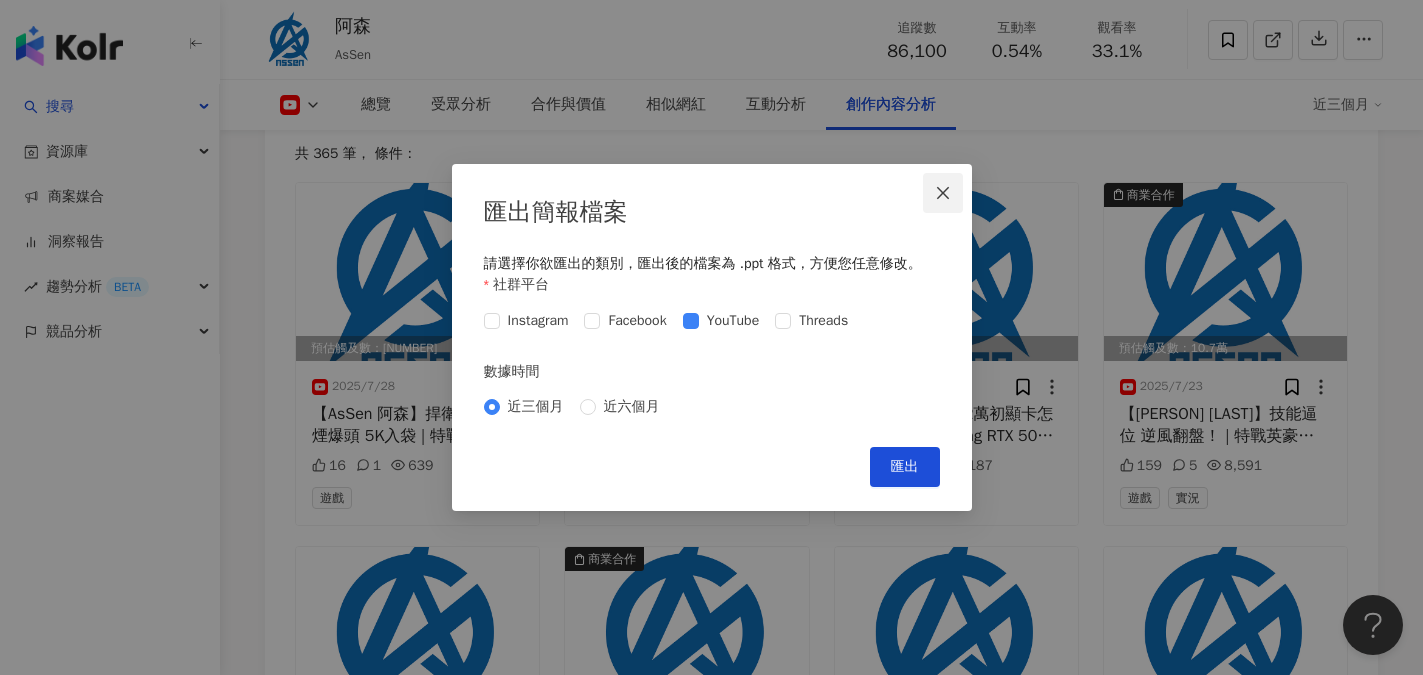 click 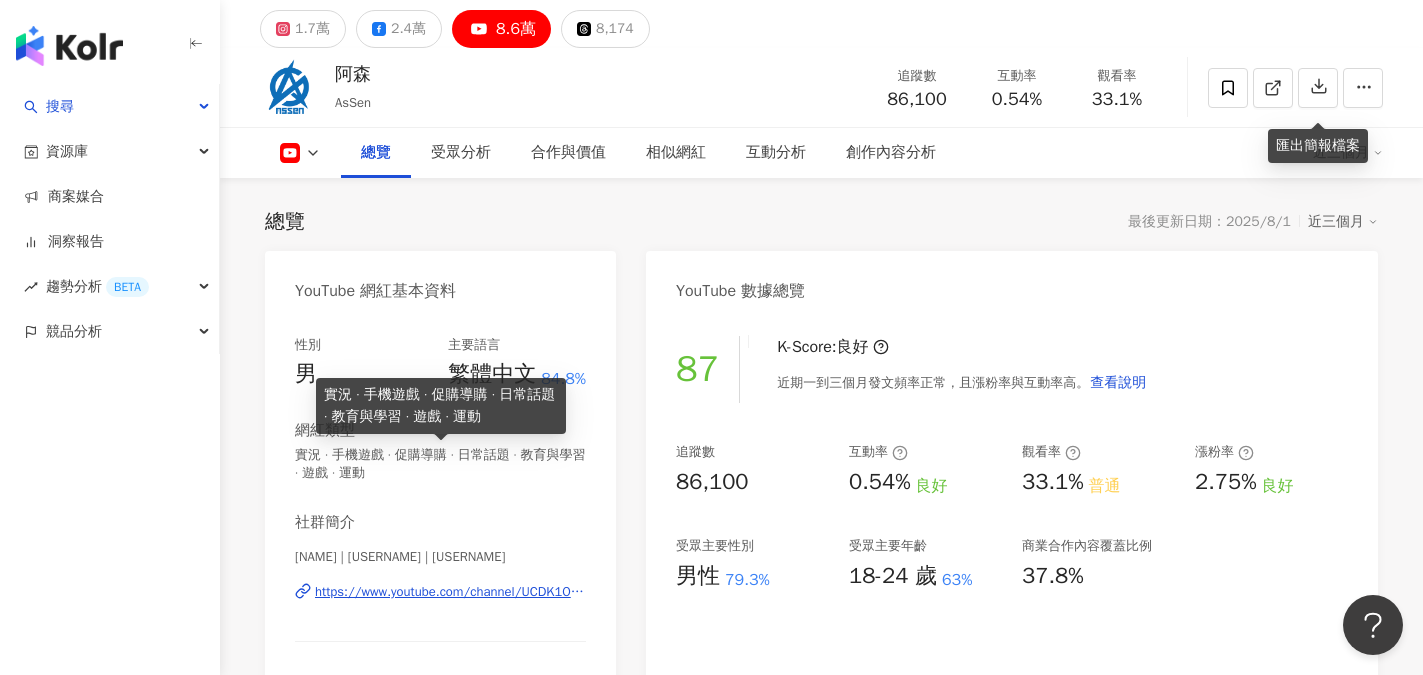scroll, scrollTop: 300, scrollLeft: 0, axis: vertical 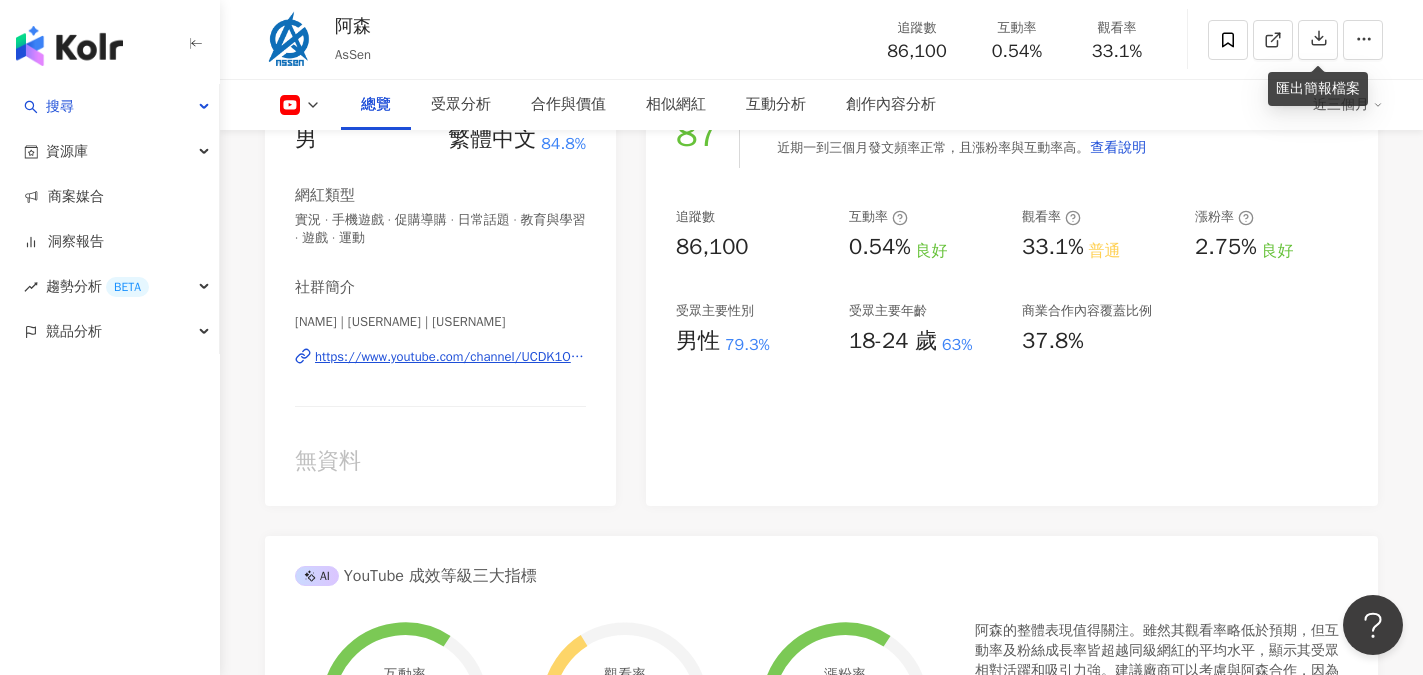 click on "https://www.youtube.com/channel/UCDK1ODsBE9hoIbVdcguvpNQ" at bounding box center [450, 357] 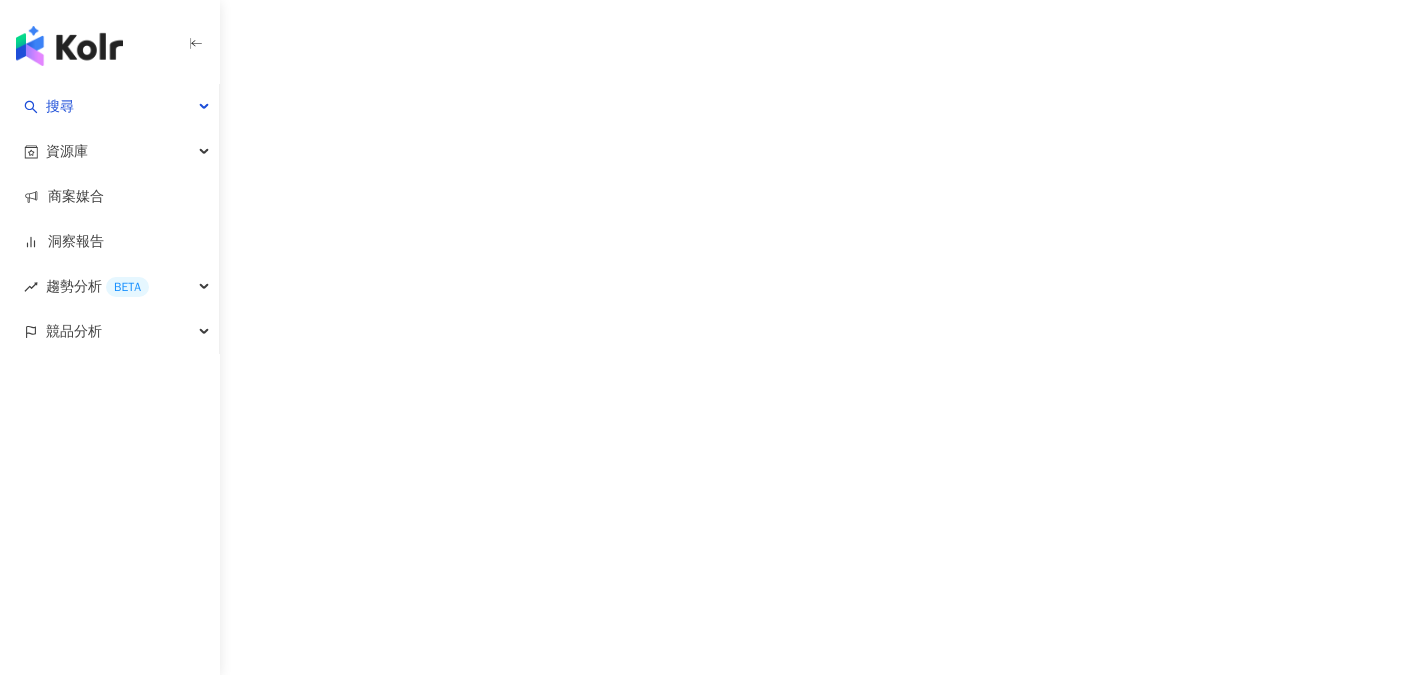 scroll, scrollTop: 0, scrollLeft: 0, axis: both 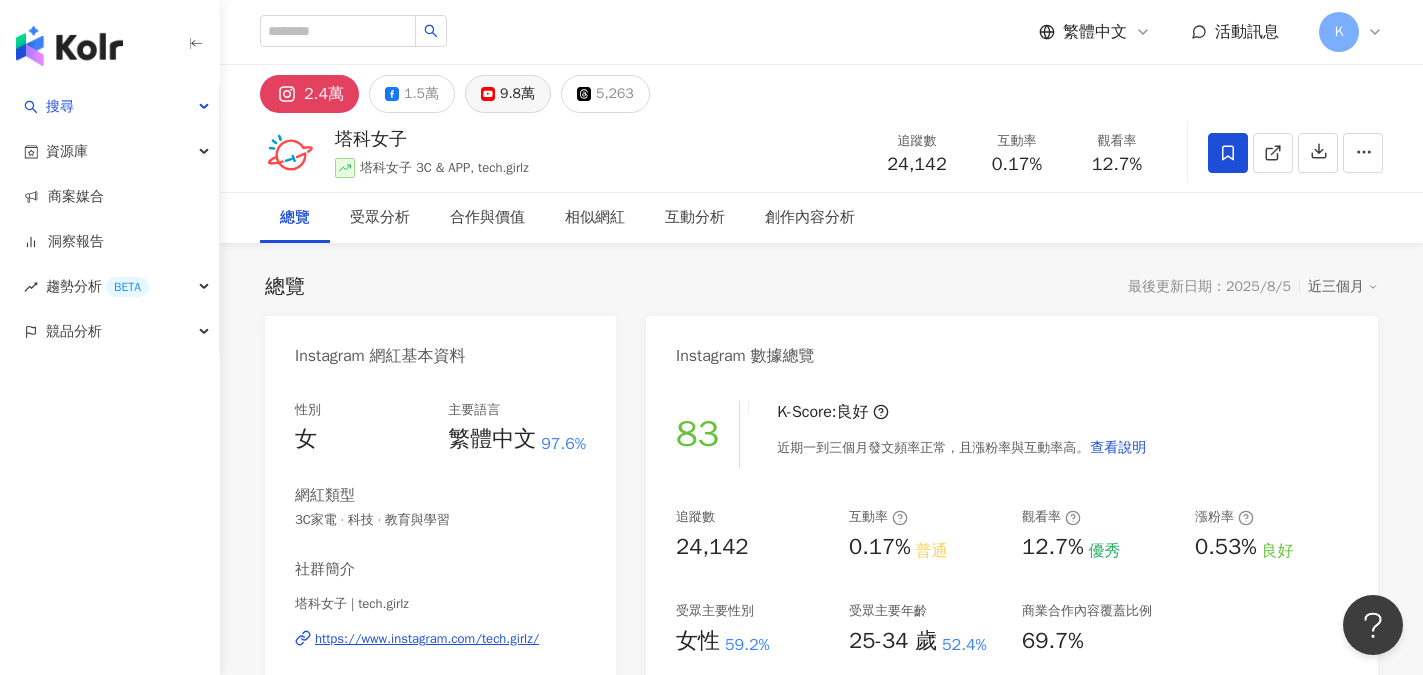 click on "9.8萬" at bounding box center [517, 94] 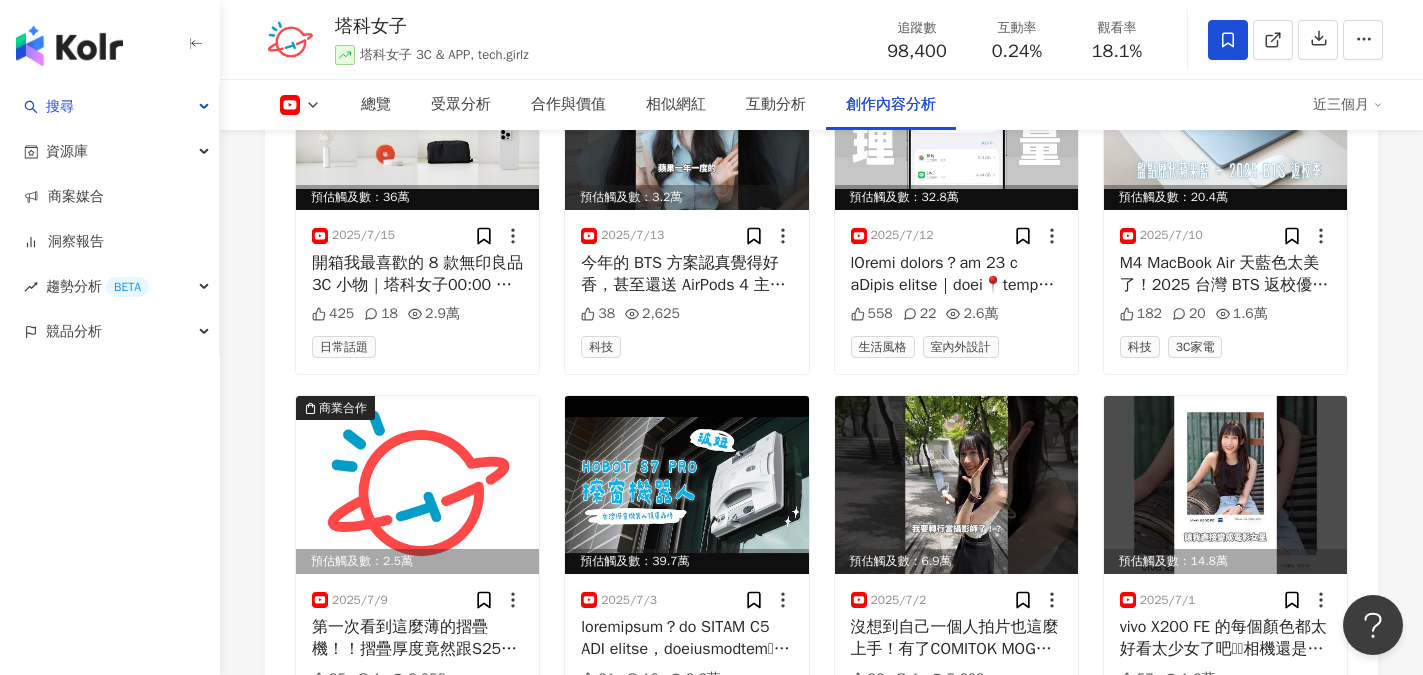 scroll, scrollTop: 5800, scrollLeft: 0, axis: vertical 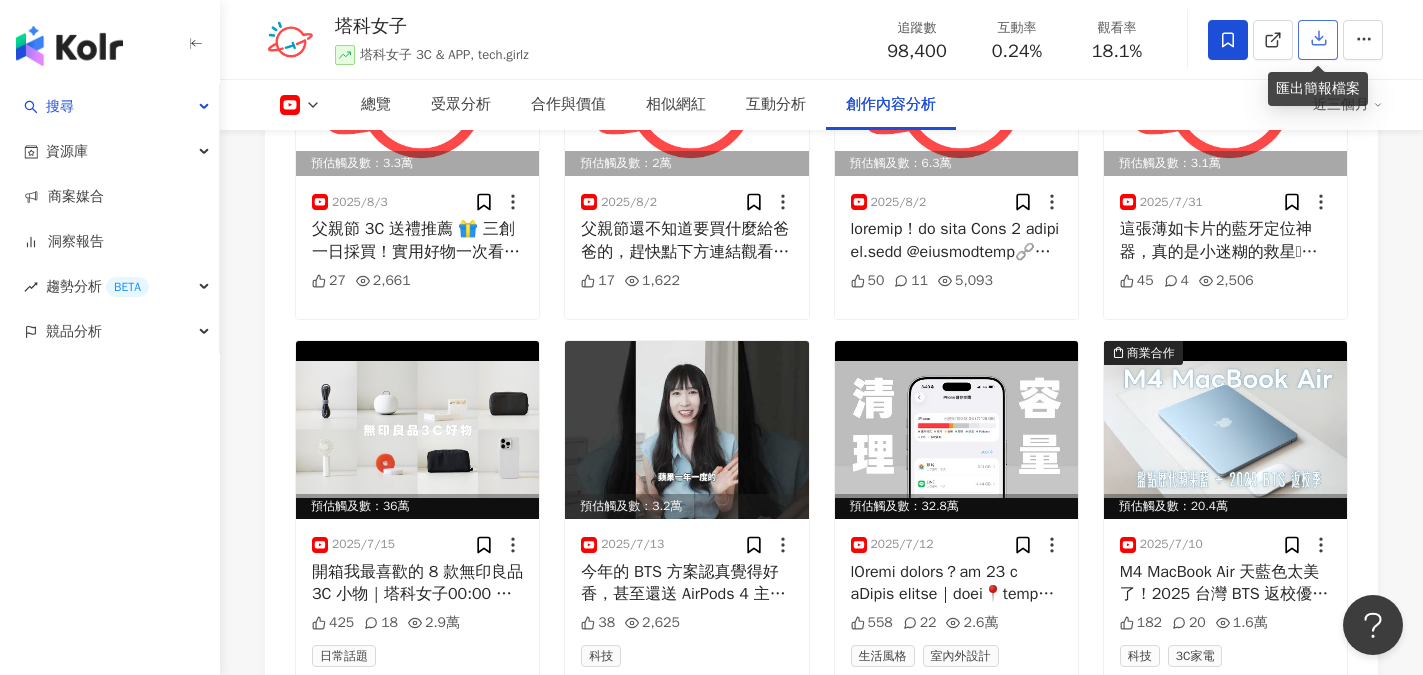click 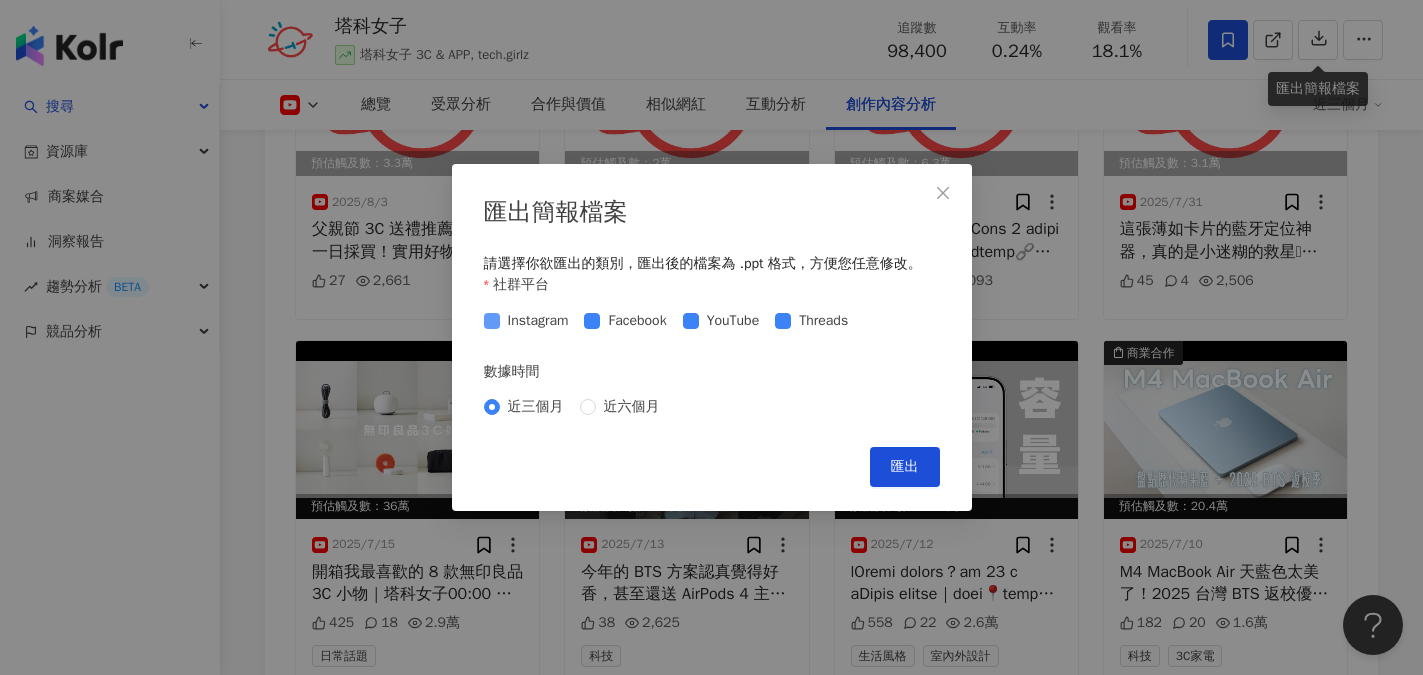 click on "Instagram" at bounding box center [538, 321] 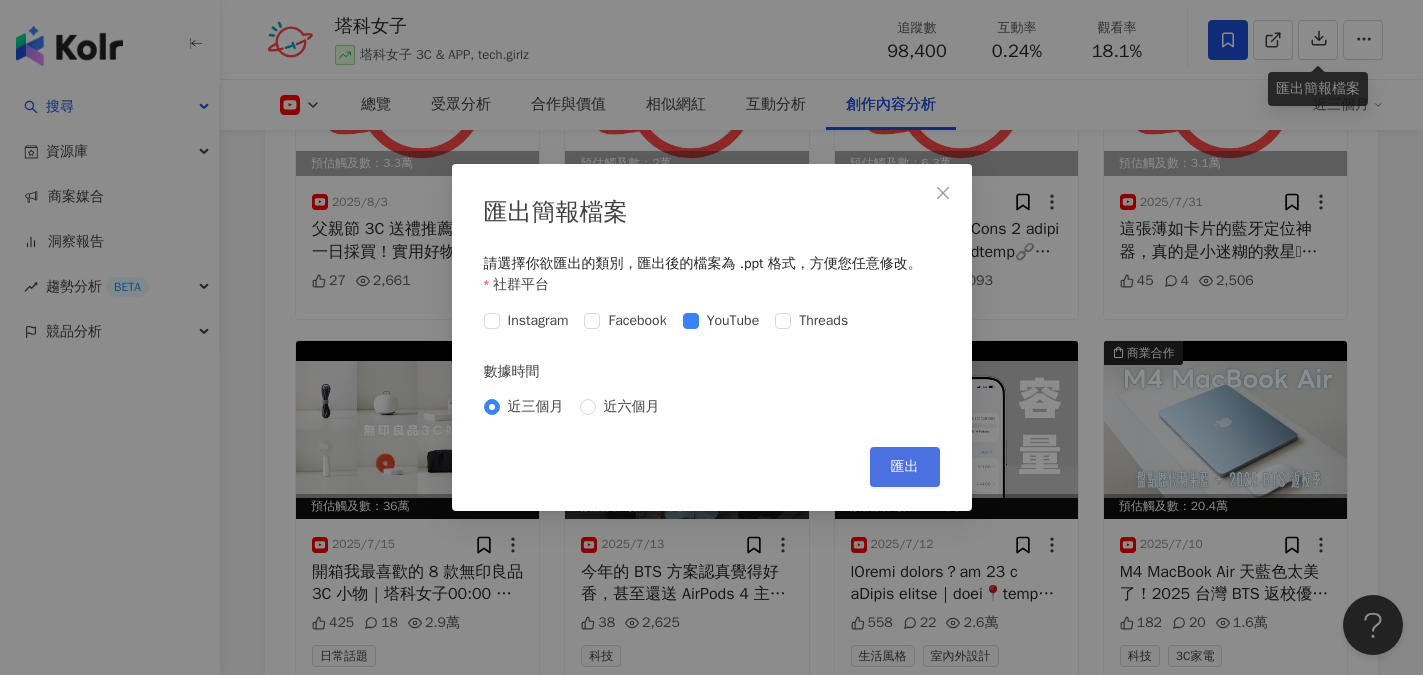 click on "匯出" at bounding box center [905, 467] 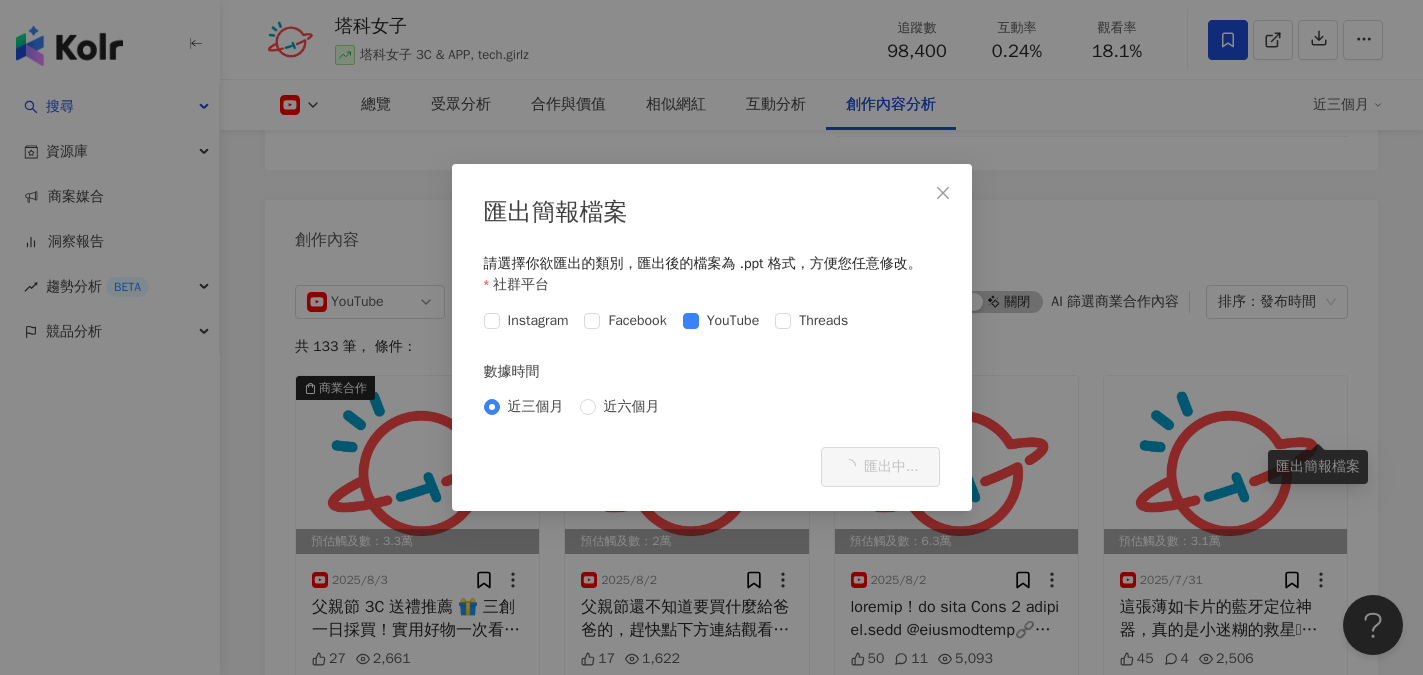 scroll, scrollTop: 5800, scrollLeft: 0, axis: vertical 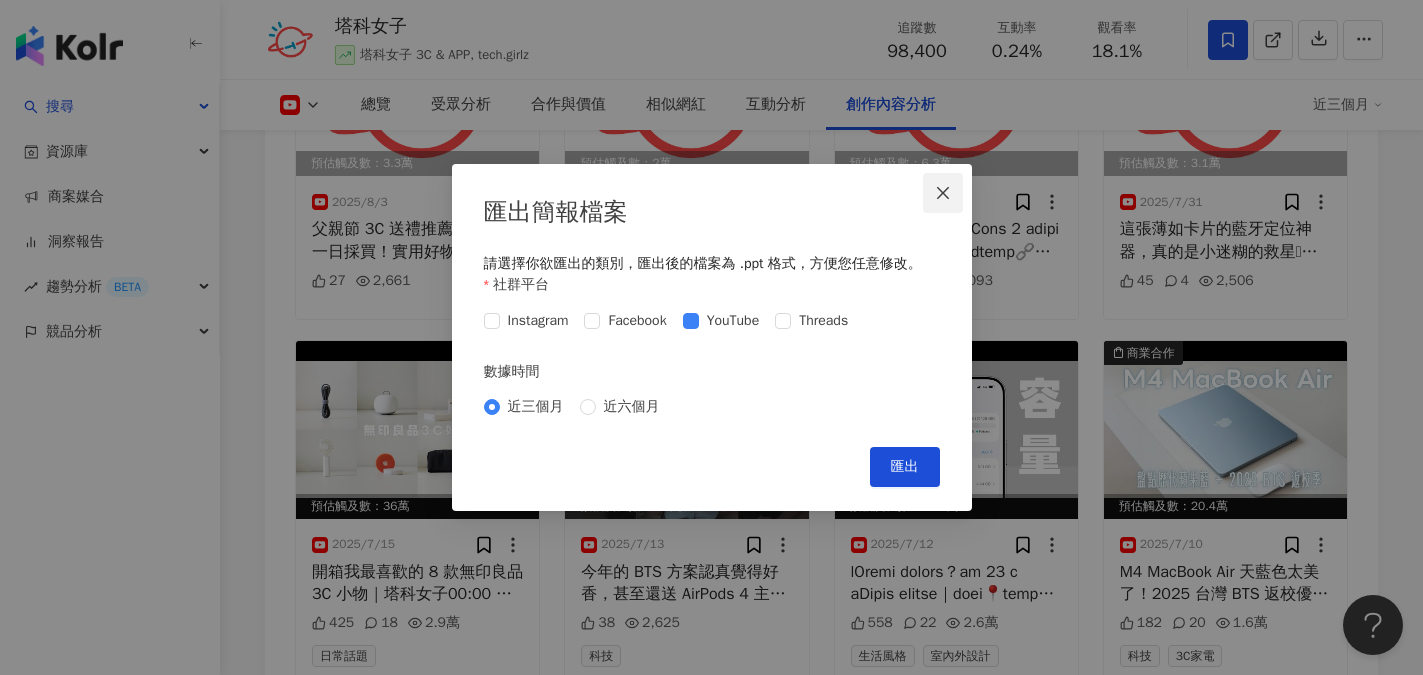click 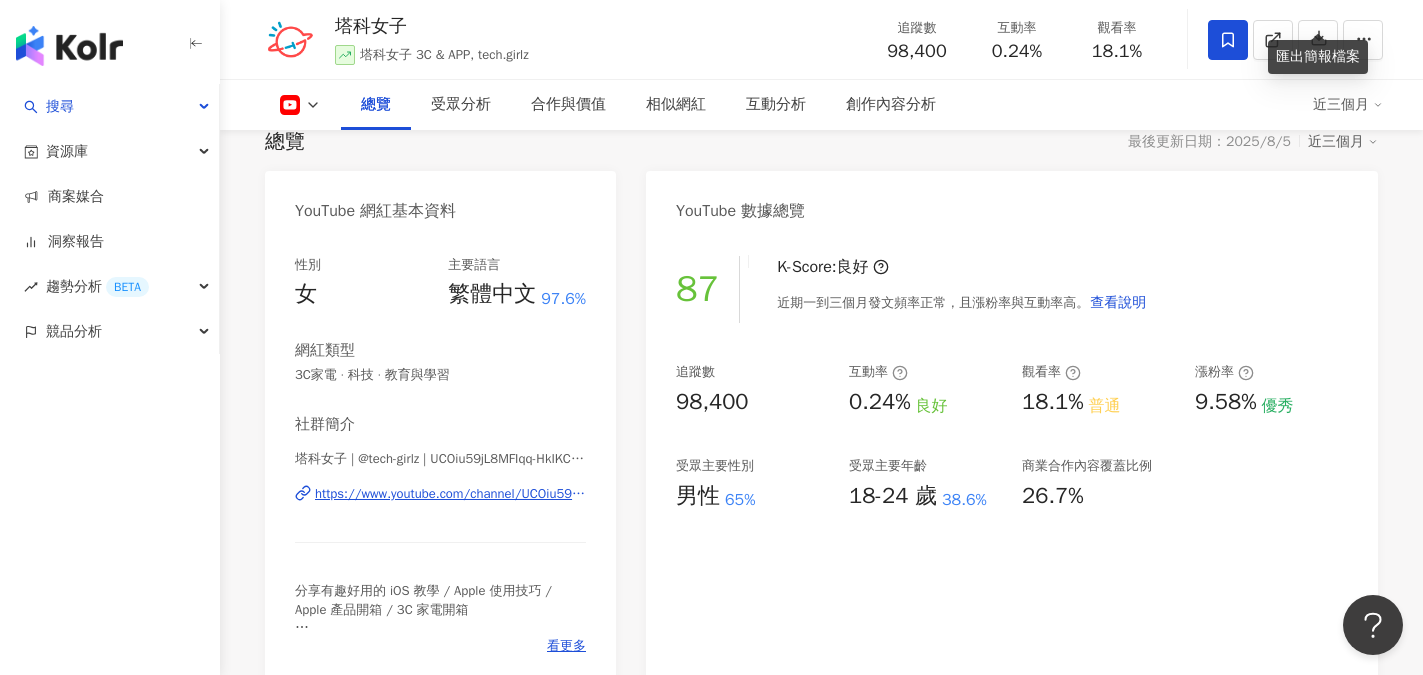 scroll, scrollTop: 200, scrollLeft: 0, axis: vertical 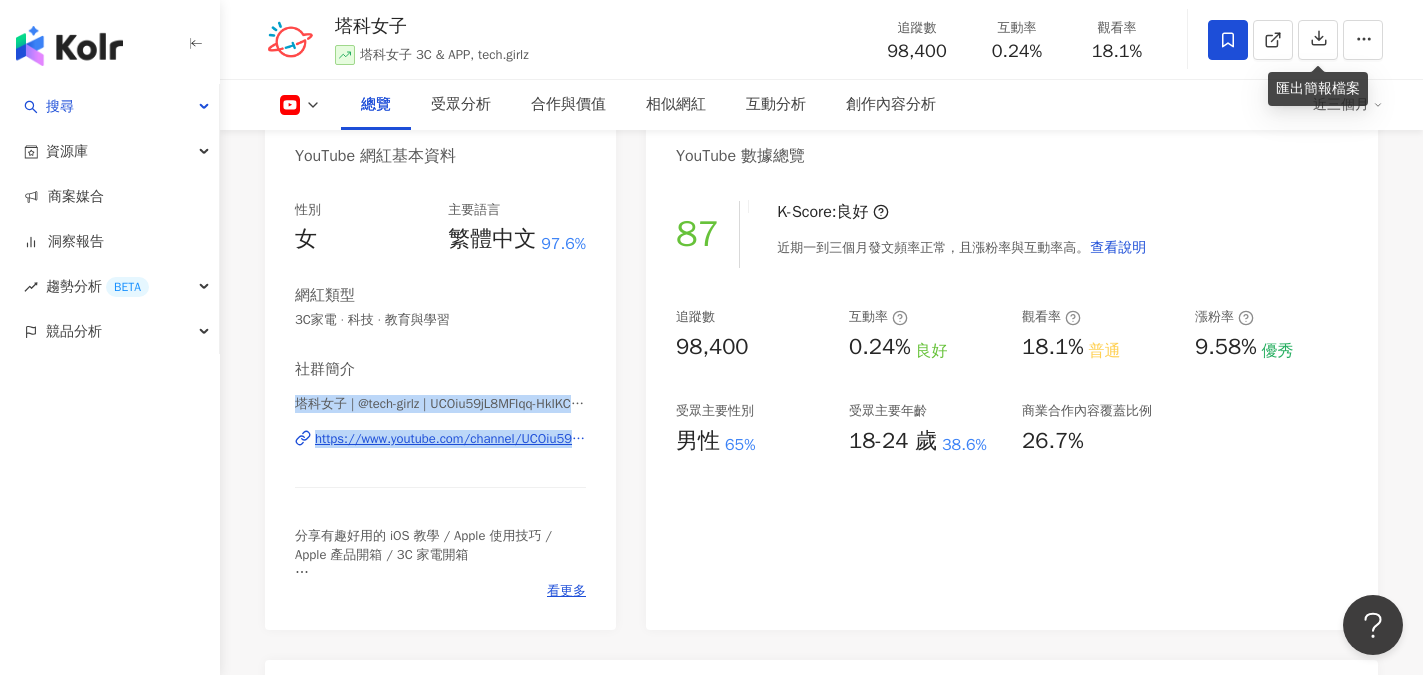 drag, startPoint x: 291, startPoint y: 400, endPoint x: 597, endPoint y: 451, distance: 310.2209 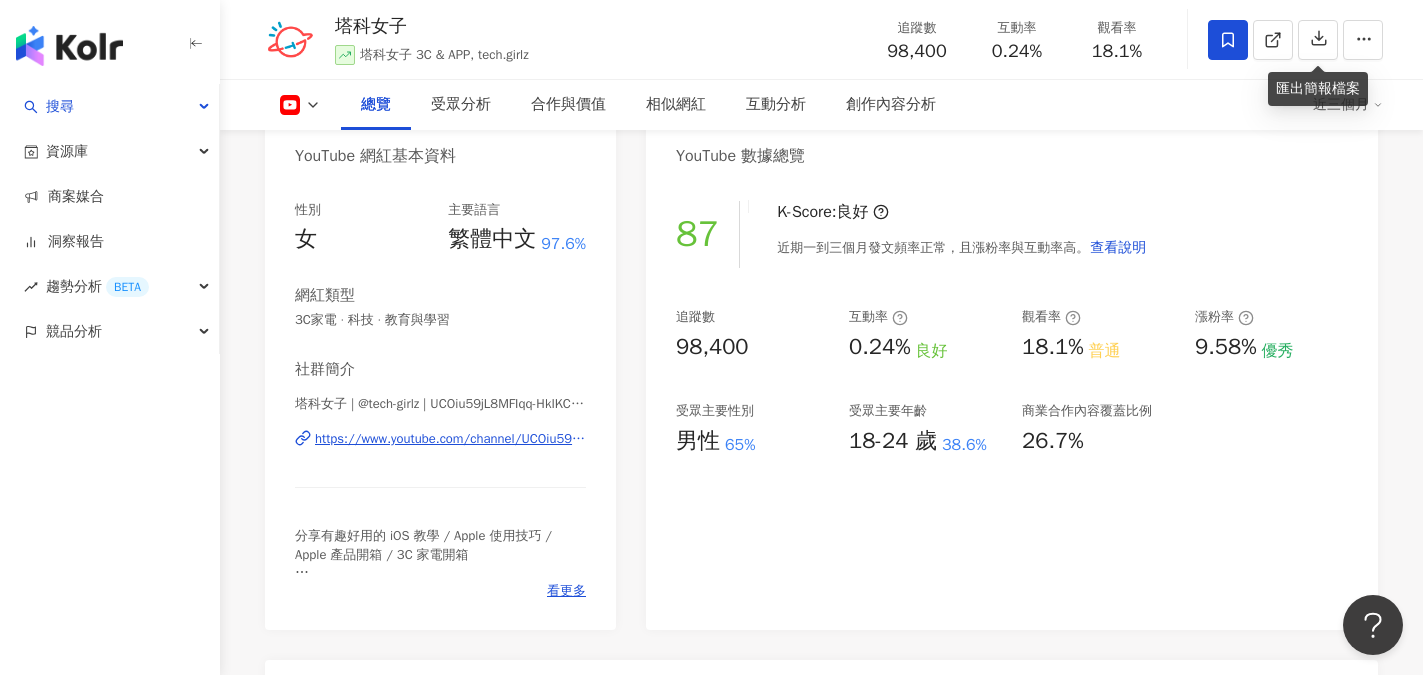 click on "塔科女子 | @tech-girlz | UCOiu59jL8MFIqq-HkIKCKFg https://www.youtube.com/channel/UCOiu59jL8MFIqq-HkIKCKFg" at bounding box center (440, 453) 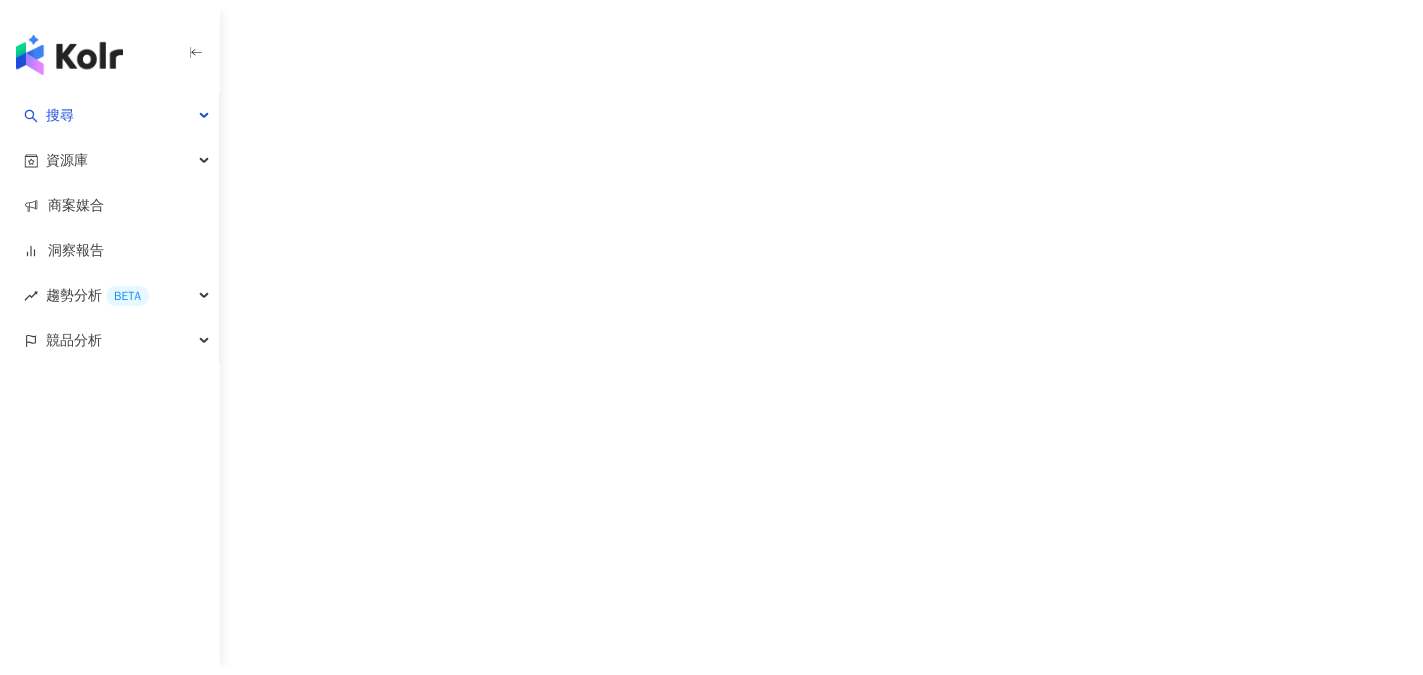 scroll, scrollTop: 0, scrollLeft: 0, axis: both 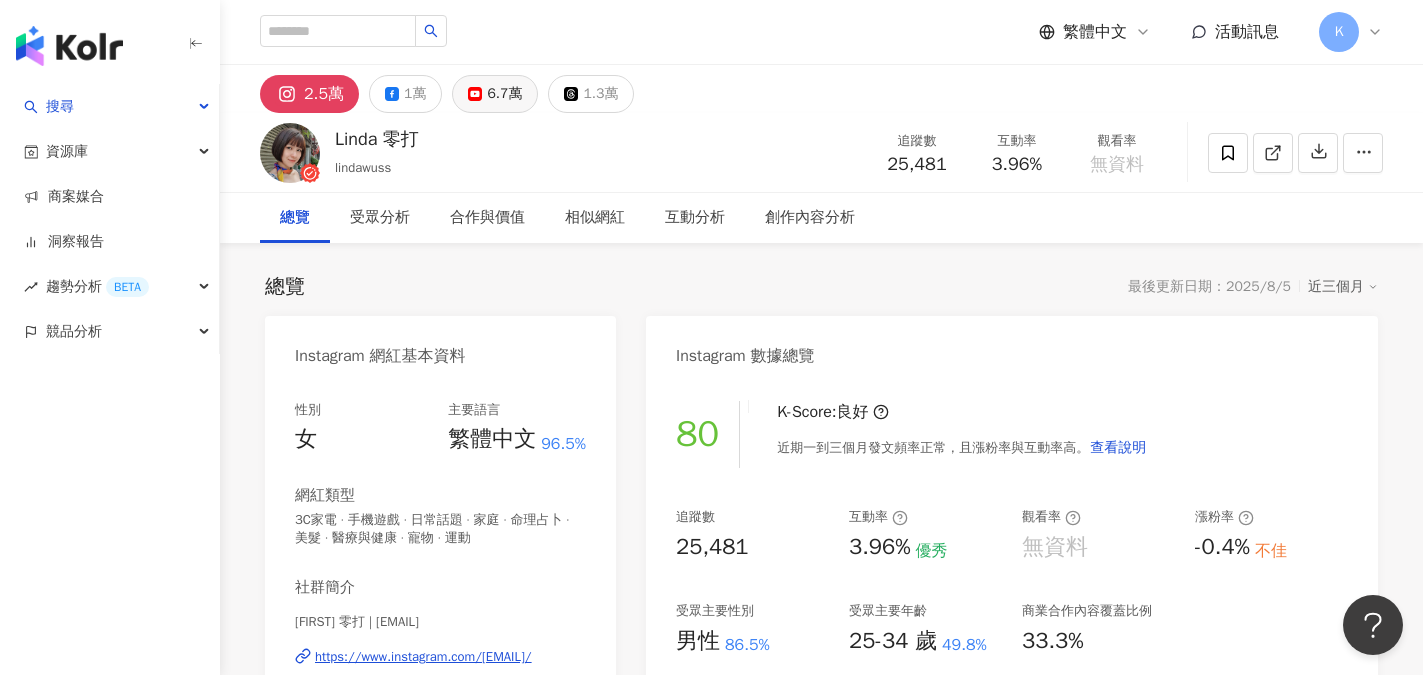 click on "6.7萬" at bounding box center [504, 94] 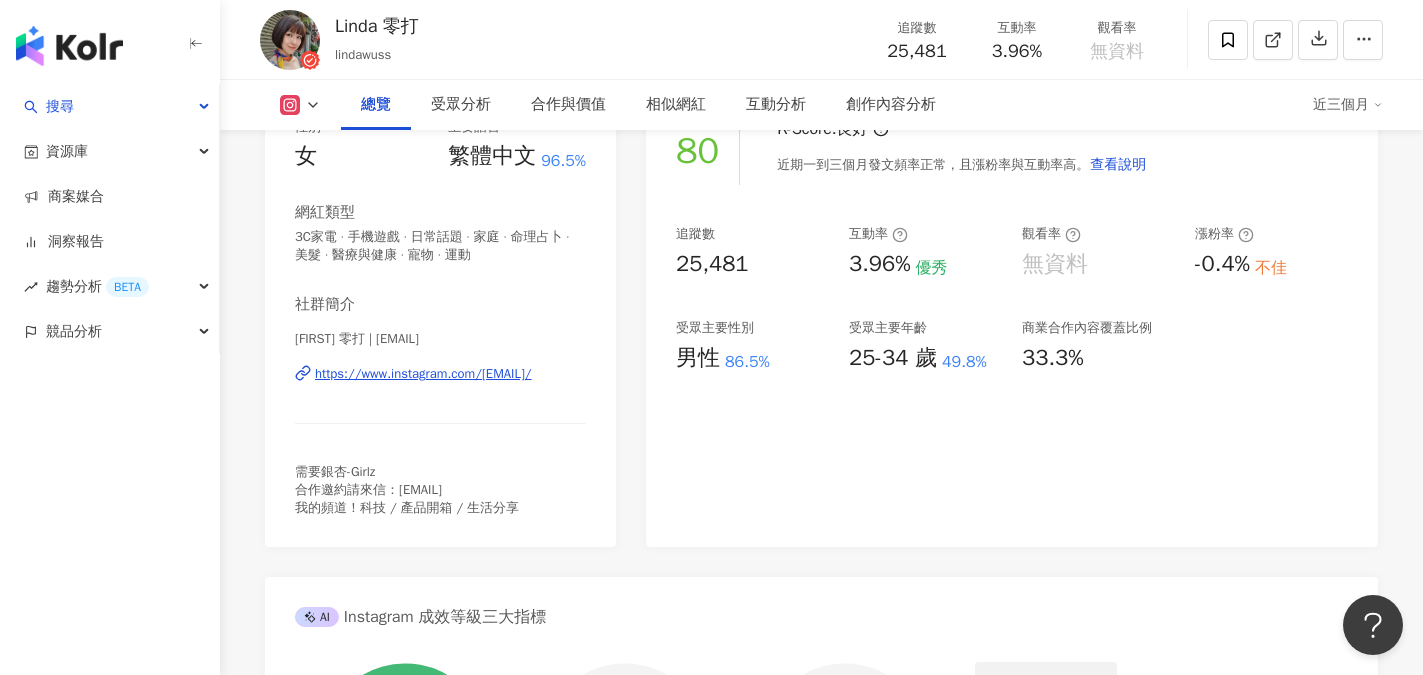 scroll, scrollTop: 300, scrollLeft: 0, axis: vertical 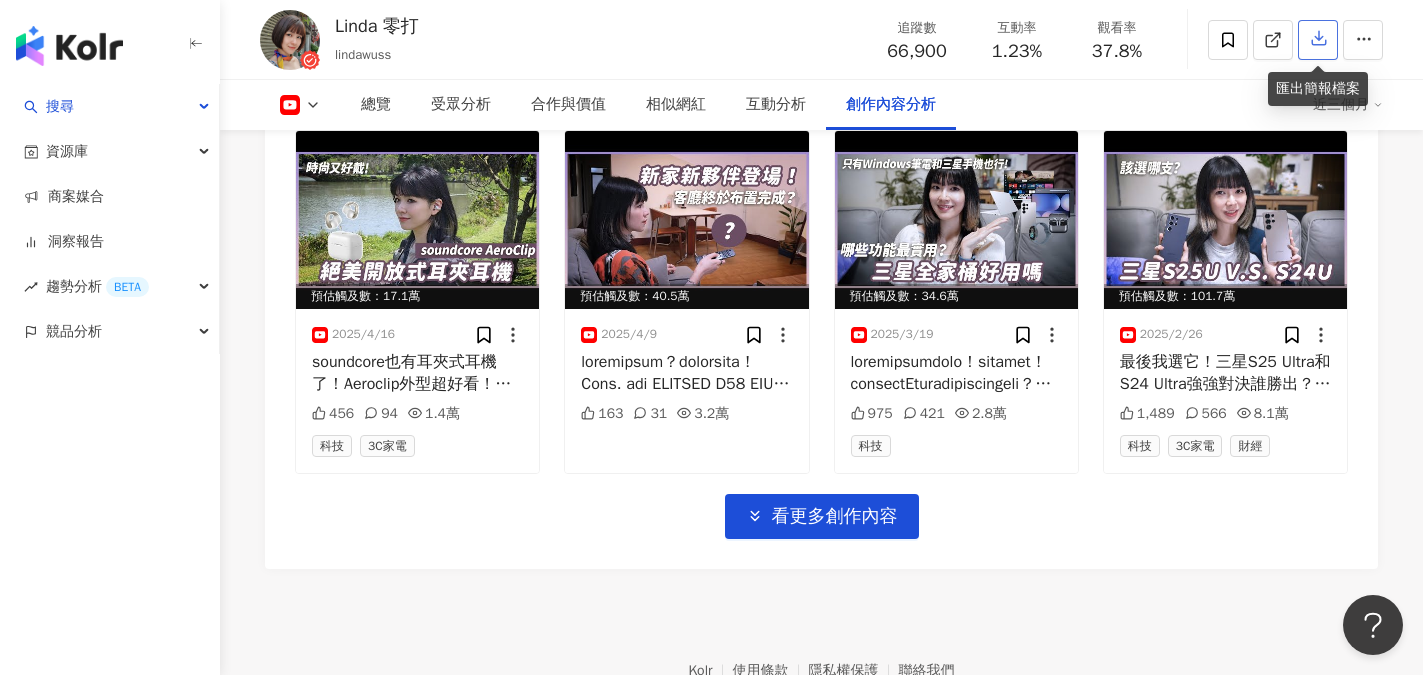 click 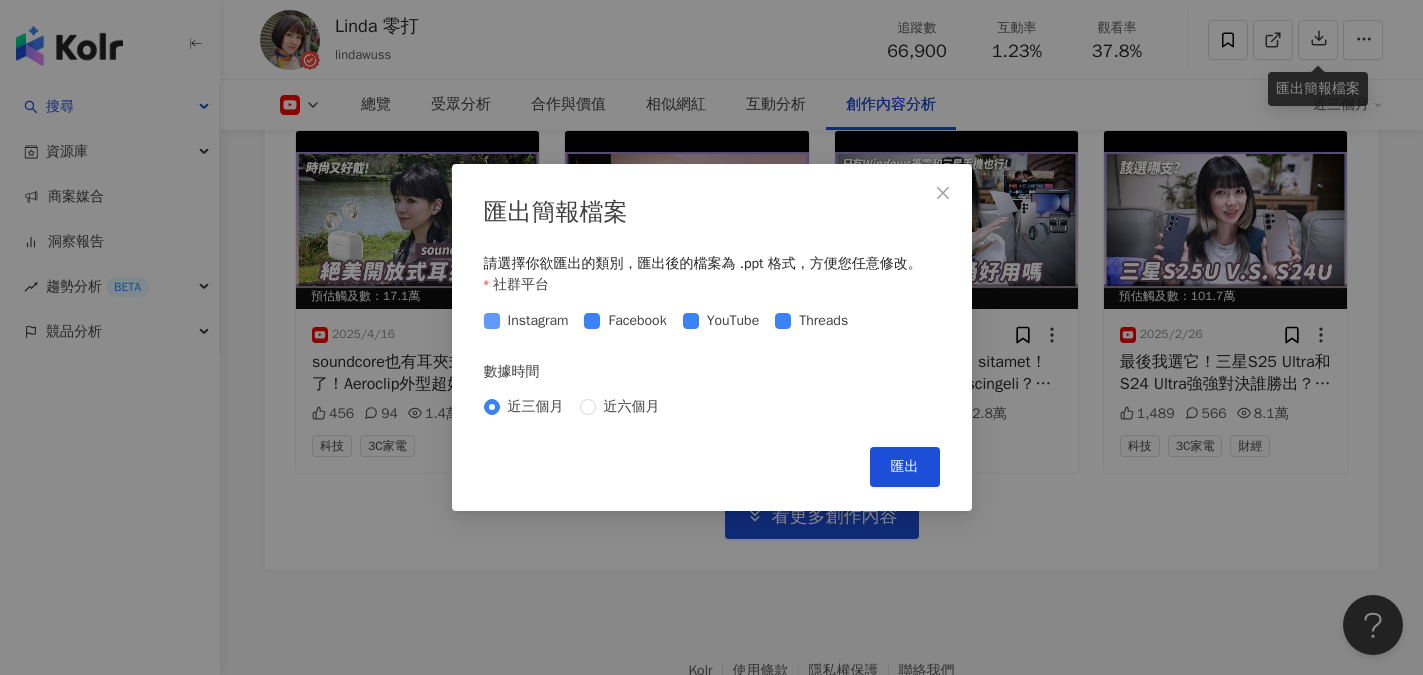 click on "Instagram" at bounding box center [538, 321] 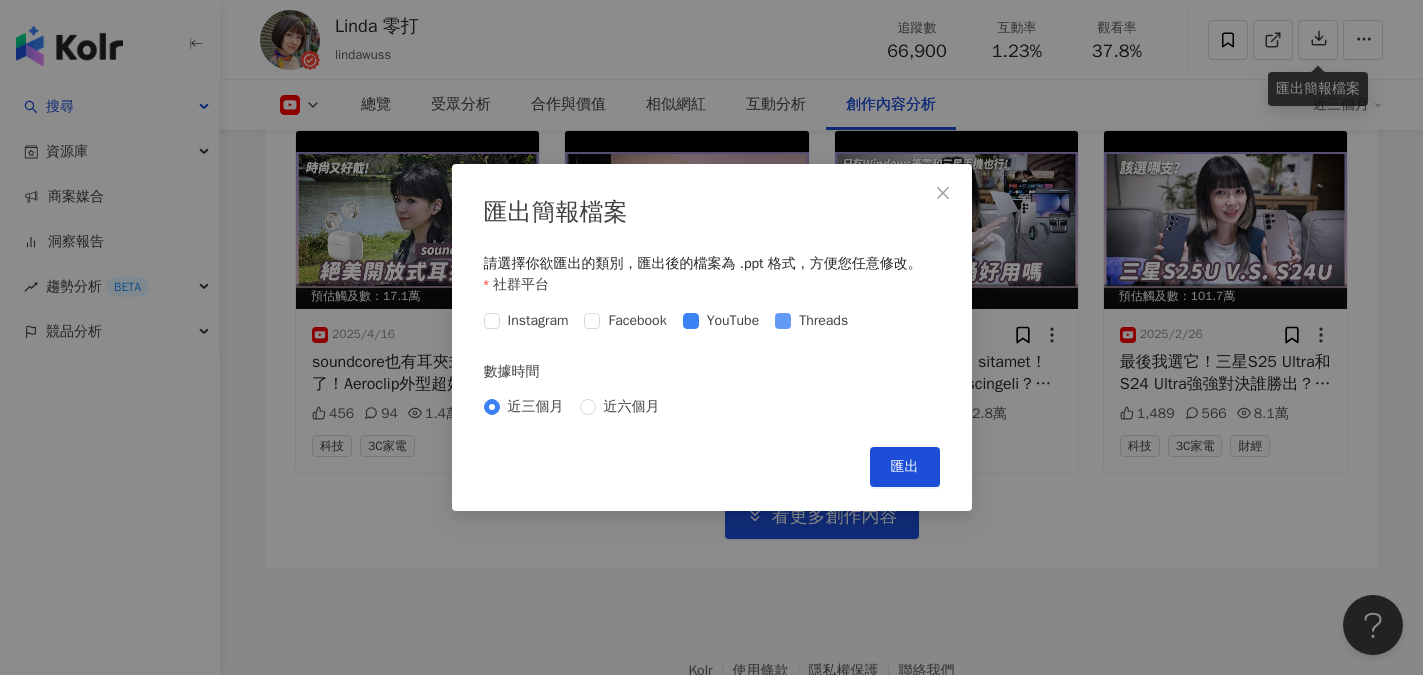 click at bounding box center [783, 321] 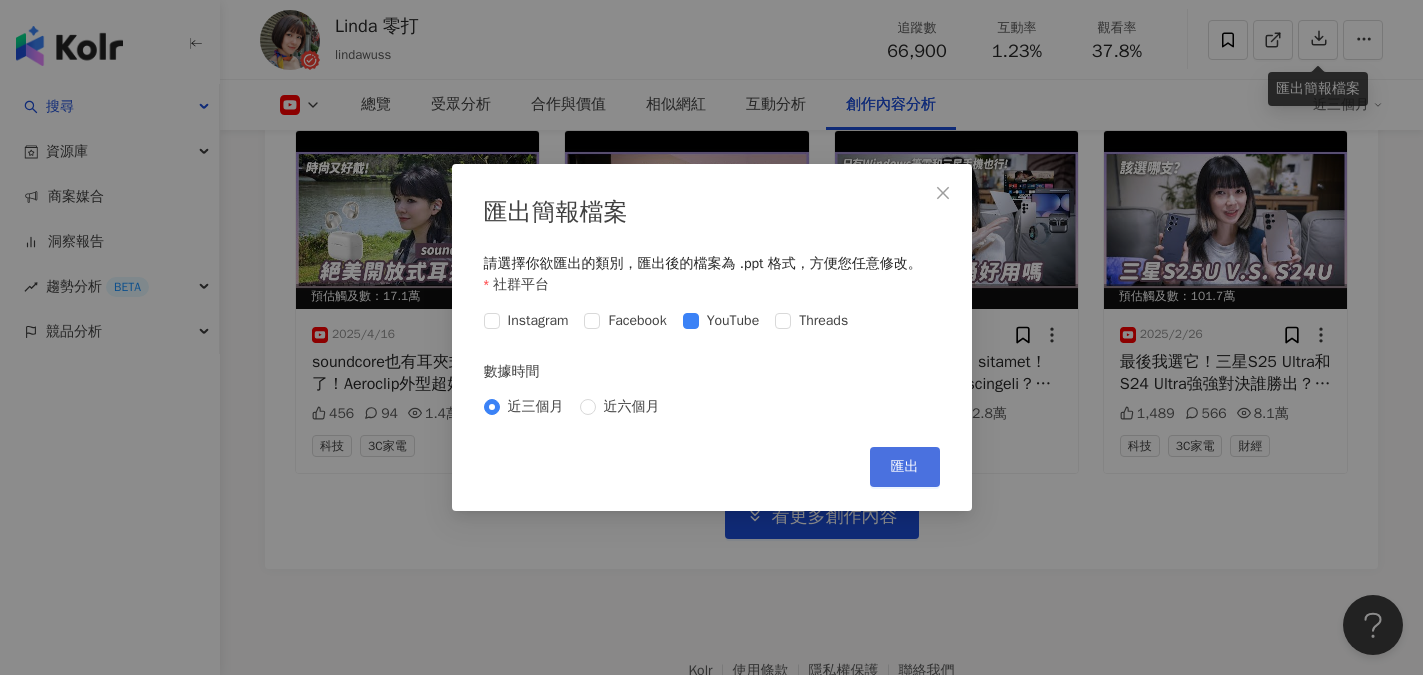 click on "匯出" at bounding box center [905, 467] 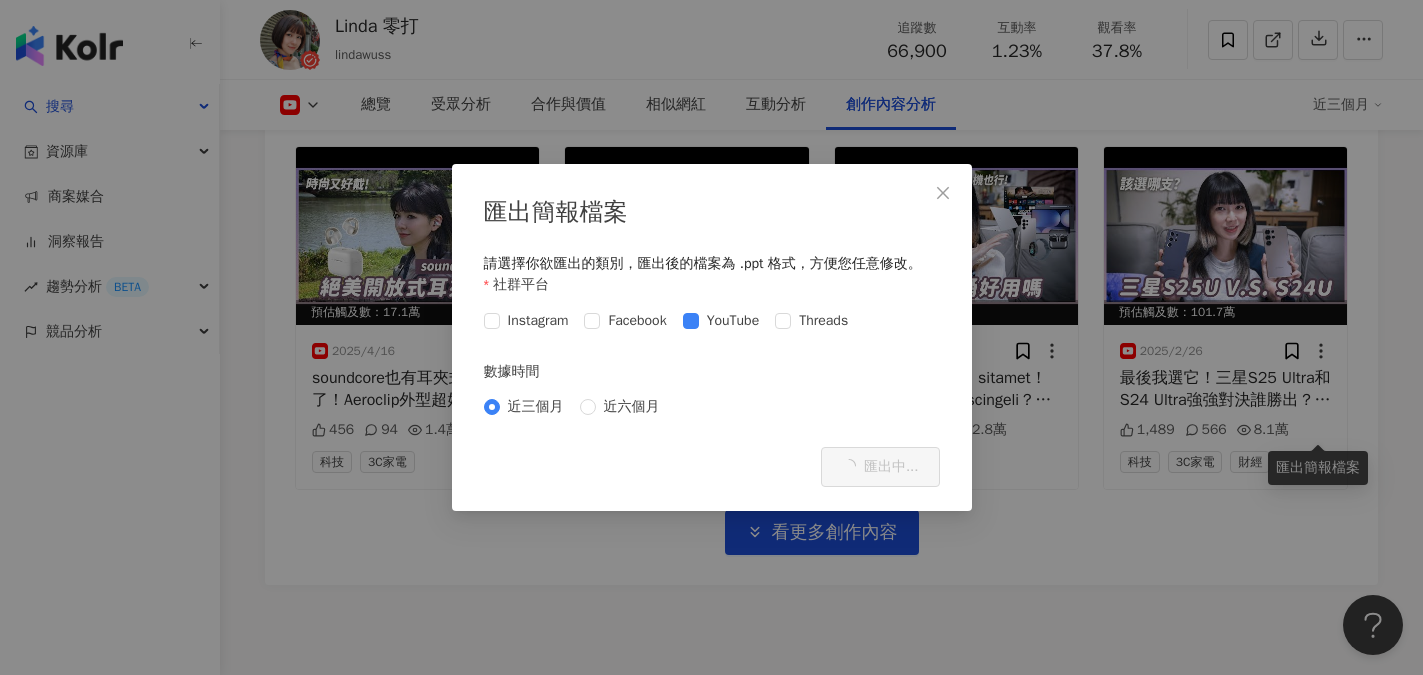 scroll, scrollTop: 6400, scrollLeft: 0, axis: vertical 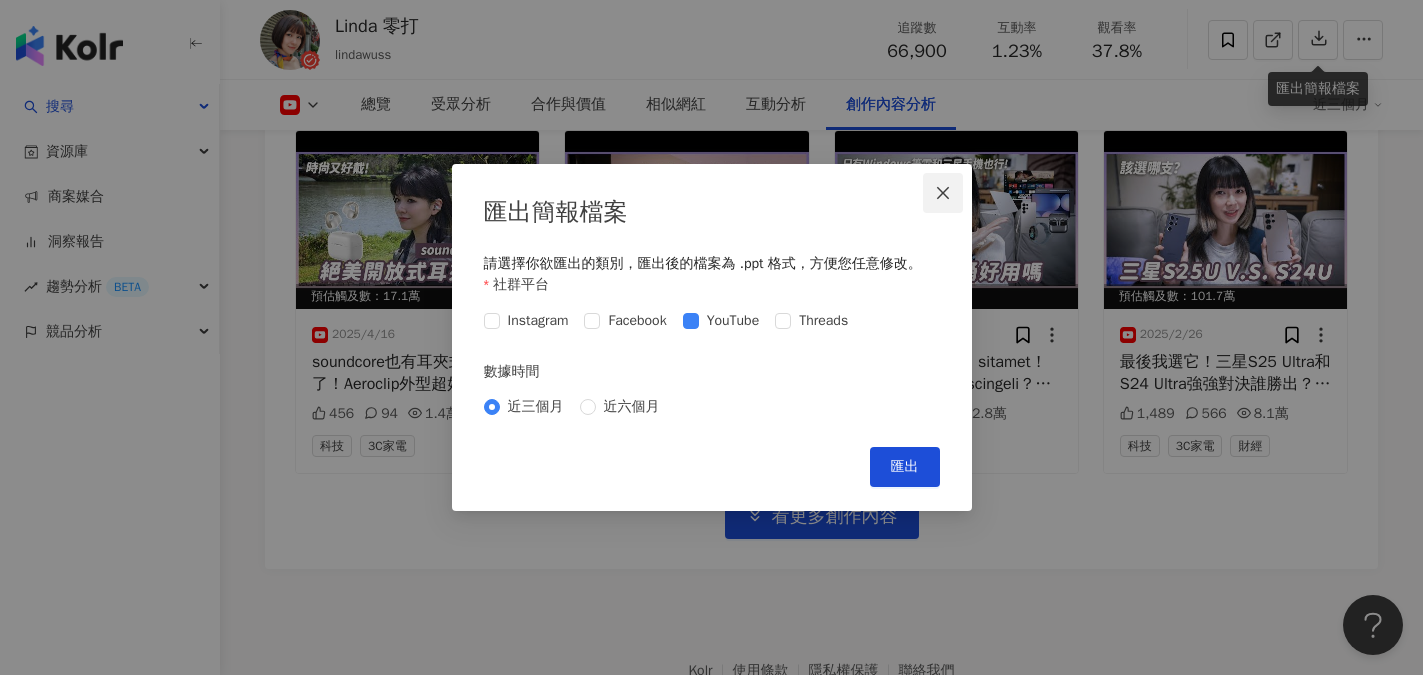 click 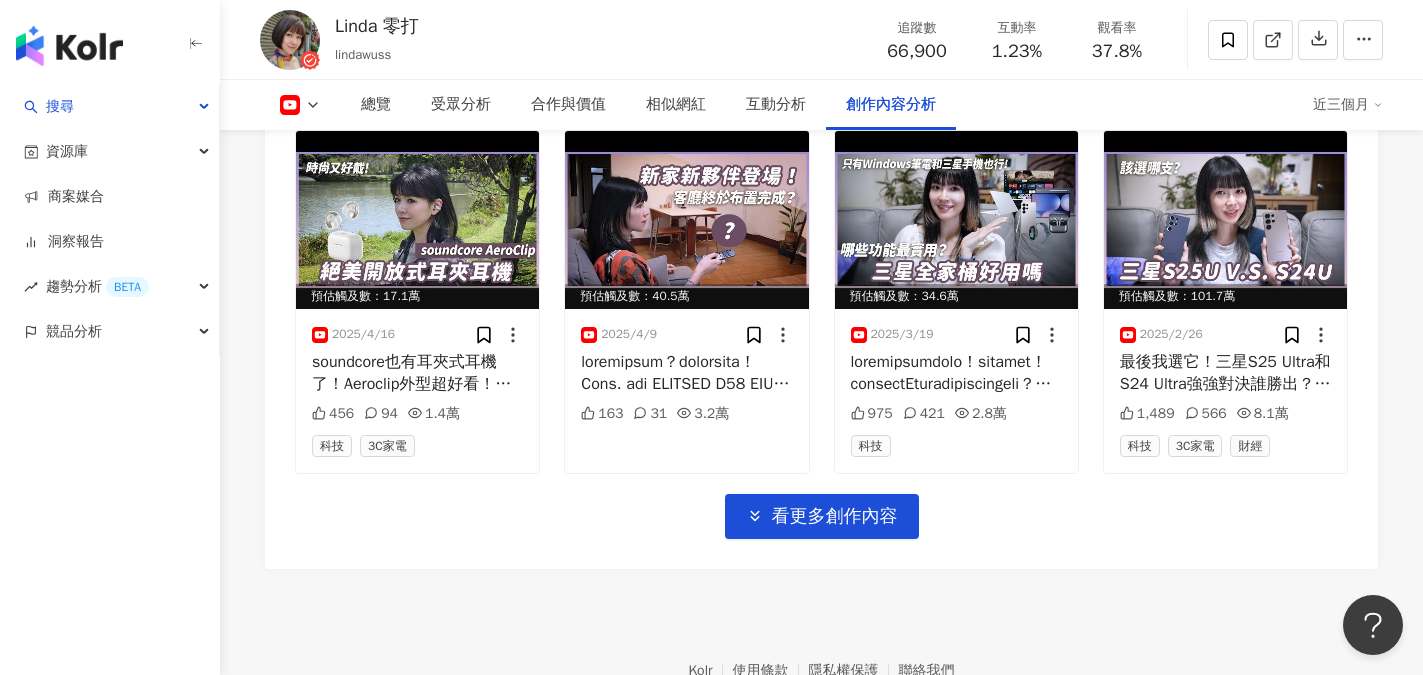click on "商業合作 預估觸及數：45.6萬 2025/7/30 三星 Galaxy Z Fold7上手心得！星粉卻第一次測折疊機？優缺點老實說 #samsung奇怪我測Fold是為了流量，加上有網友敲碗
搞到我這六萬要花下去了是怎樣^_^ 完全是職災!!
＿＿＿
我是Linda，謝謝你們來看我的影片🤩
我的IG: lindawuss
裡面有更多日(ㄈㄟˋ)常(ㄏㄨㄚˋ)和科技分享喔! (偶爾有一點美照) 877 227 3.7萬 科技 3C家電 預估觸及數：18.7萬 2025/7/16 苦命世新研究生住蝸居？景美散步回味克難生活！今天只是想回顧研究生時期
結果發現記憶有點...淡薄？
皮克敏先開起來再說XD
____
我是Linda，謝謝你們來看我的影片🤩
我的IG: lindawuss
裡面有更多日(ㄈㄟˋ)常(ㄏㄨㄚˋ)和科技分享喔! (偶爾有一點美照) 813 158 1.5萬 命理占卜 宗教 預估觸及數：52.5萬 2025/7/2 952 138 4.2萬 美食 商業合作 預估觸及數：28.8萬 2025/6/18 521 67 2.3萬 商業合作 預估觸及數：9.1萬" at bounding box center [821, -30] 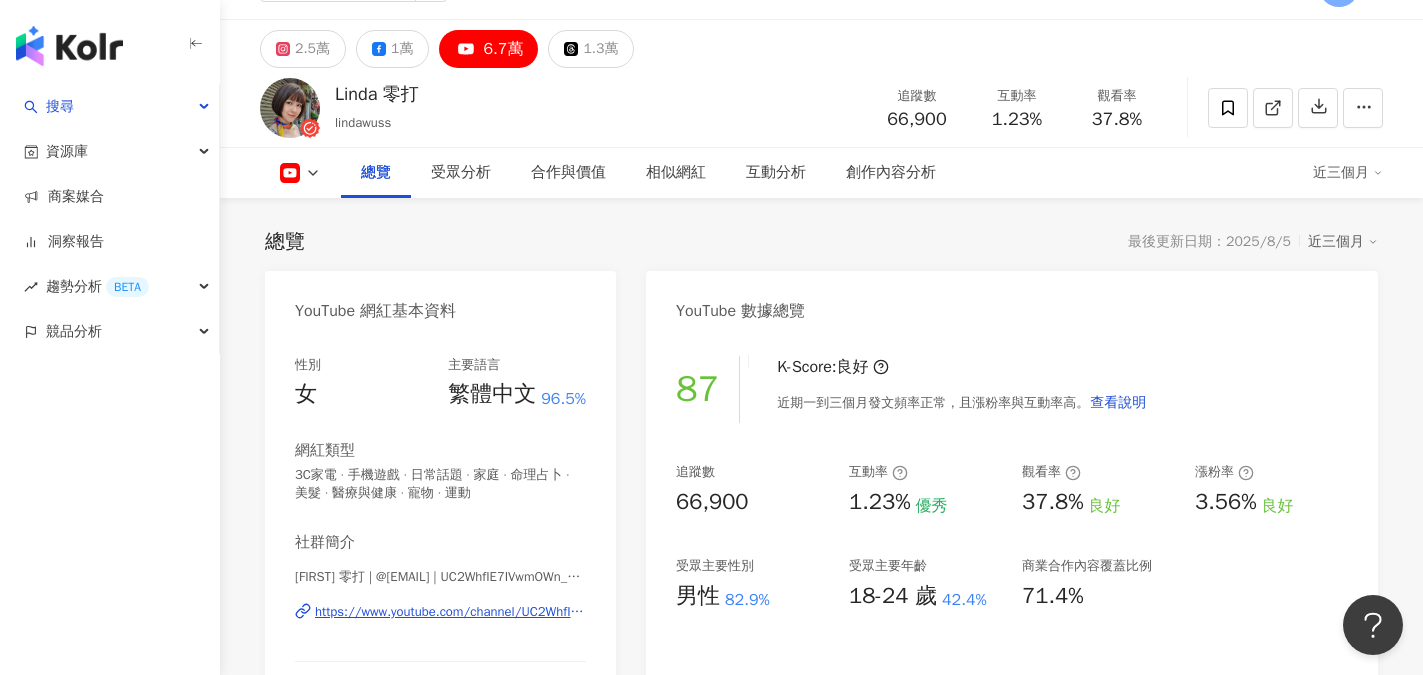scroll, scrollTop: 100, scrollLeft: 0, axis: vertical 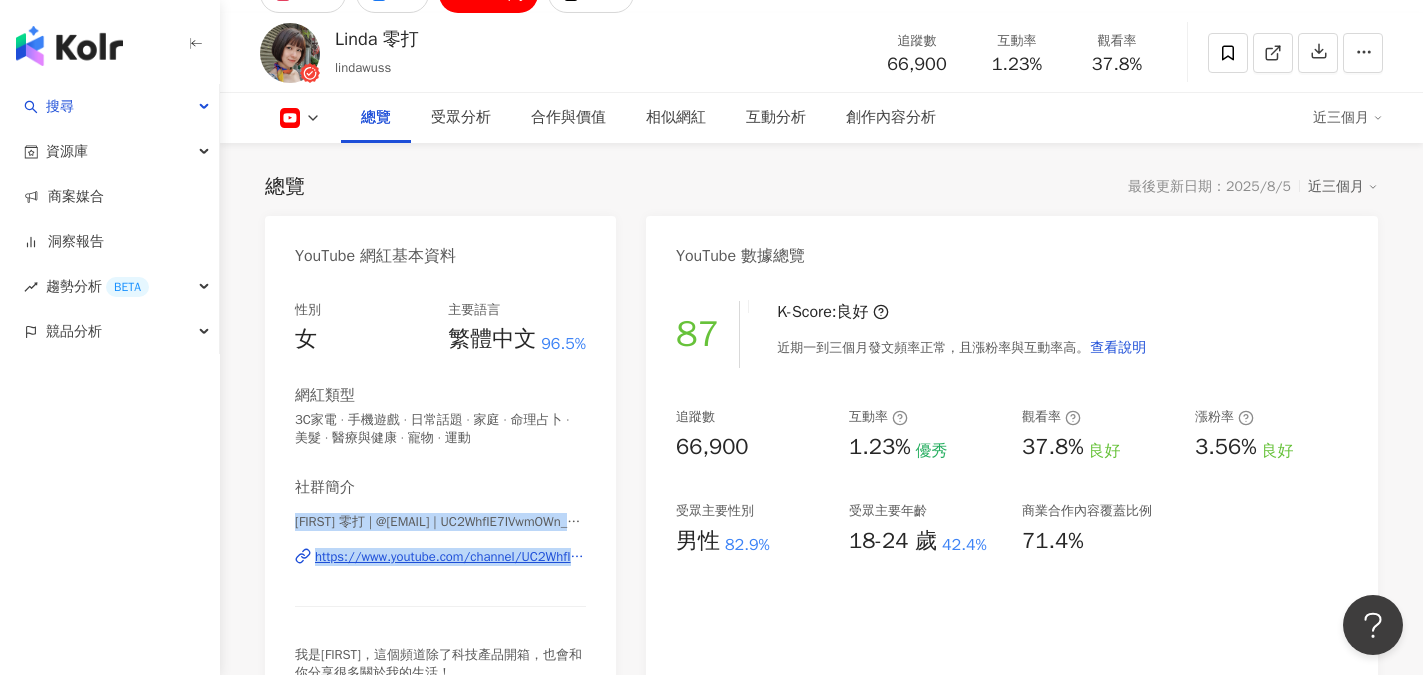 drag, startPoint x: 289, startPoint y: 515, endPoint x: 601, endPoint y: 581, distance: 318.9044 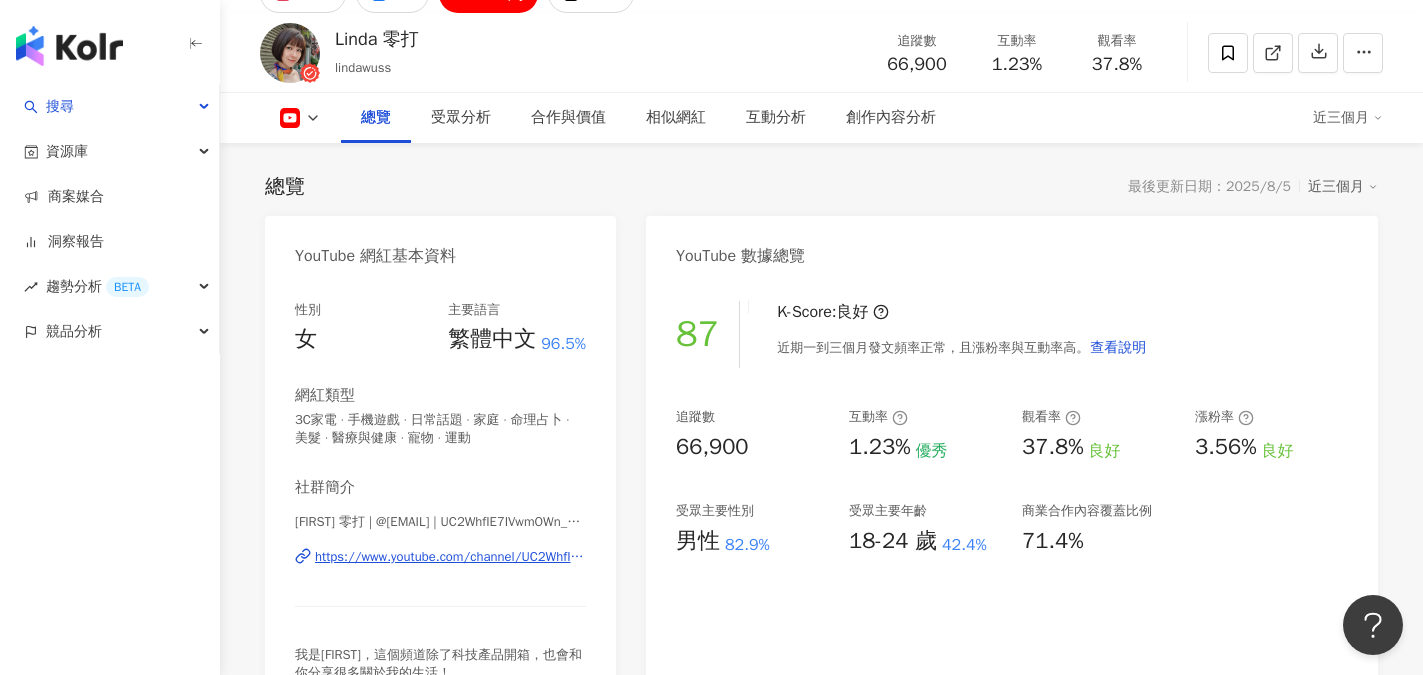 click on "https://www.youtube.com/channel/UC2WhfIE7IVwmOWn_Do32SVw" at bounding box center (450, 557) 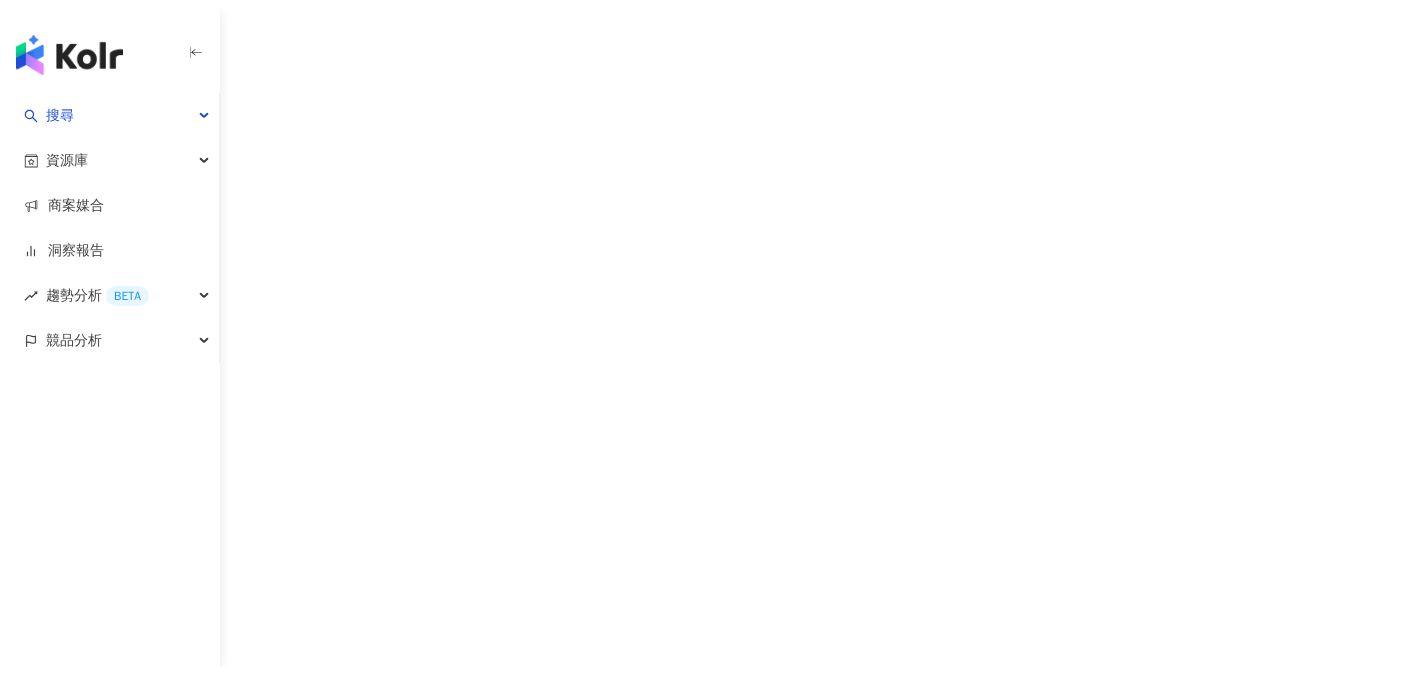 scroll, scrollTop: 0, scrollLeft: 0, axis: both 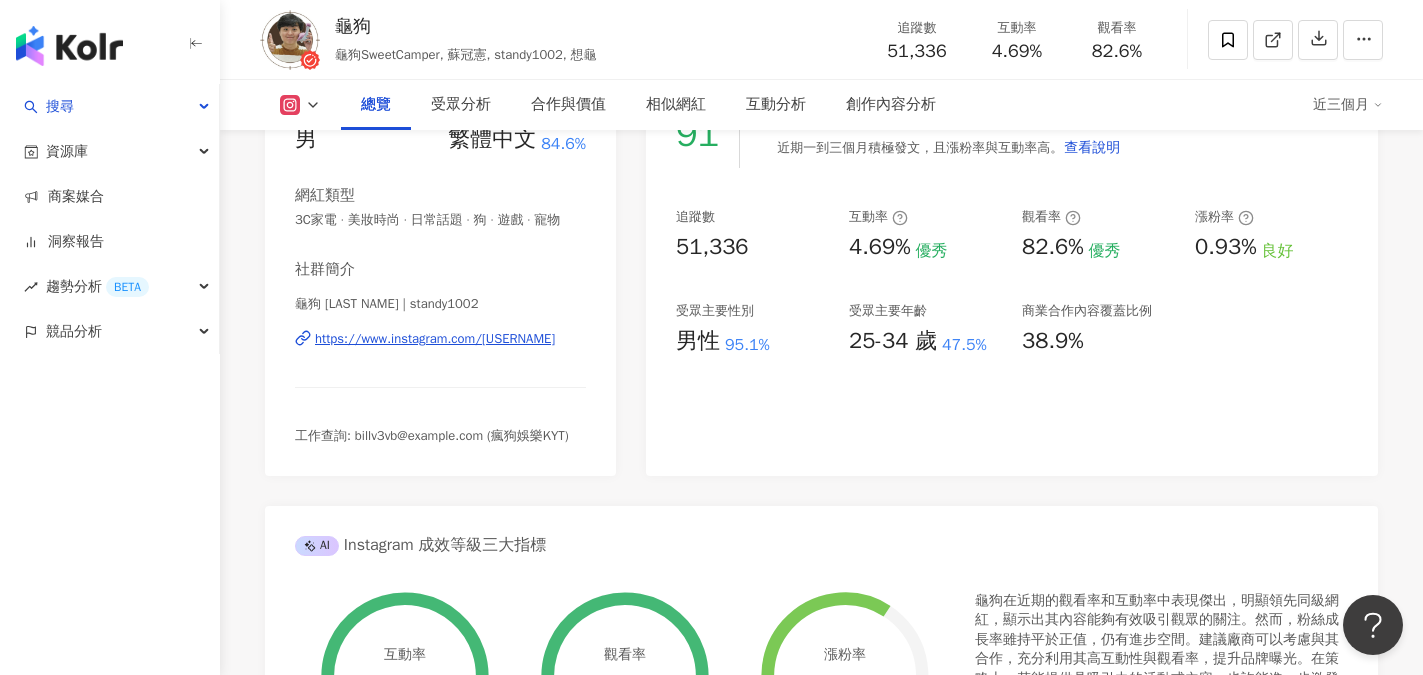click on "https://www.instagram.com/standy1002/" at bounding box center [435, 339] 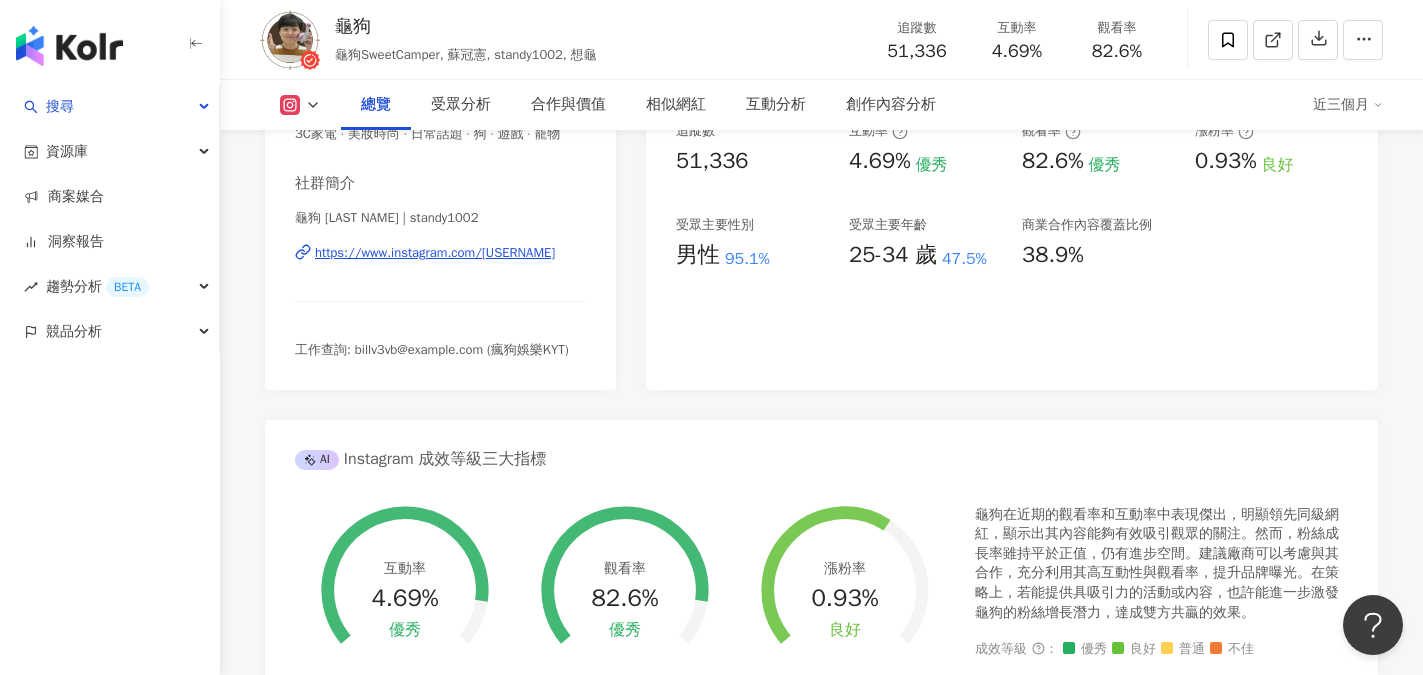 scroll, scrollTop: 600, scrollLeft: 0, axis: vertical 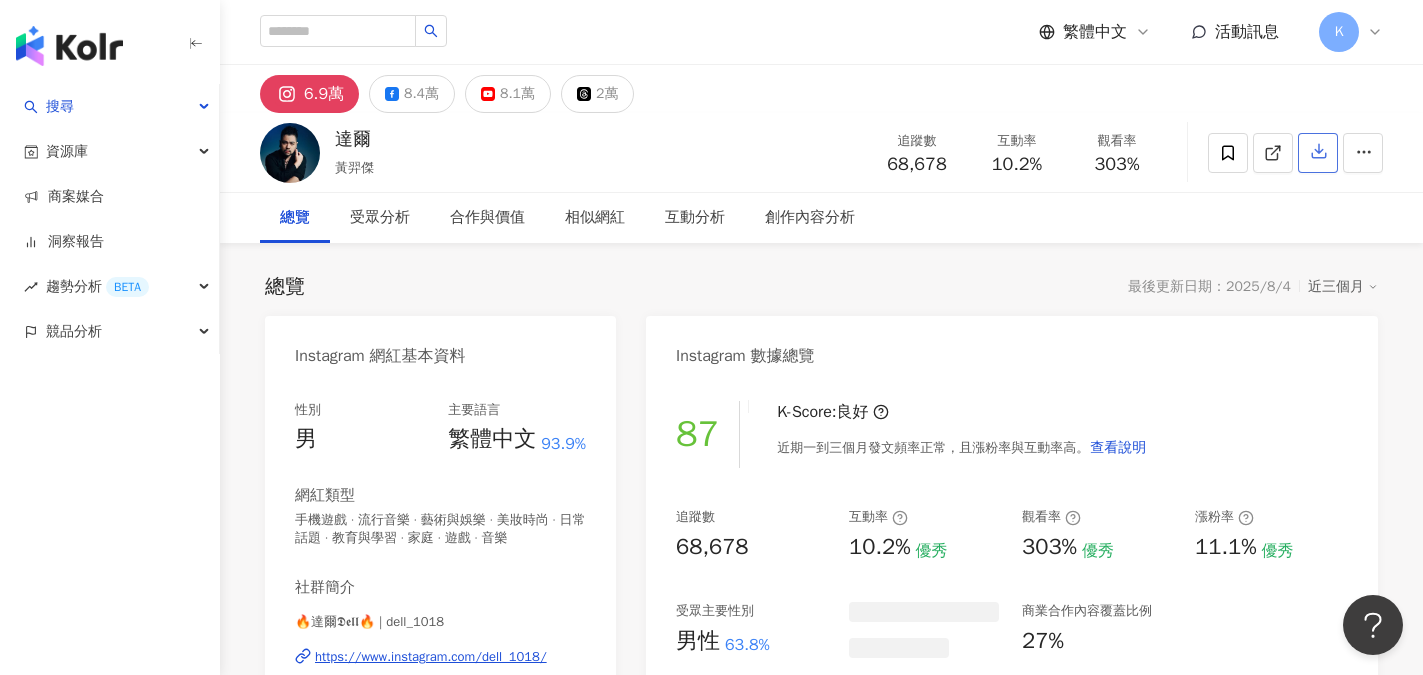 click 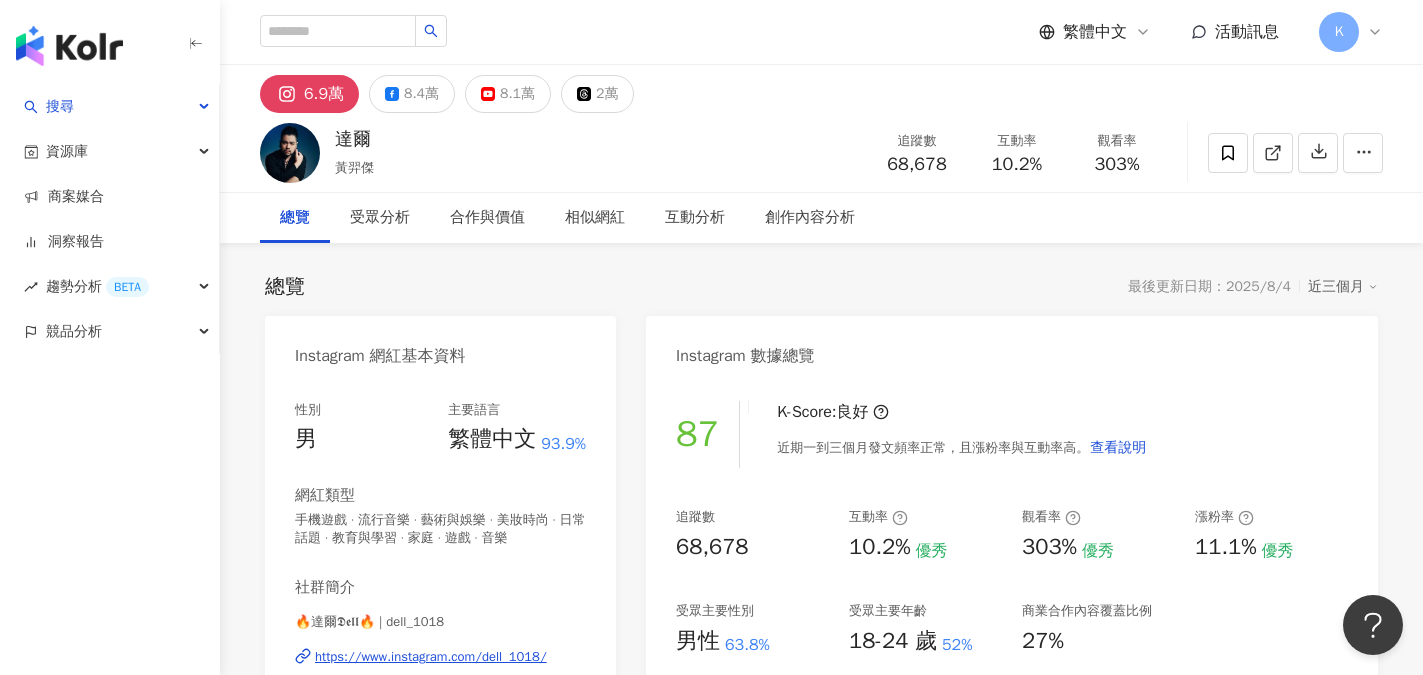scroll, scrollTop: 123, scrollLeft: 0, axis: vertical 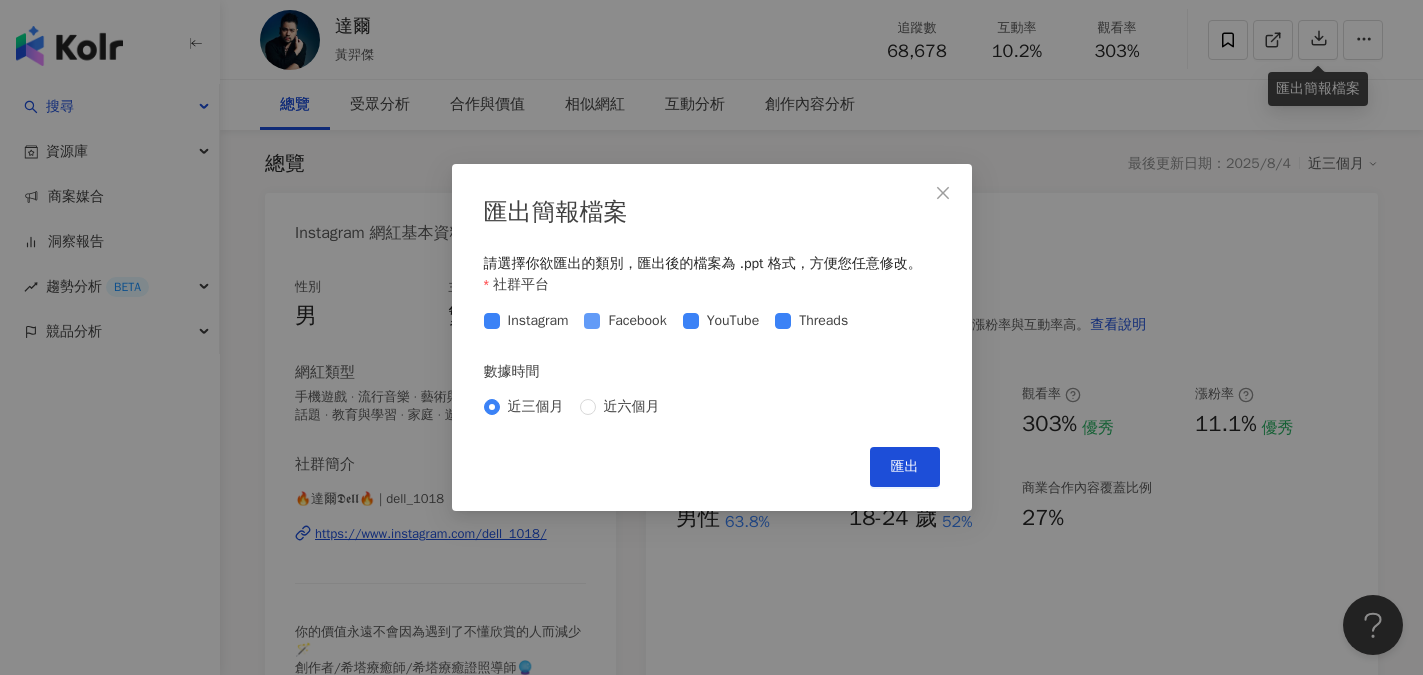 click on "Facebook" at bounding box center [637, 321] 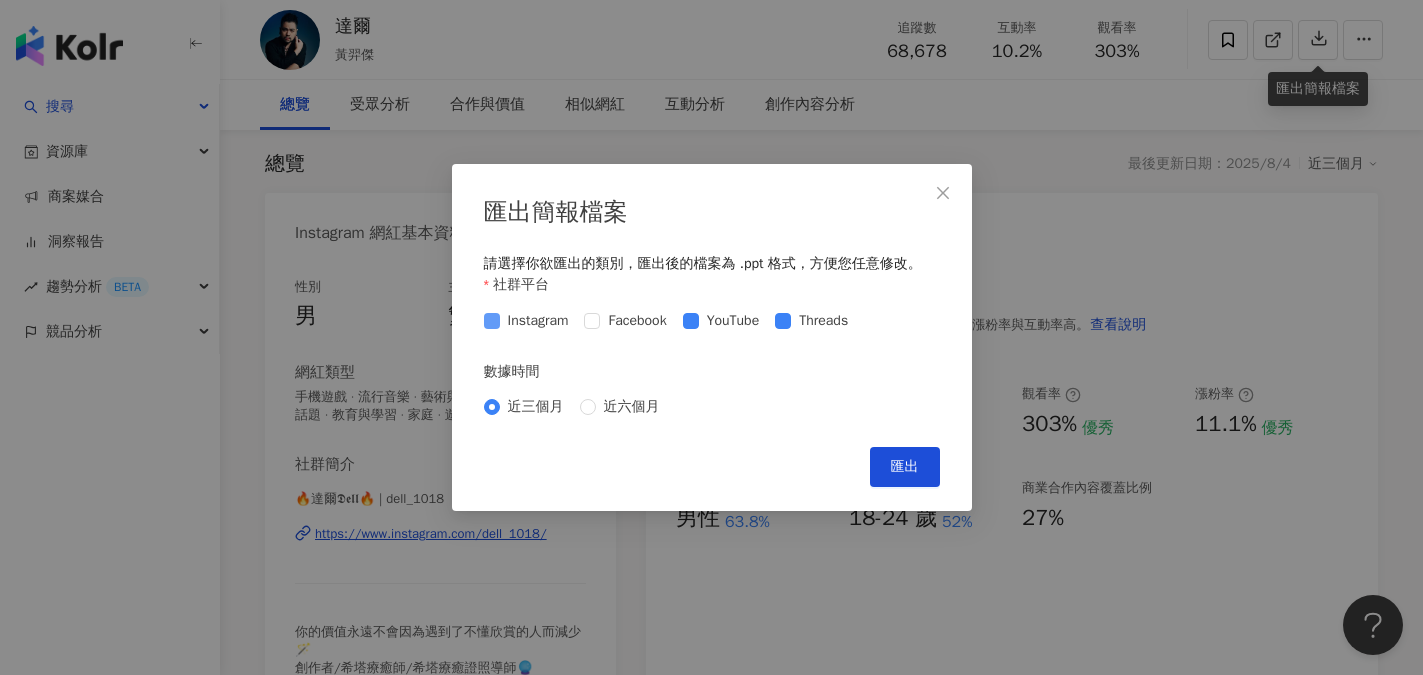 click on "匯出簡報檔案 請選擇你欲匯出的類別，匯出後的檔案為 .ppt 格式，方便您任意修改。 社群平台 Instagram Facebook YouTube Threads 數據時間 近三個月 近六個月 Cancel 匯出" at bounding box center [712, 337] 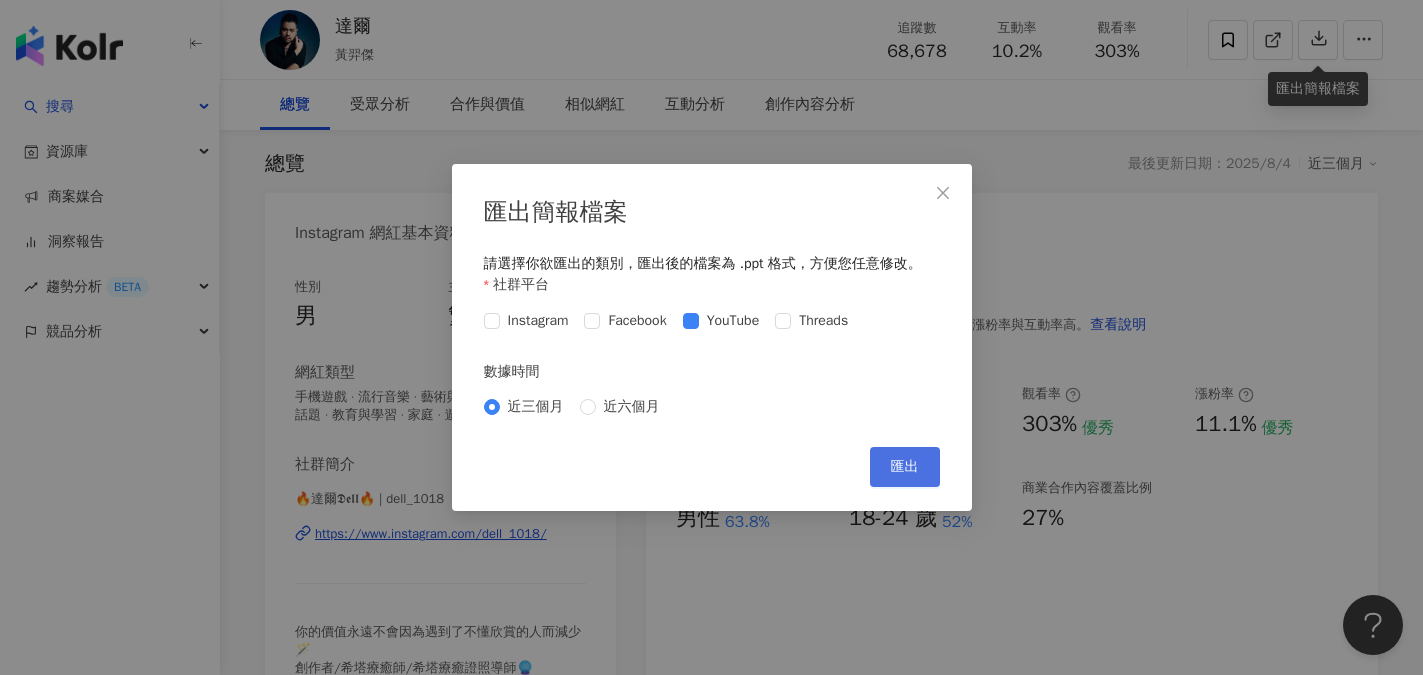 click on "匯出" at bounding box center [905, 467] 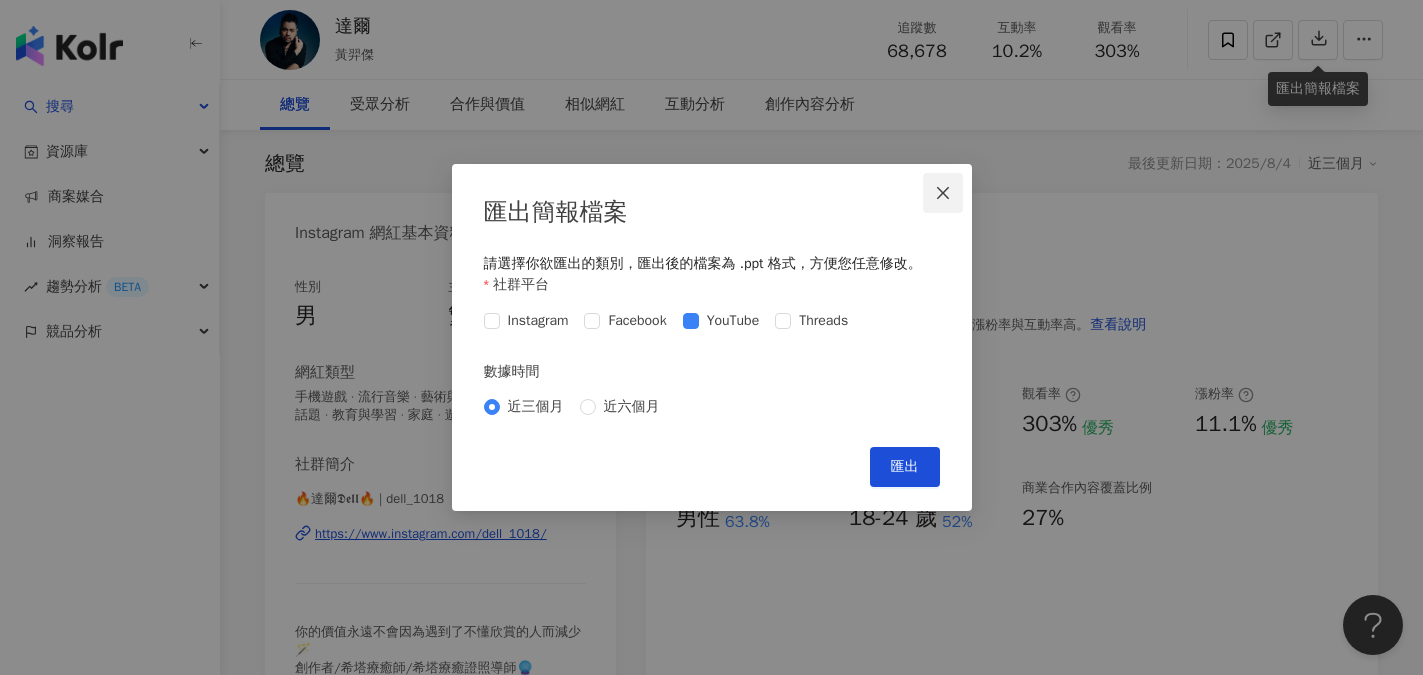 click 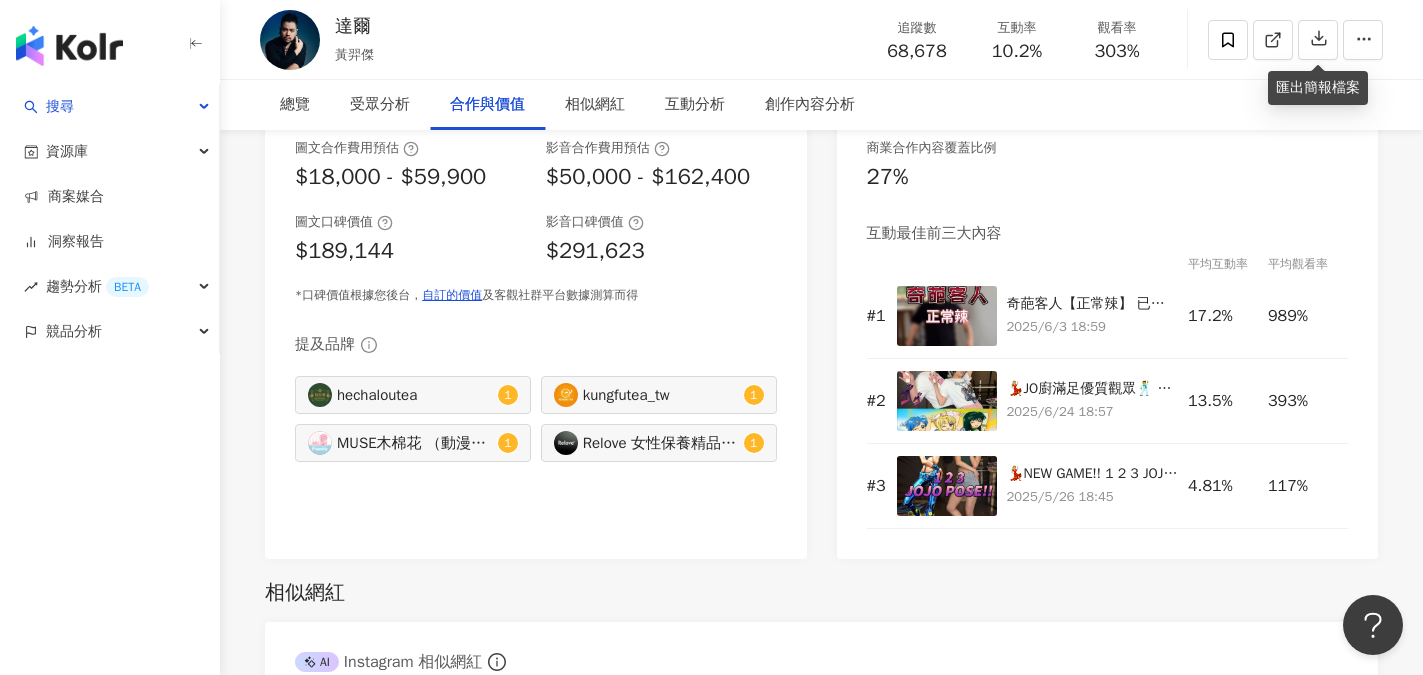 scroll, scrollTop: 2323, scrollLeft: 0, axis: vertical 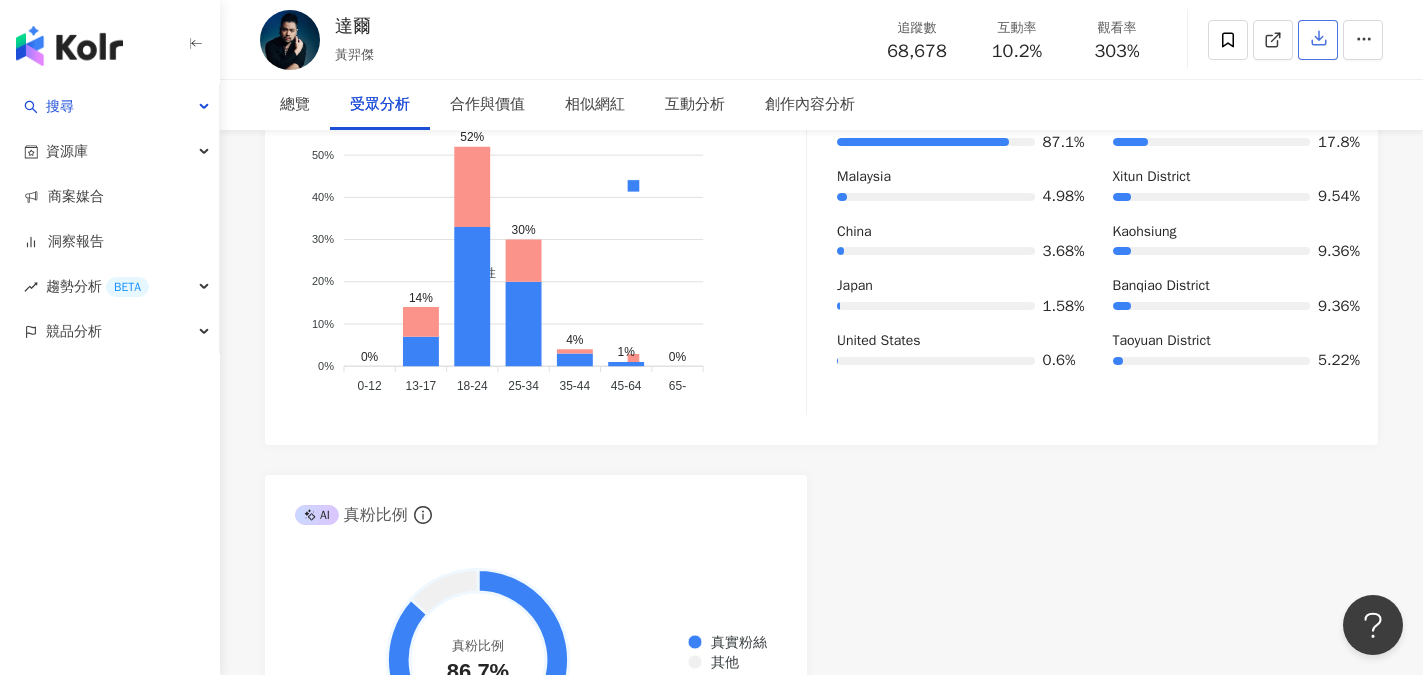 click at bounding box center [1318, 40] 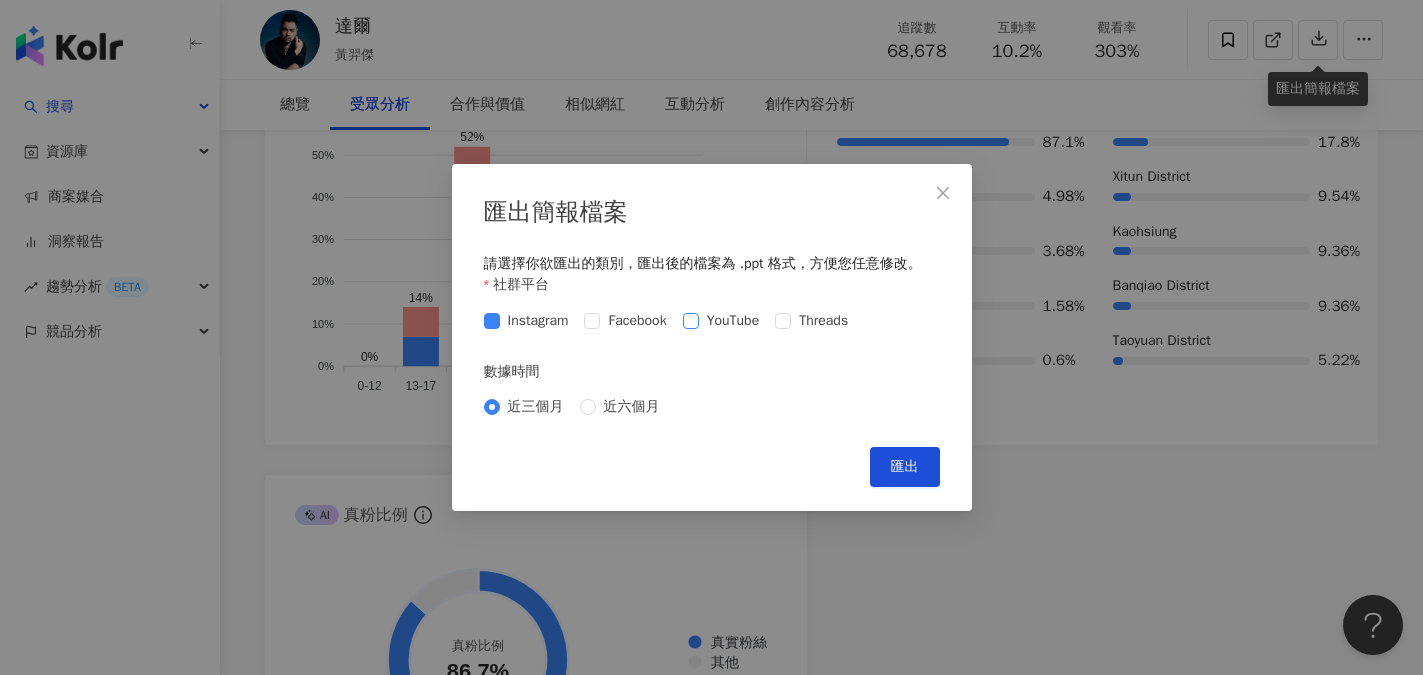 click at bounding box center (691, 321) 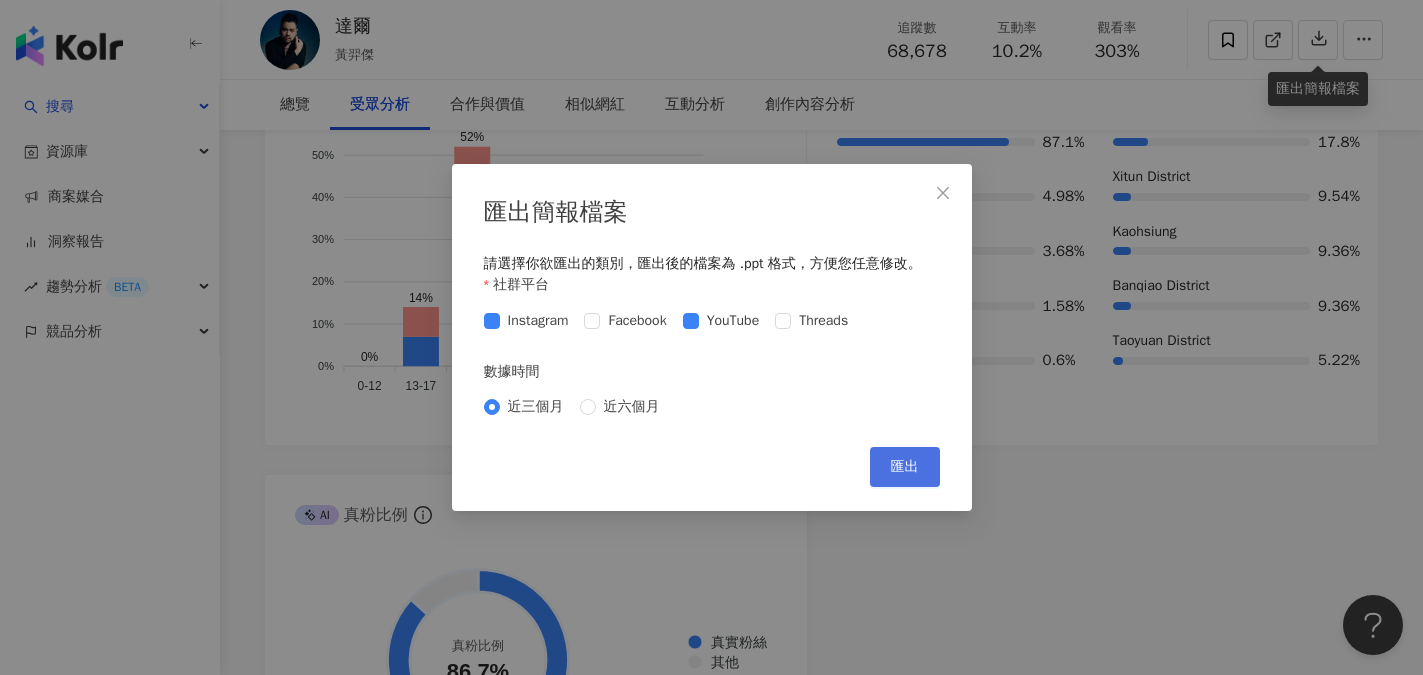 click on "匯出" at bounding box center [905, 467] 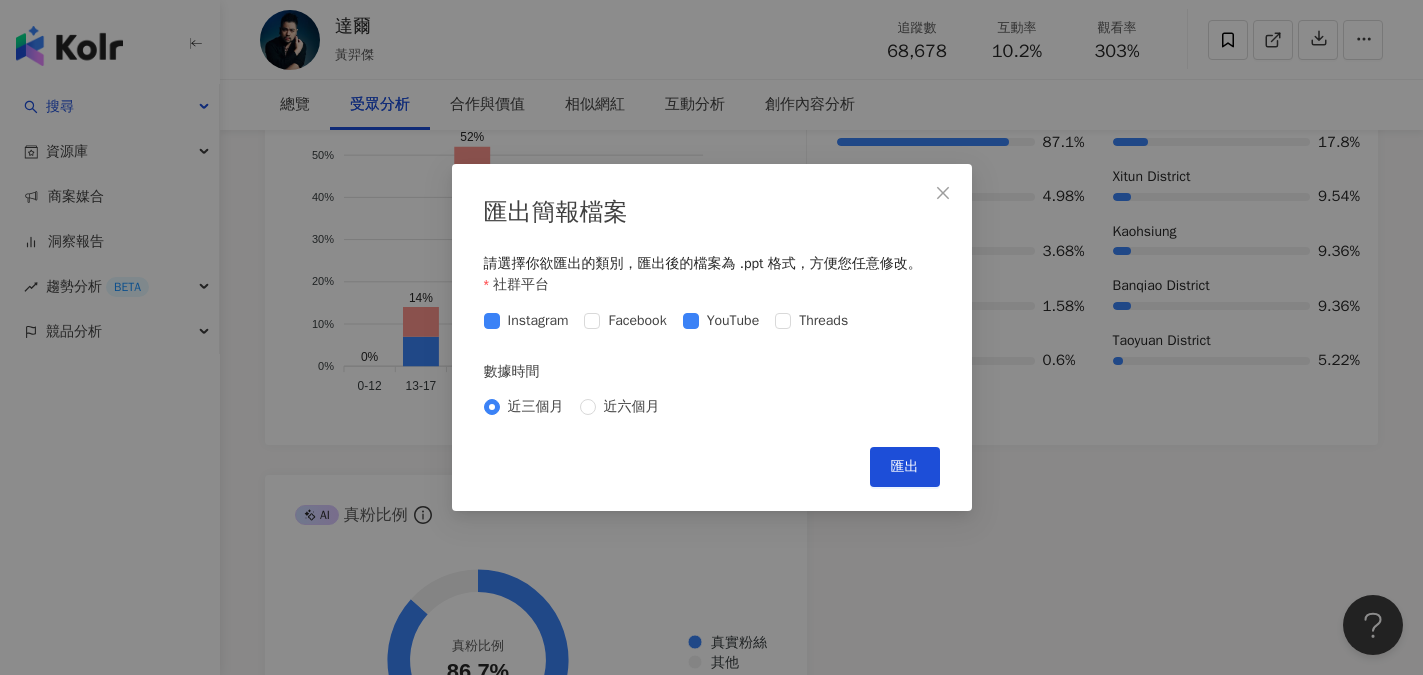 click at bounding box center (943, 193) 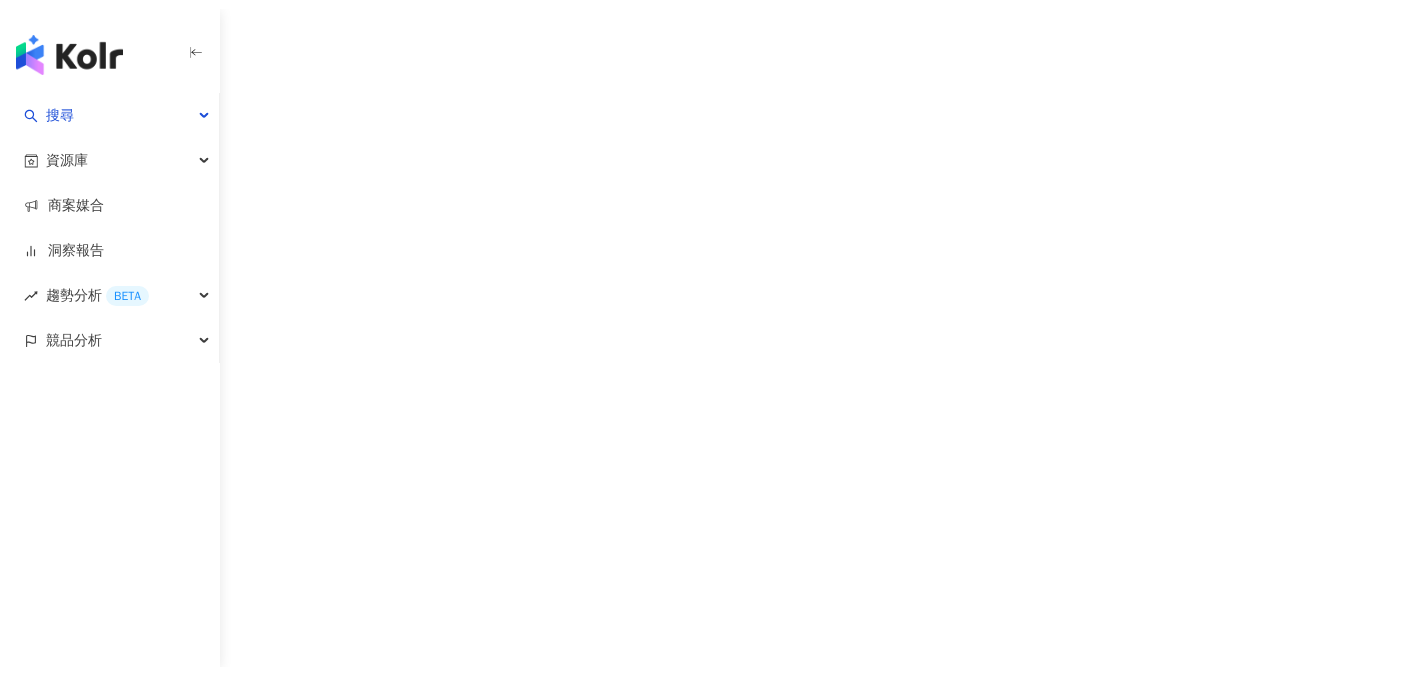 scroll, scrollTop: 0, scrollLeft: 0, axis: both 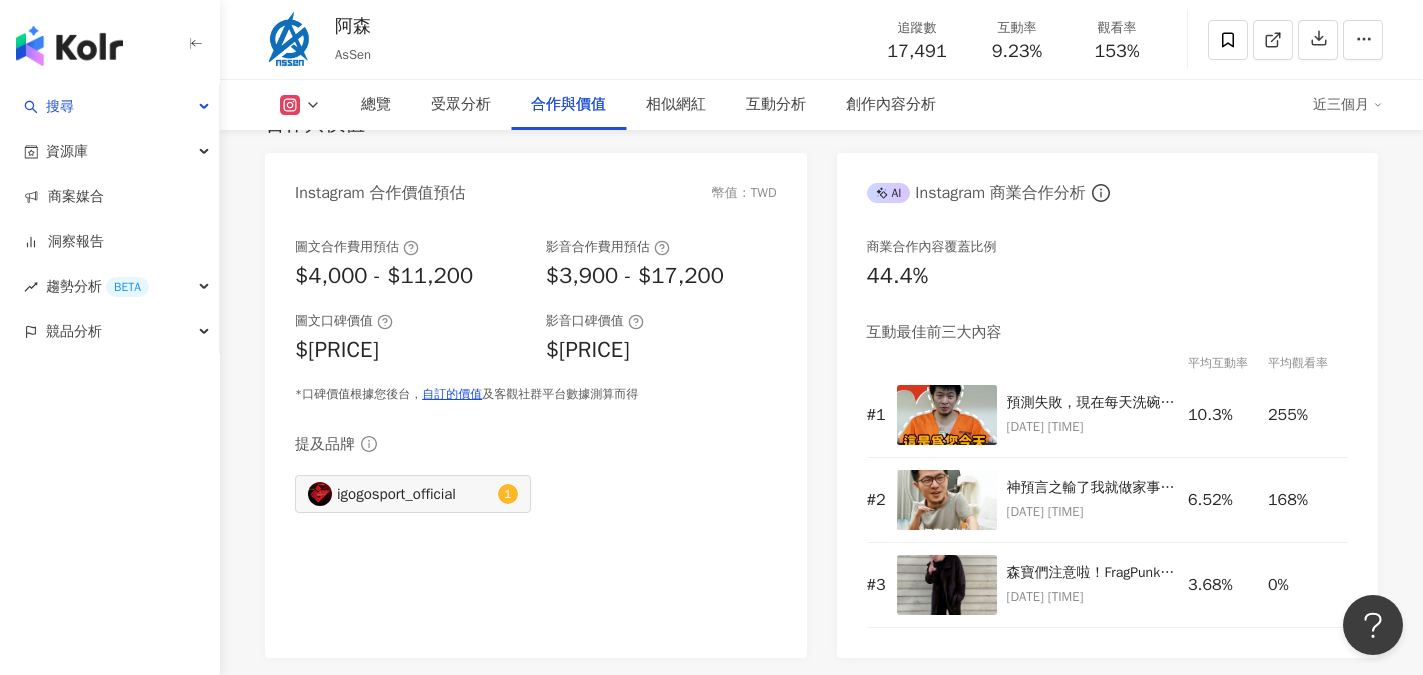 drag, startPoint x: 538, startPoint y: 269, endPoint x: 750, endPoint y: 290, distance: 213.03755 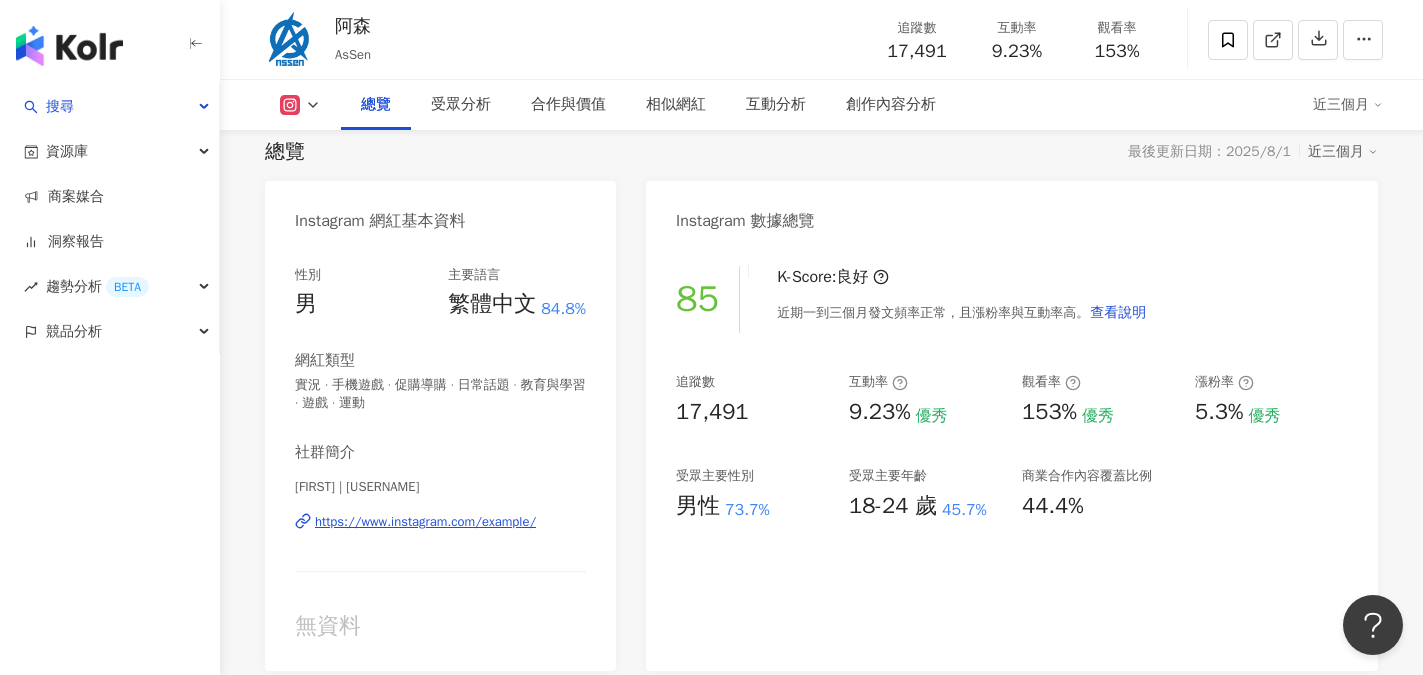 scroll, scrollTop: 0, scrollLeft: 0, axis: both 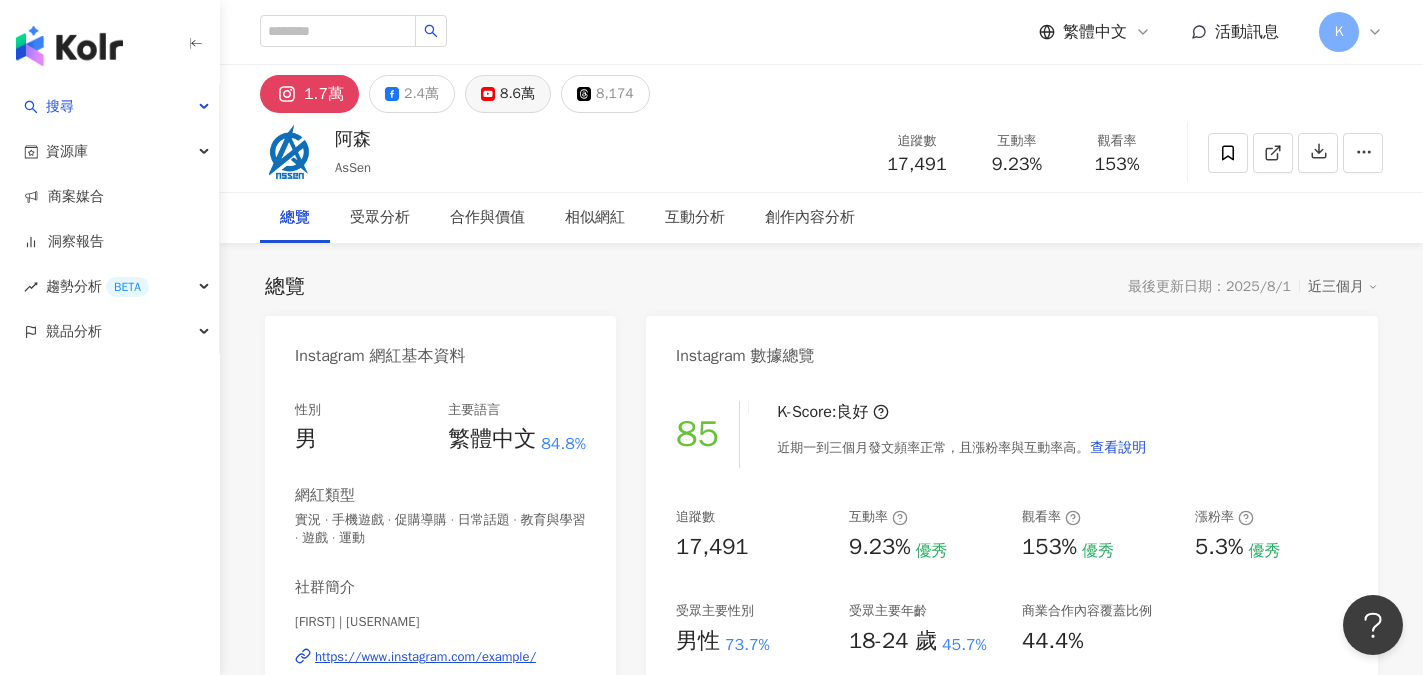 click on "8.6萬" at bounding box center [517, 94] 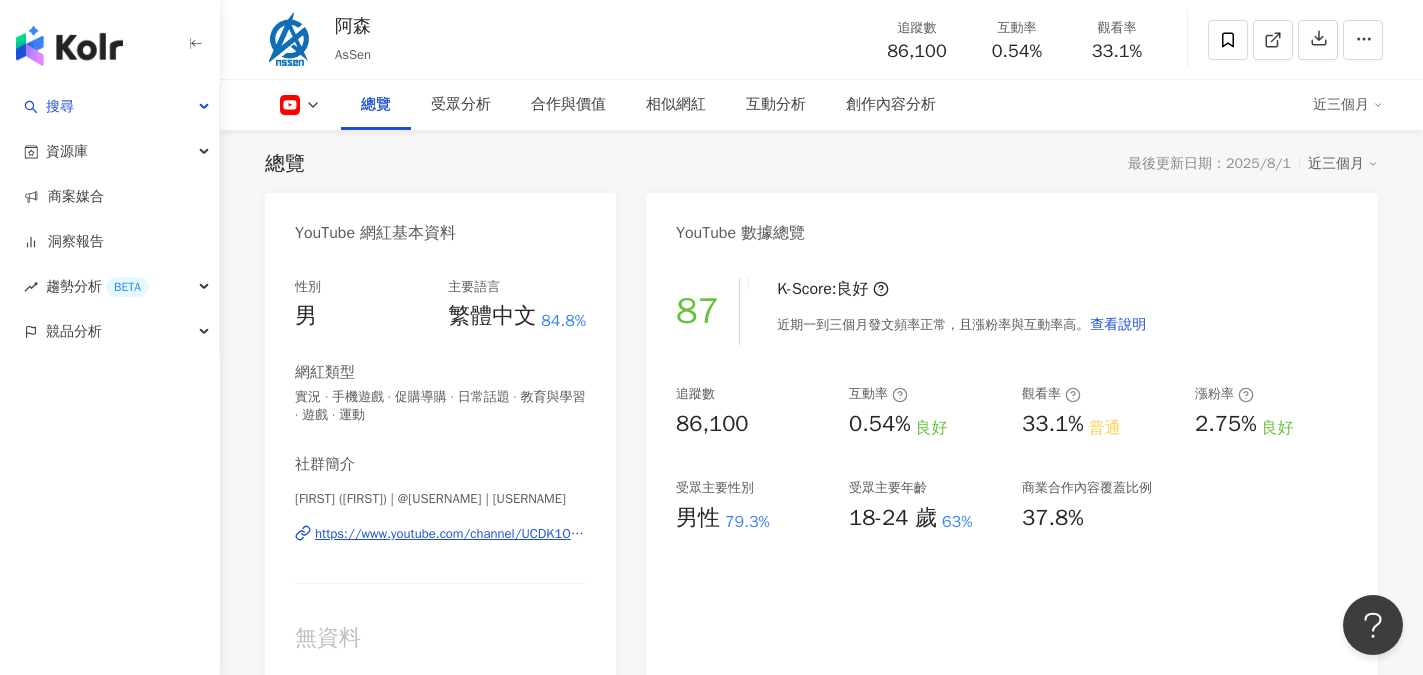 scroll, scrollTop: 100, scrollLeft: 0, axis: vertical 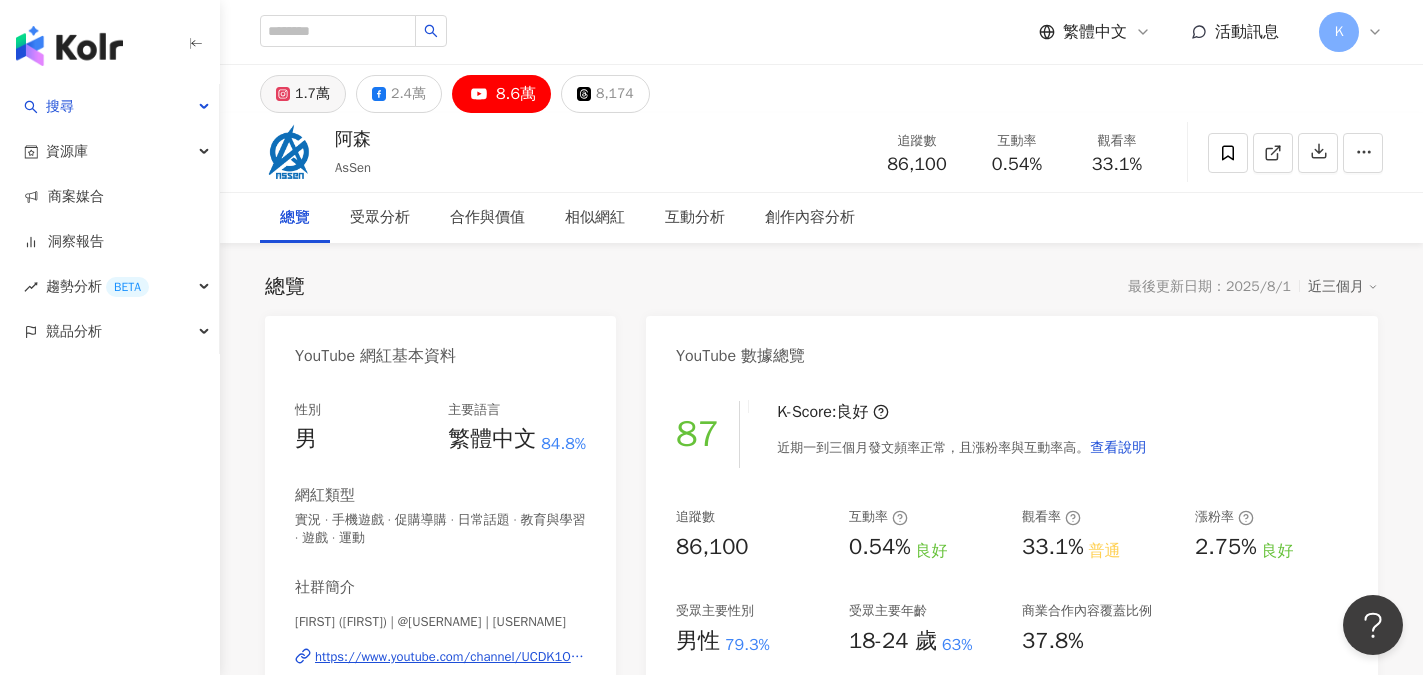 click on "1.7萬" at bounding box center (312, 94) 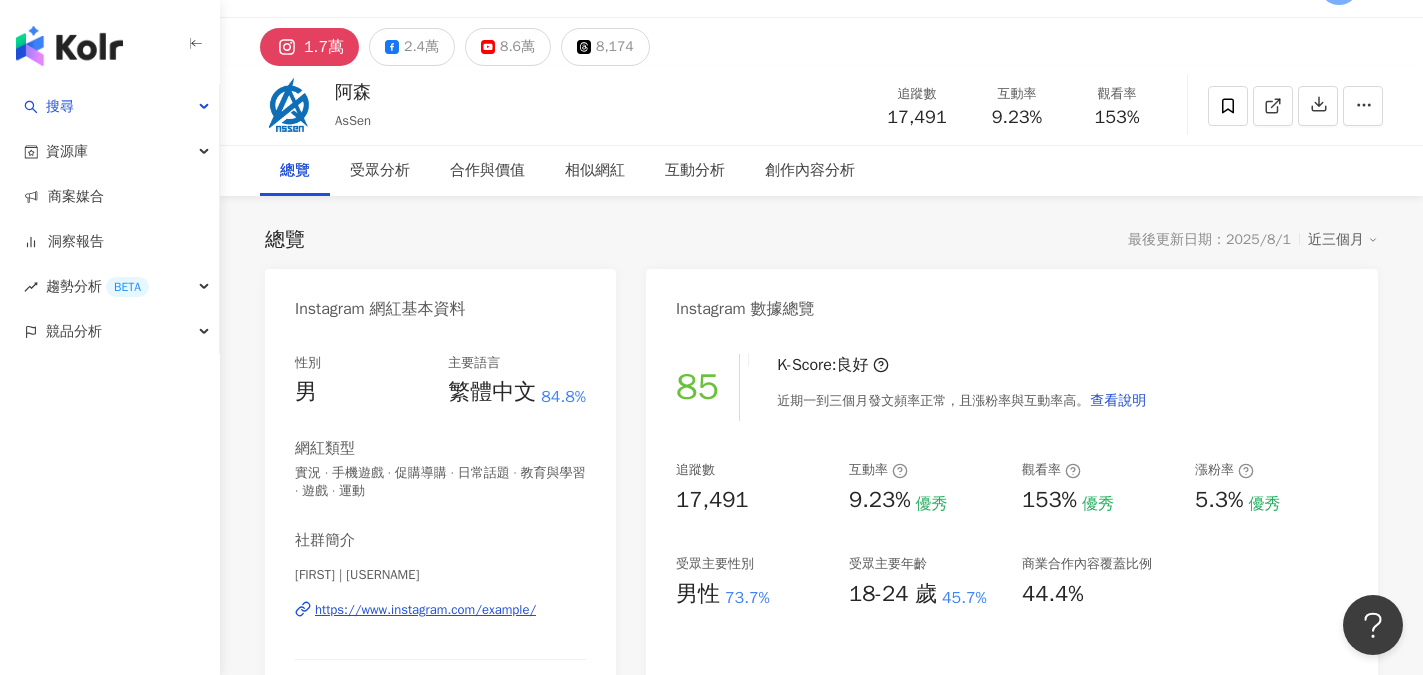 scroll, scrollTop: 200, scrollLeft: 0, axis: vertical 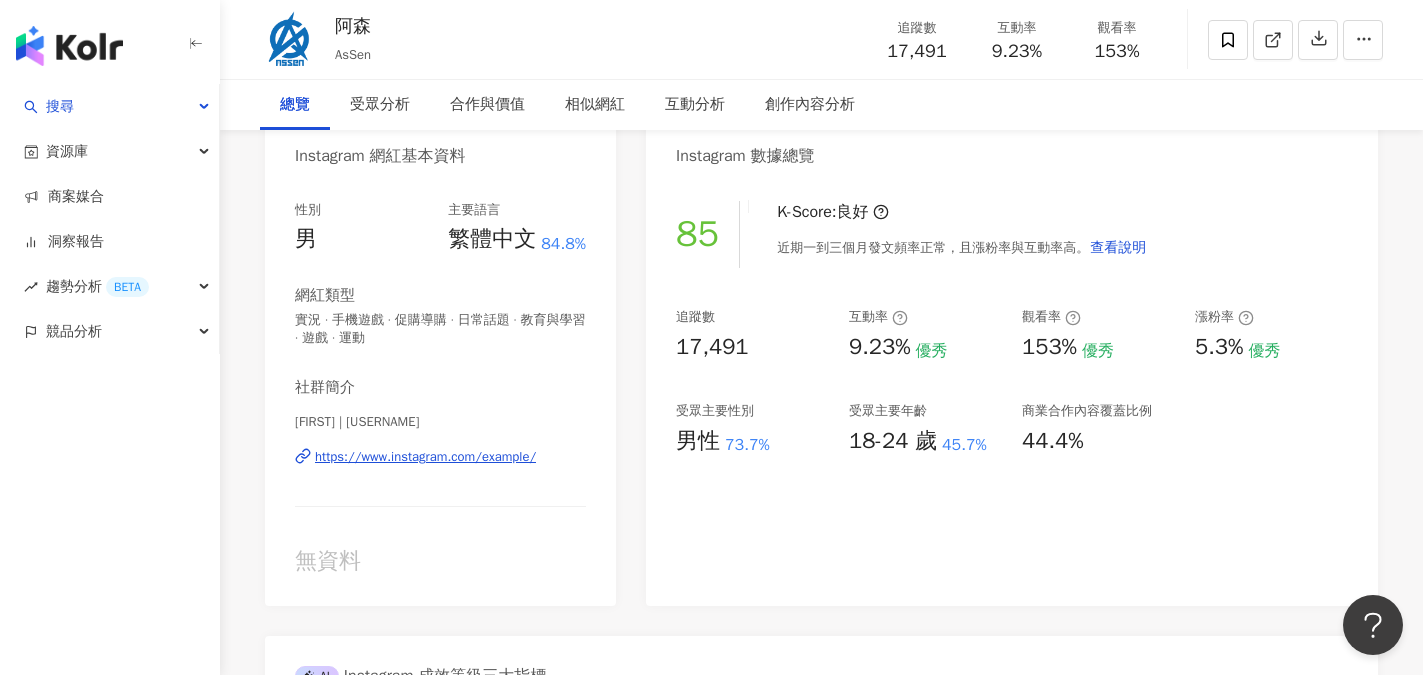 click on "https://www.instagram.com/assen666/" at bounding box center (425, 457) 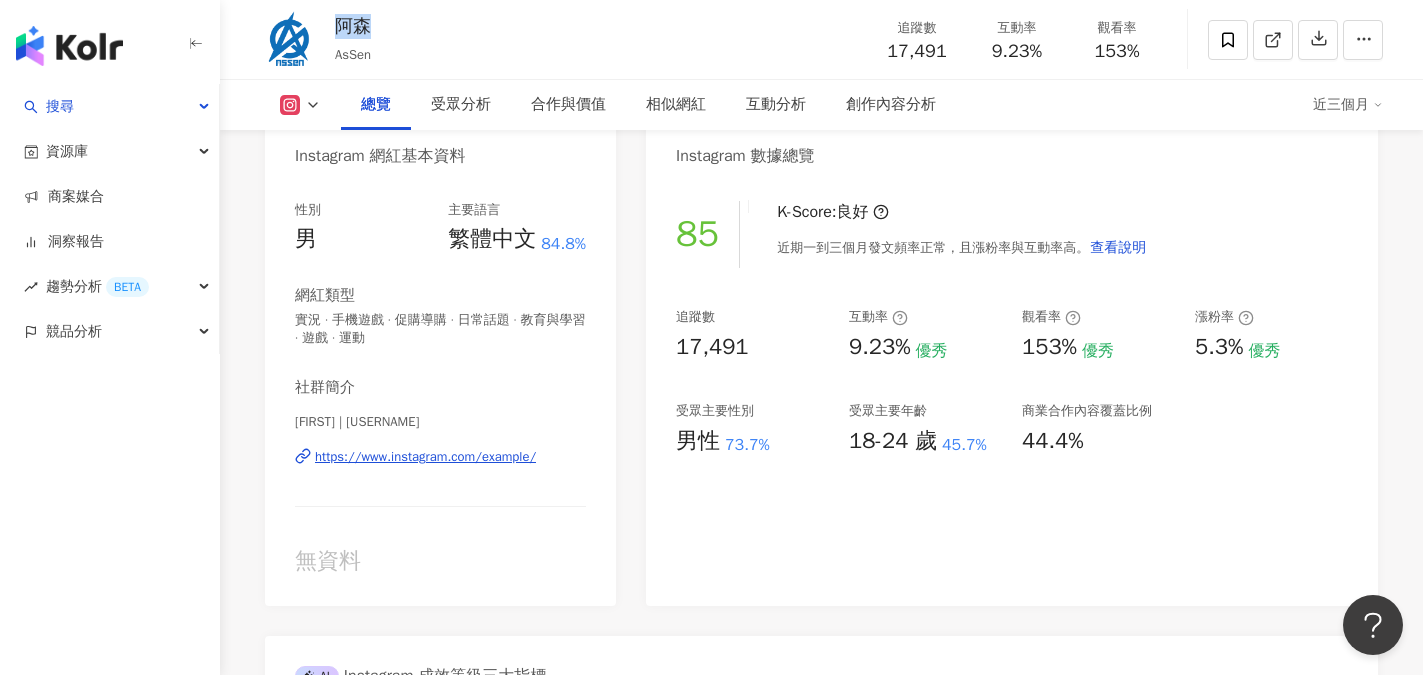 drag, startPoint x: 330, startPoint y: 21, endPoint x: 368, endPoint y: 27, distance: 38.470768 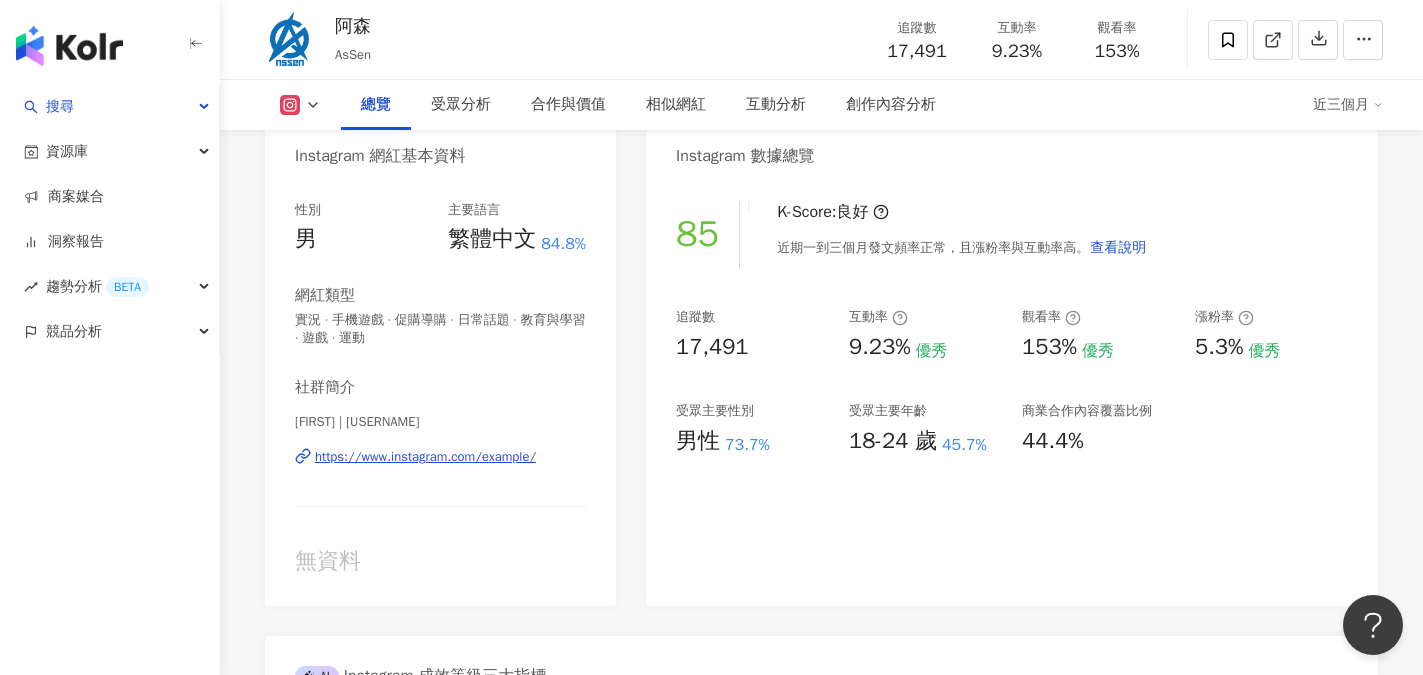 drag, startPoint x: 497, startPoint y: 44, endPoint x: 490, endPoint y: 56, distance: 13.892444 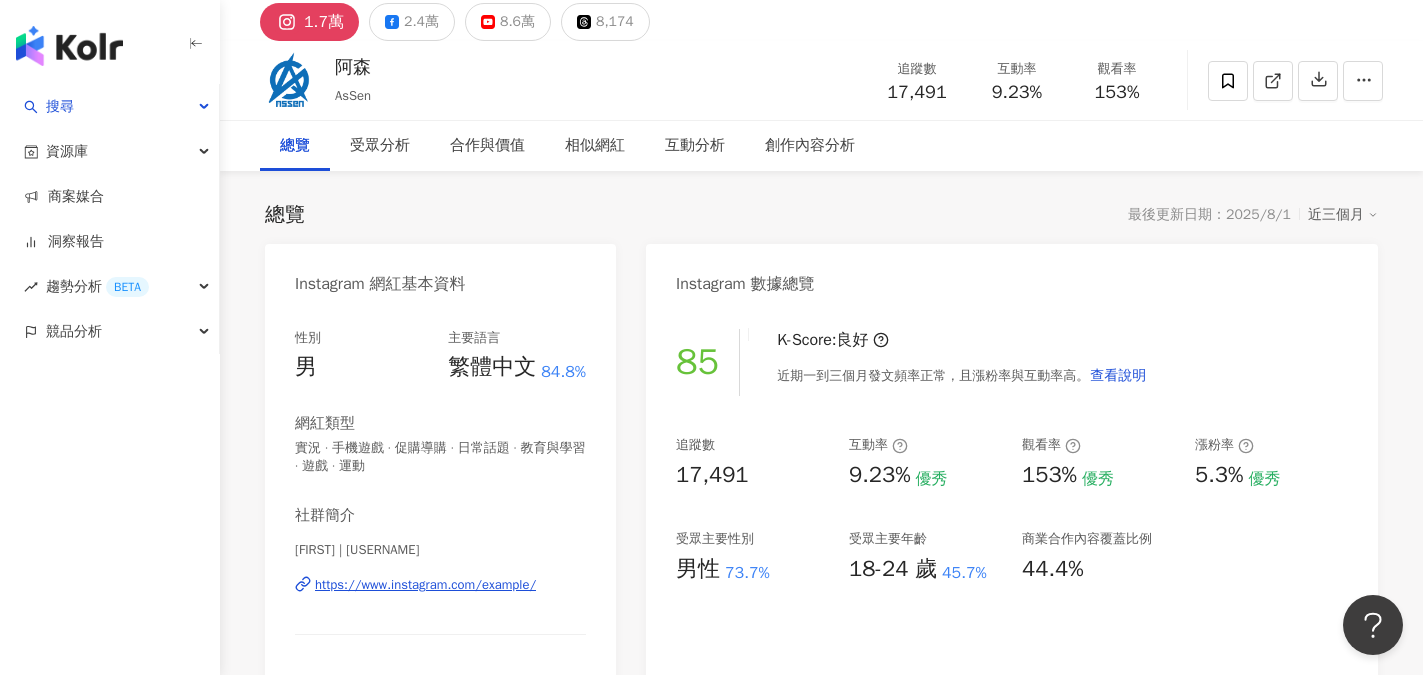 scroll, scrollTop: 0, scrollLeft: 0, axis: both 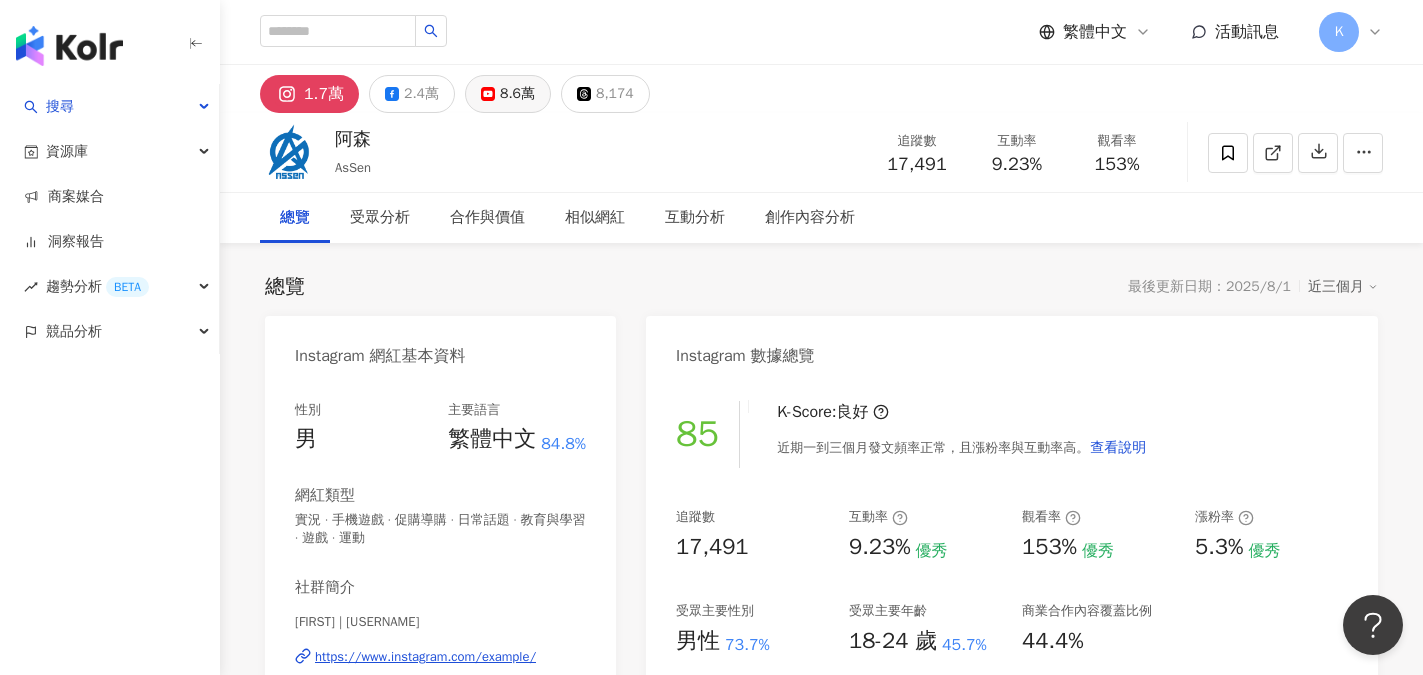 click on "8.6萬" at bounding box center (517, 94) 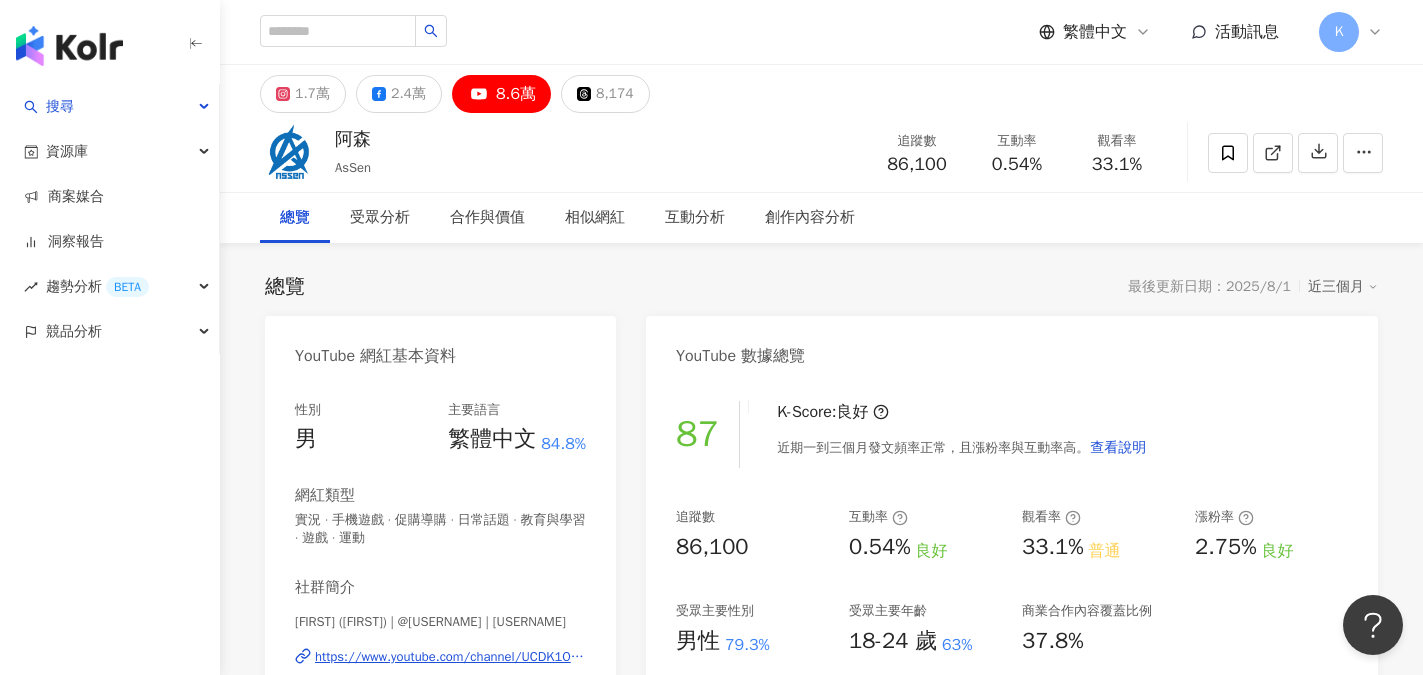 scroll, scrollTop: 200, scrollLeft: 0, axis: vertical 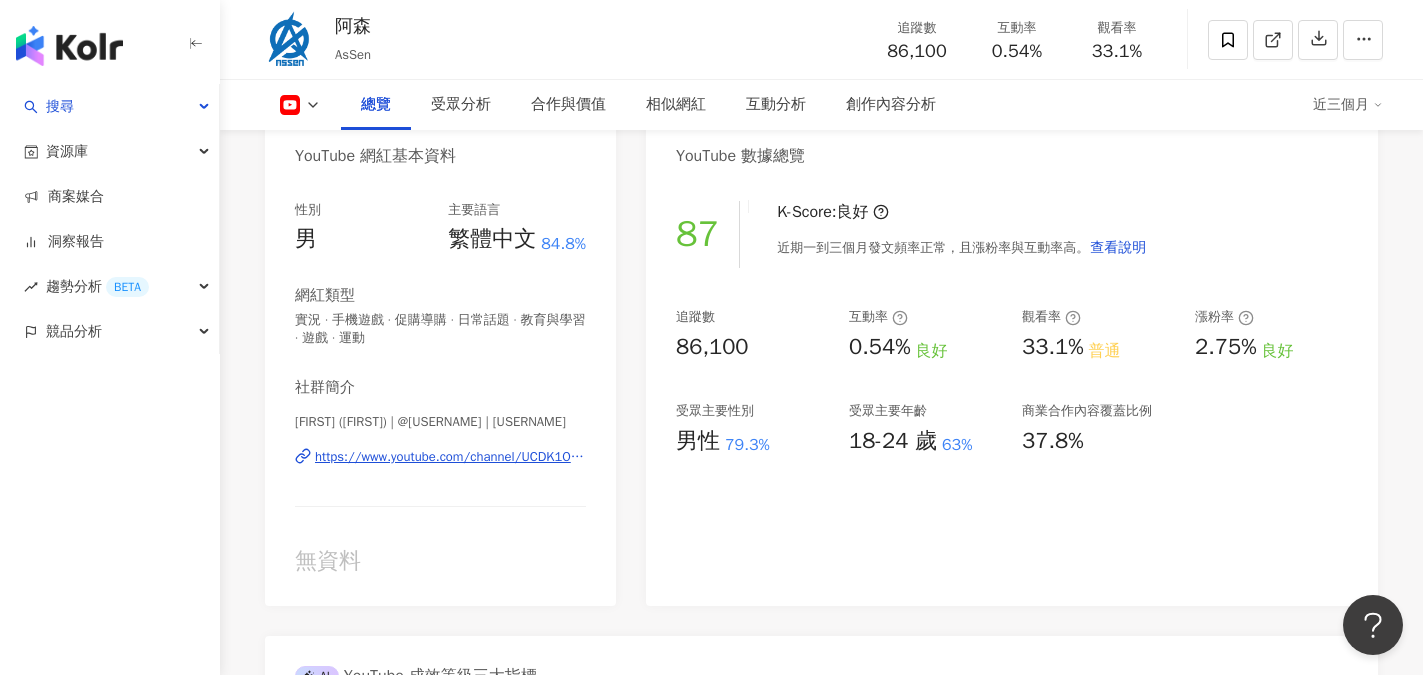 click on "https://www.youtube.com/channel/UCDK1ODsBE9hoIbVdcguvpNQ" at bounding box center (450, 457) 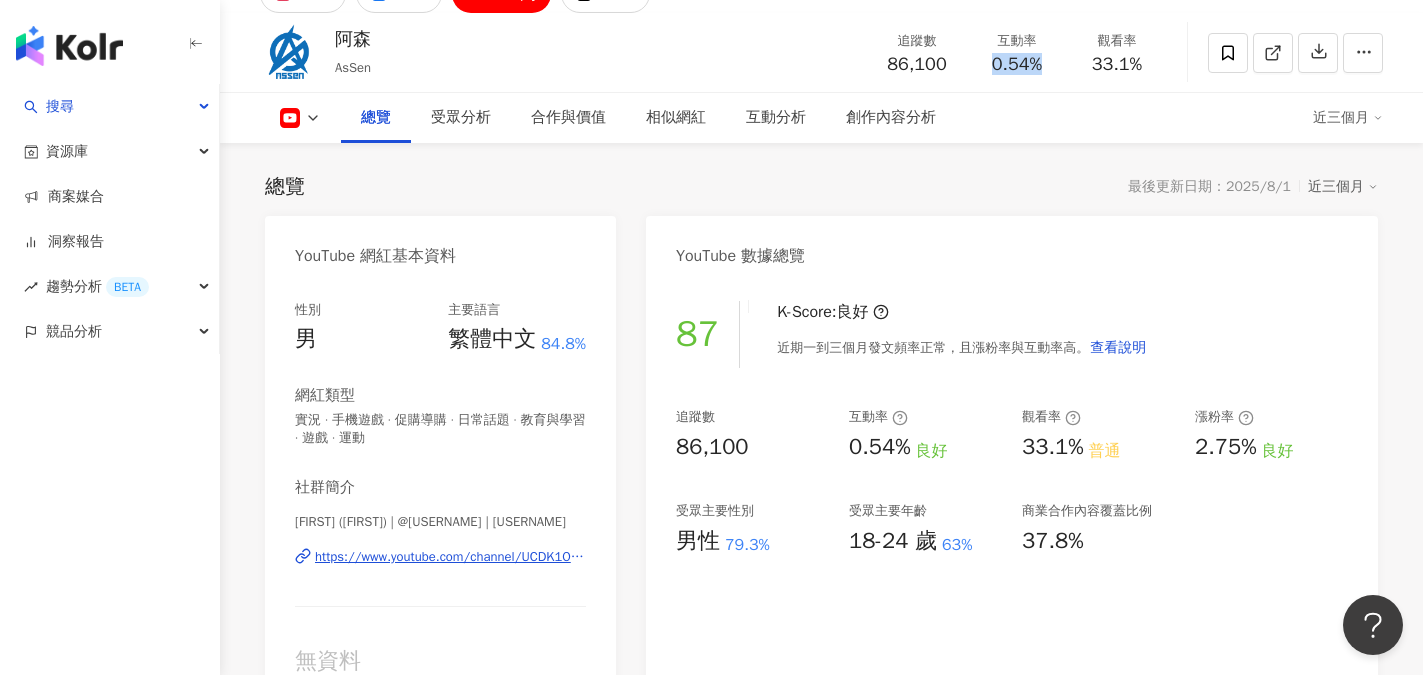 drag, startPoint x: 989, startPoint y: 68, endPoint x: 1055, endPoint y: 71, distance: 66.068146 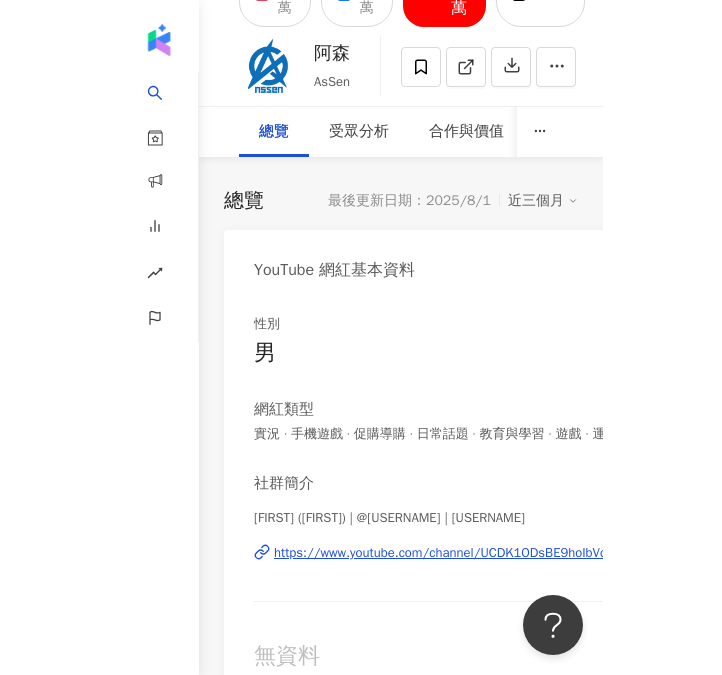 scroll, scrollTop: 0, scrollLeft: 0, axis: both 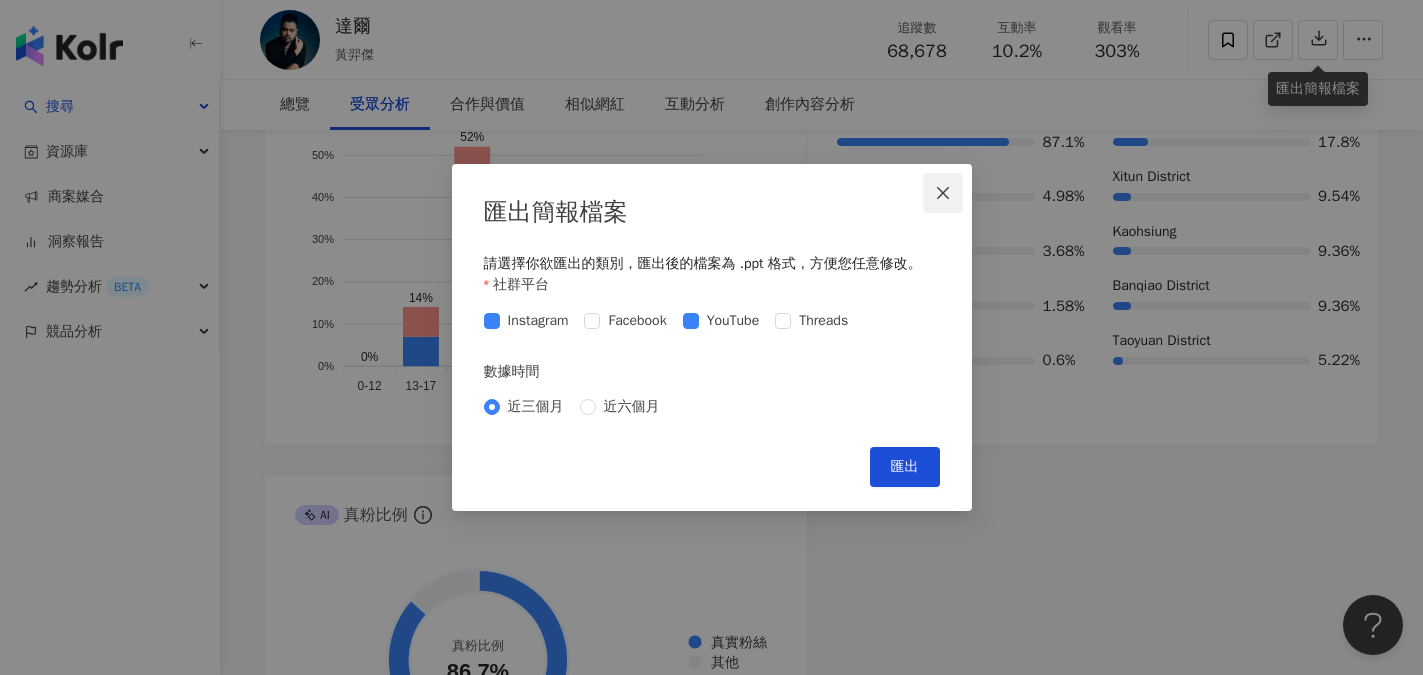 click 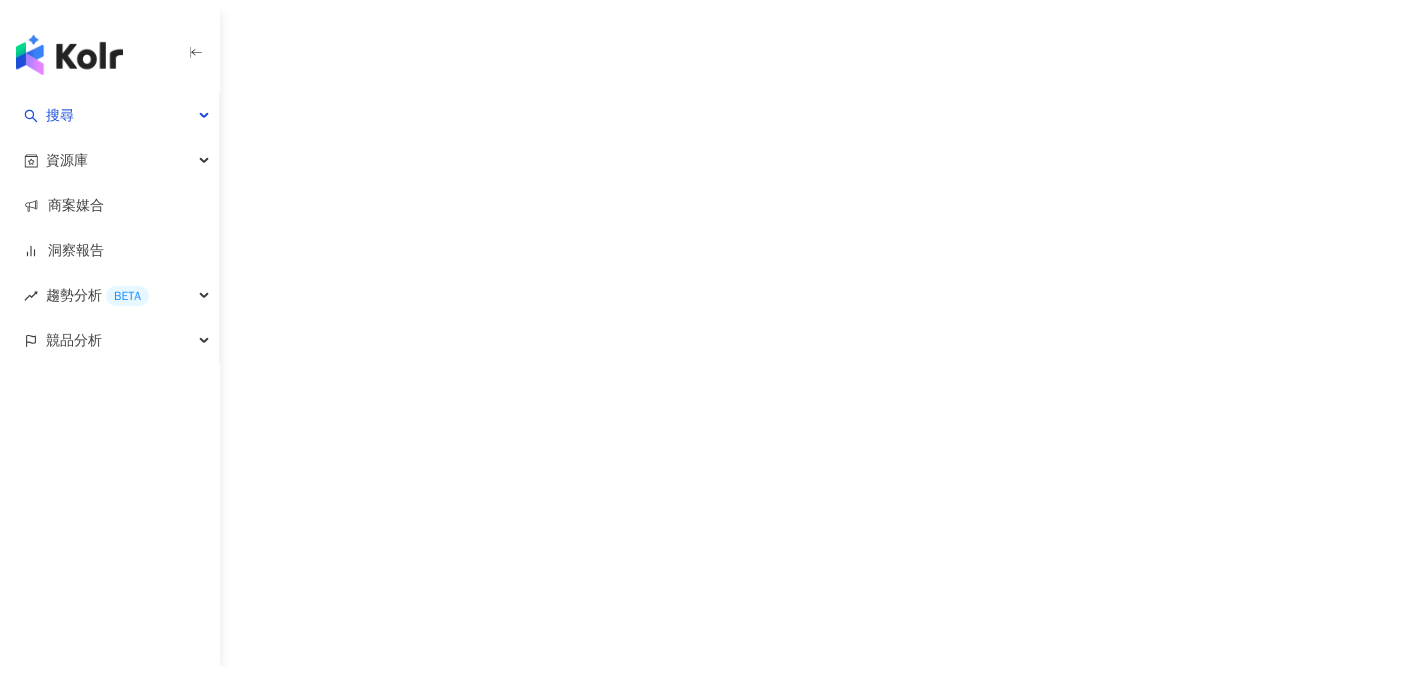 scroll, scrollTop: 0, scrollLeft: 0, axis: both 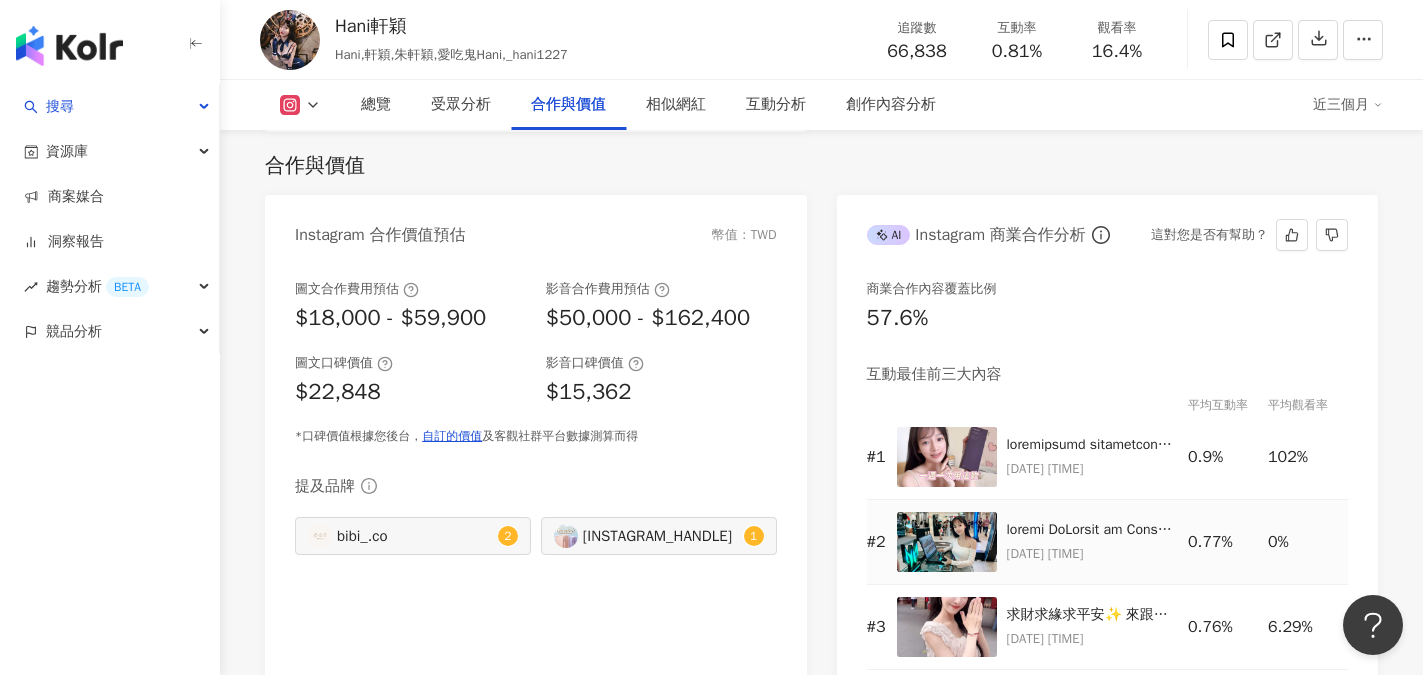 click at bounding box center [947, 542] 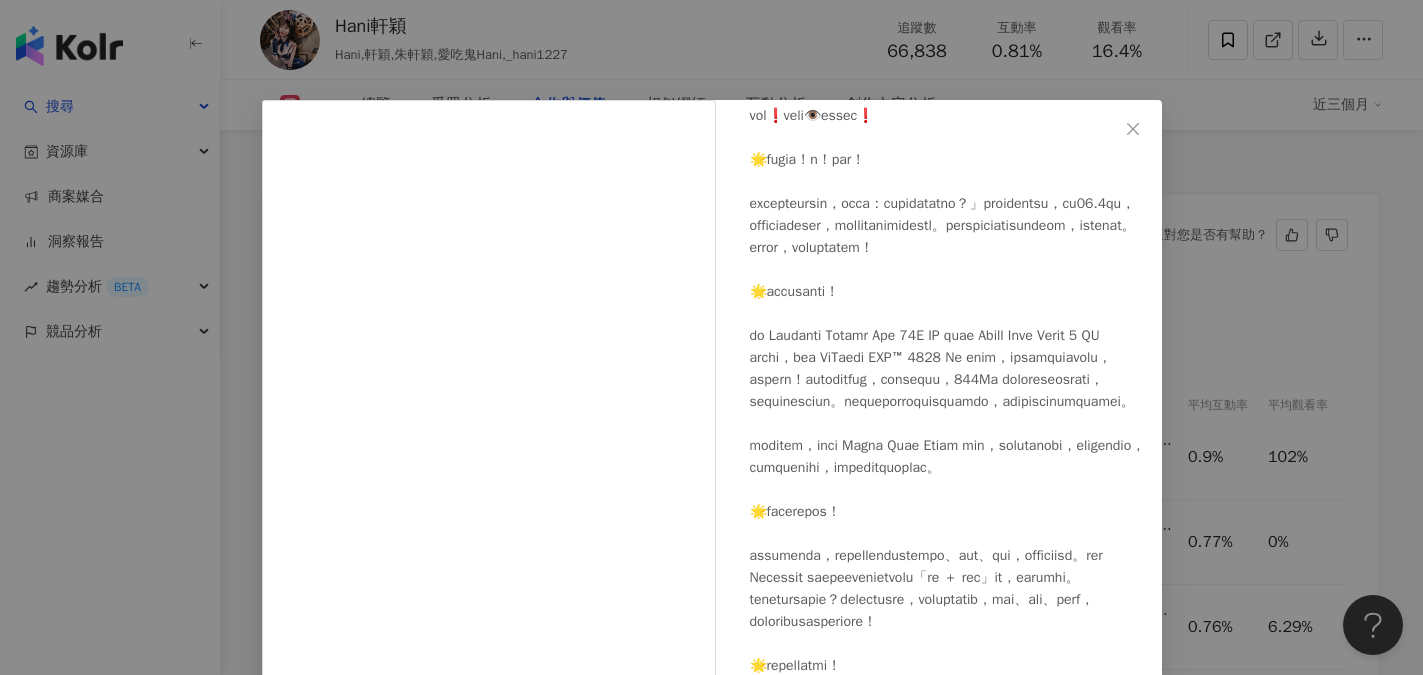 scroll, scrollTop: 200, scrollLeft: 0, axis: vertical 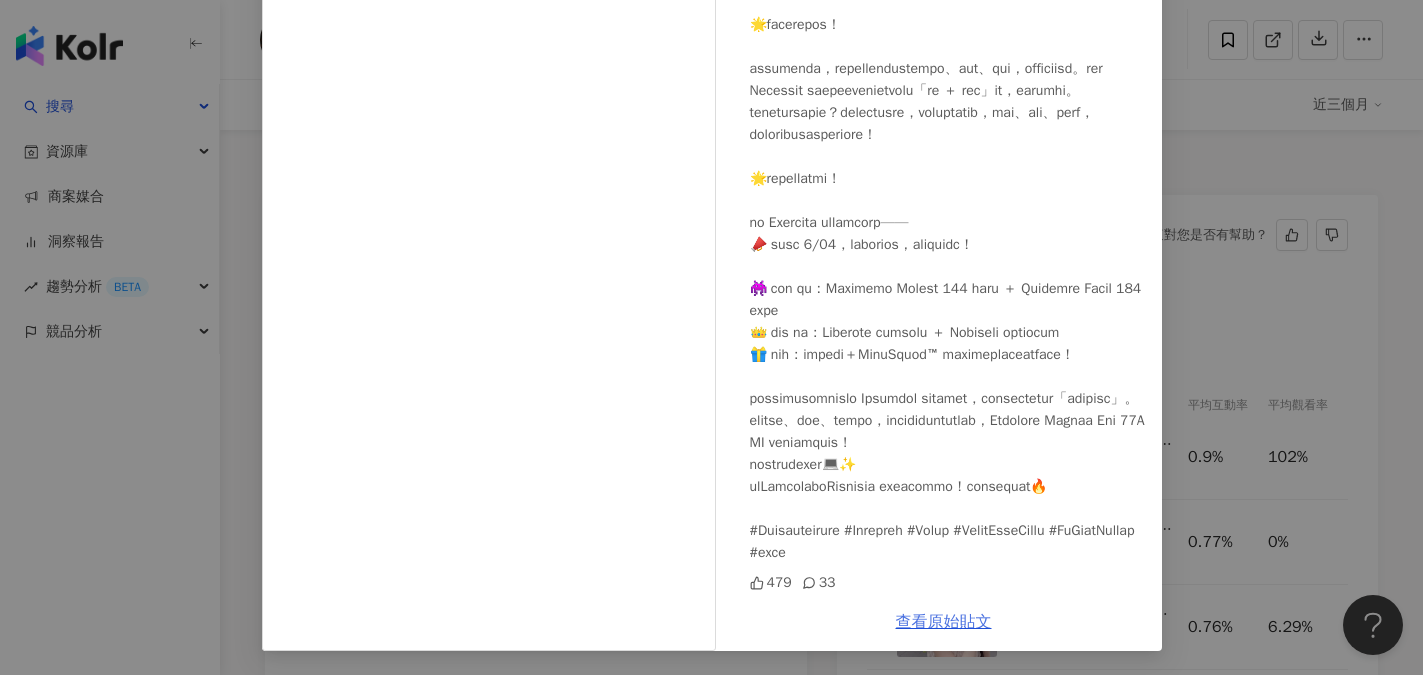 click on "查看原始貼文" at bounding box center (944, 622) 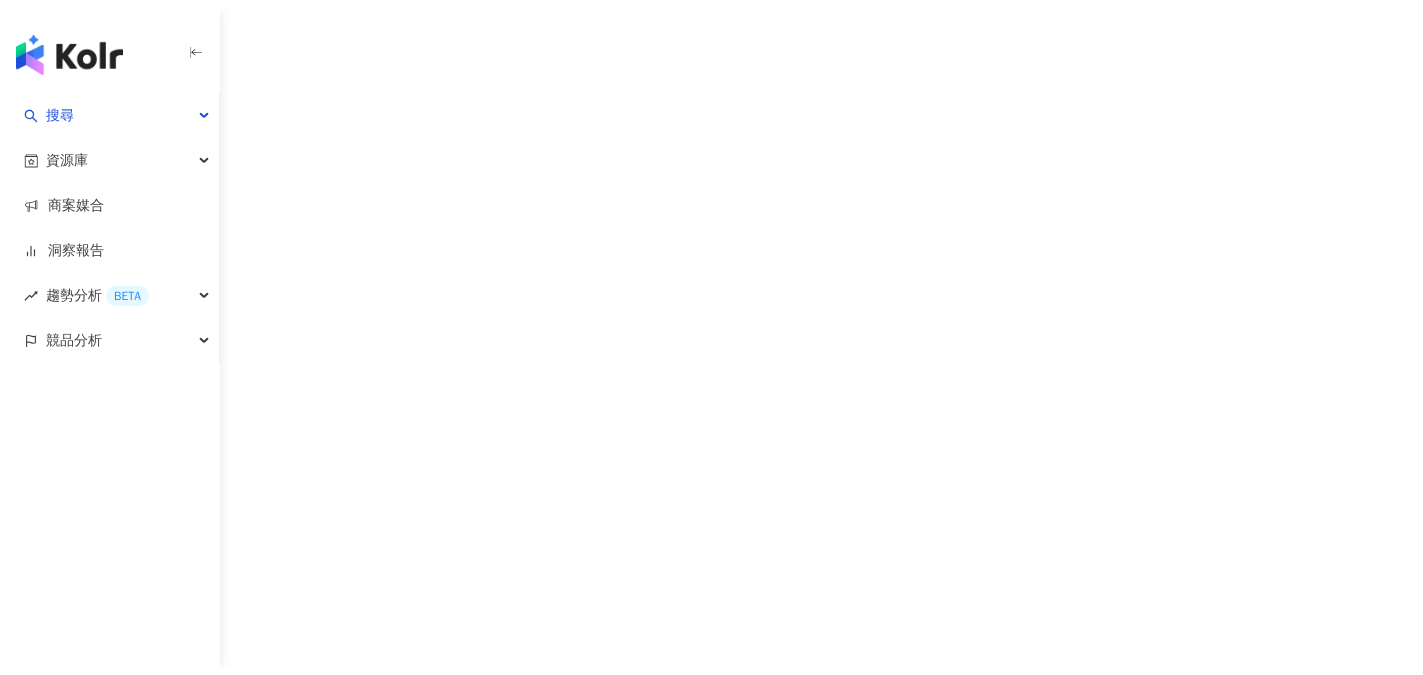 scroll, scrollTop: 0, scrollLeft: 0, axis: both 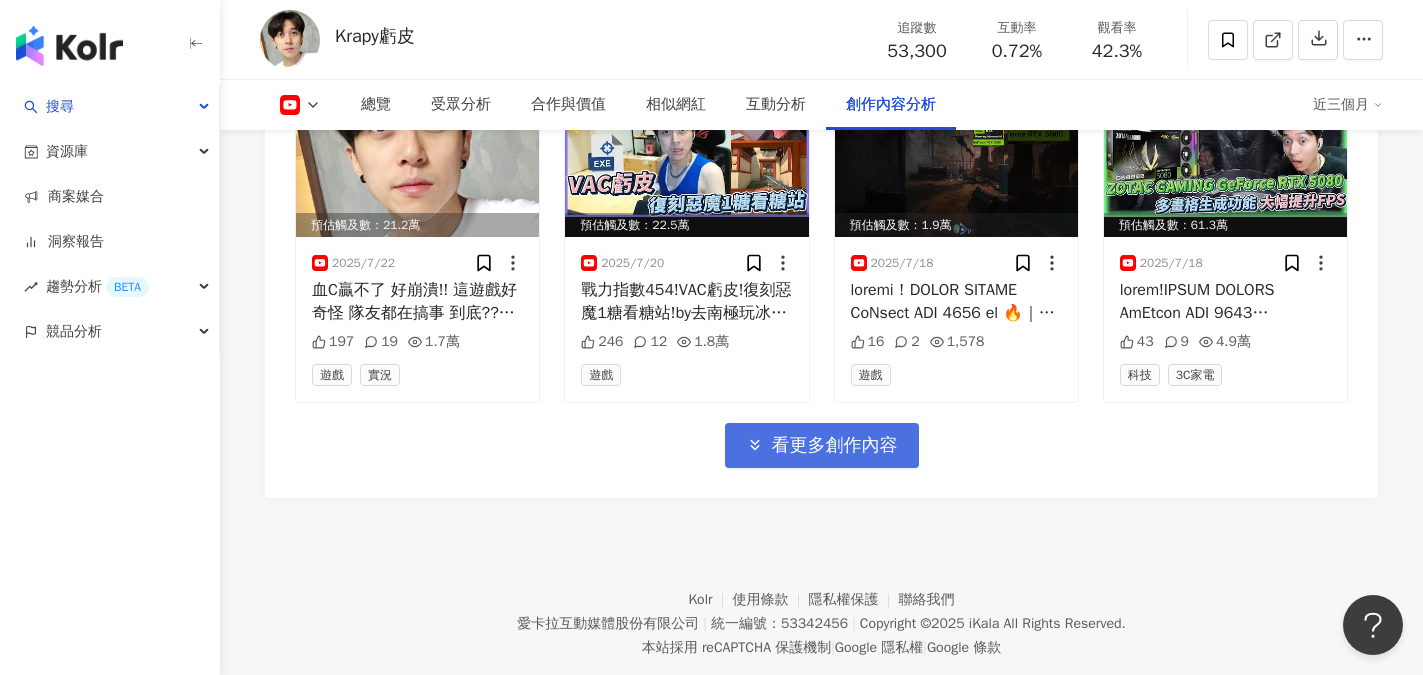 click on "看更多創作內容" at bounding box center [835, 446] 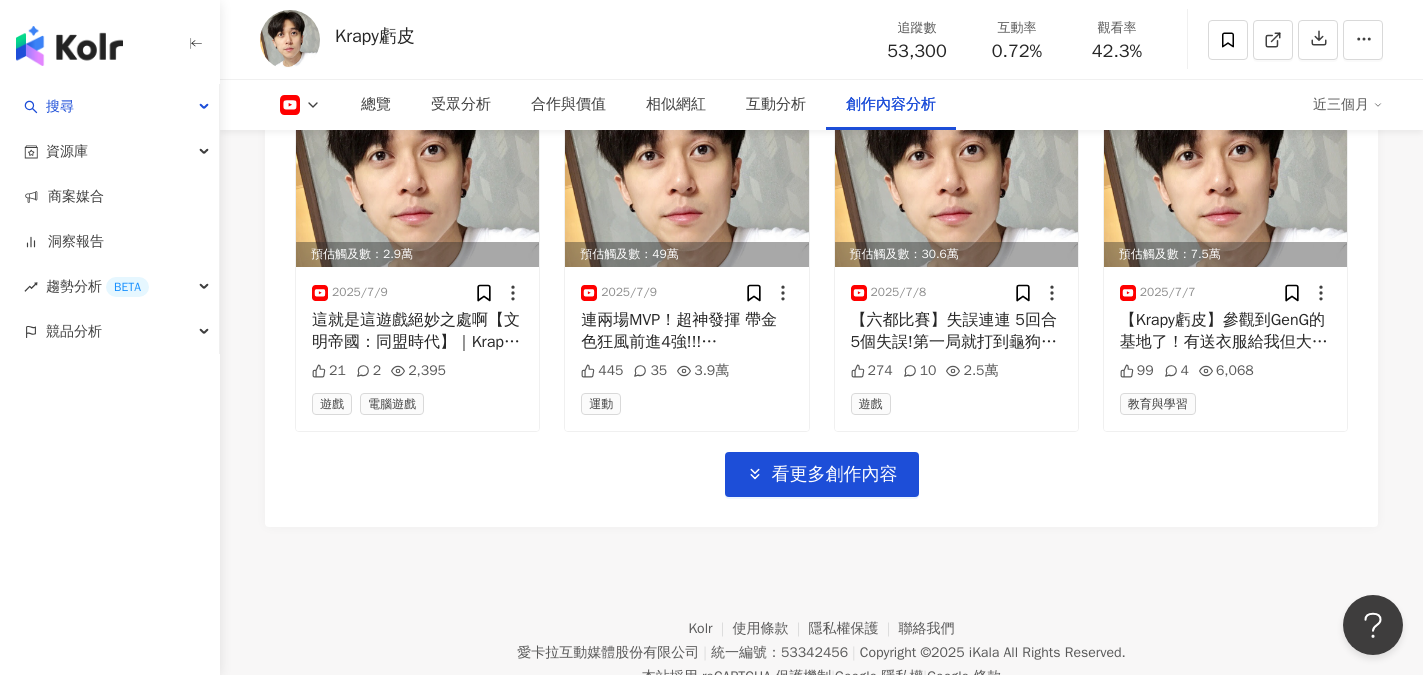 scroll, scrollTop: 7500, scrollLeft: 0, axis: vertical 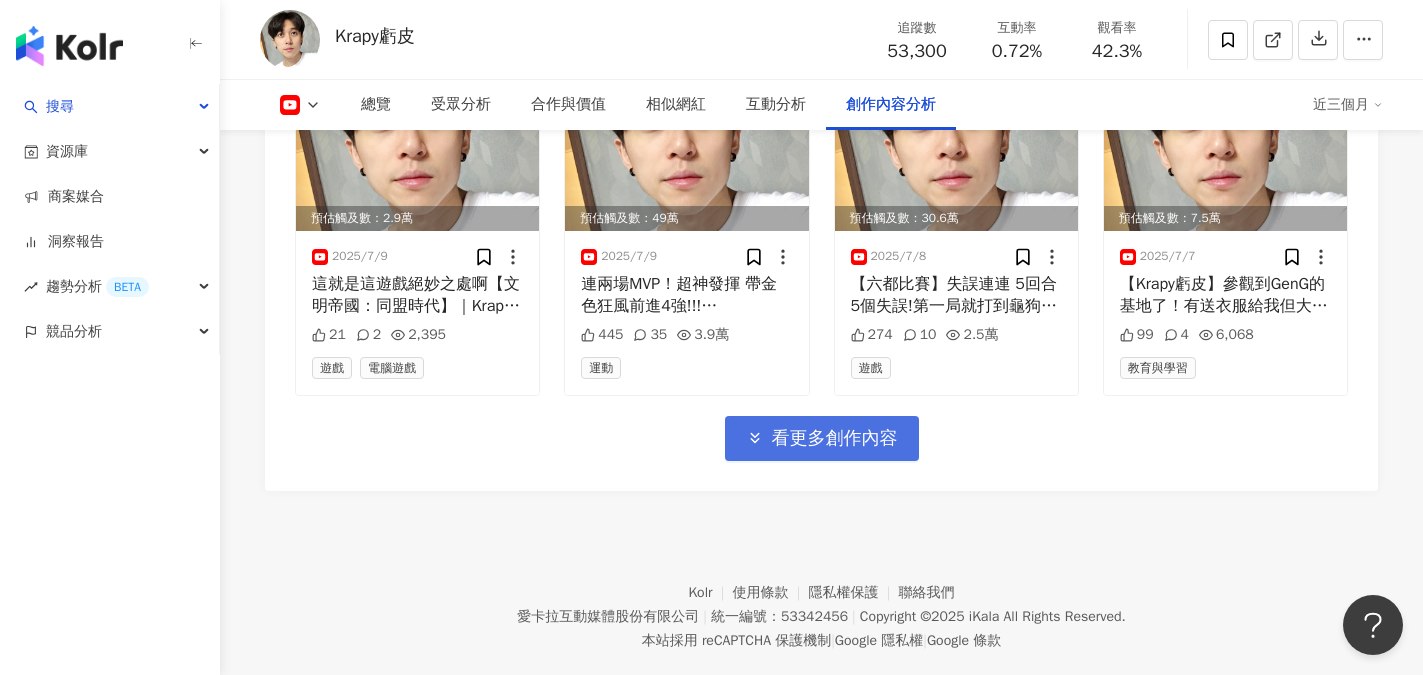 click on "看更多創作內容" at bounding box center (835, 439) 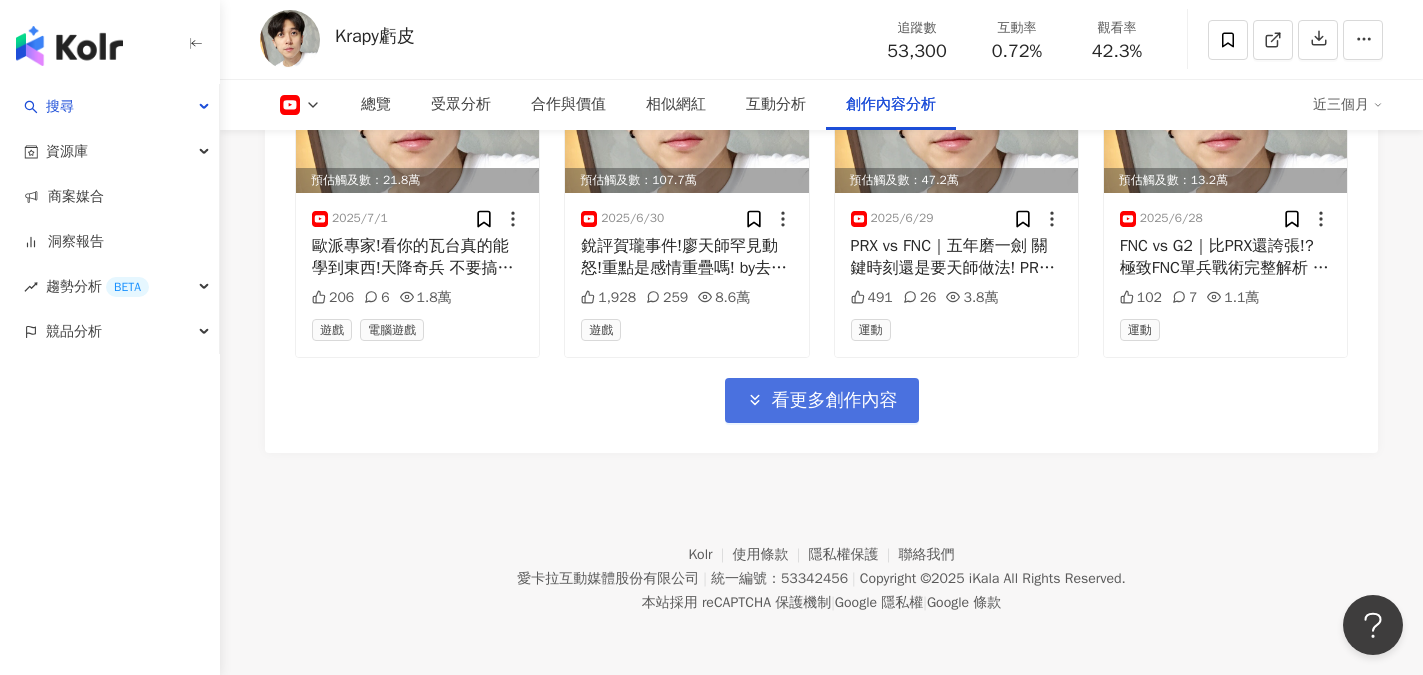 scroll, scrollTop: 8648, scrollLeft: 0, axis: vertical 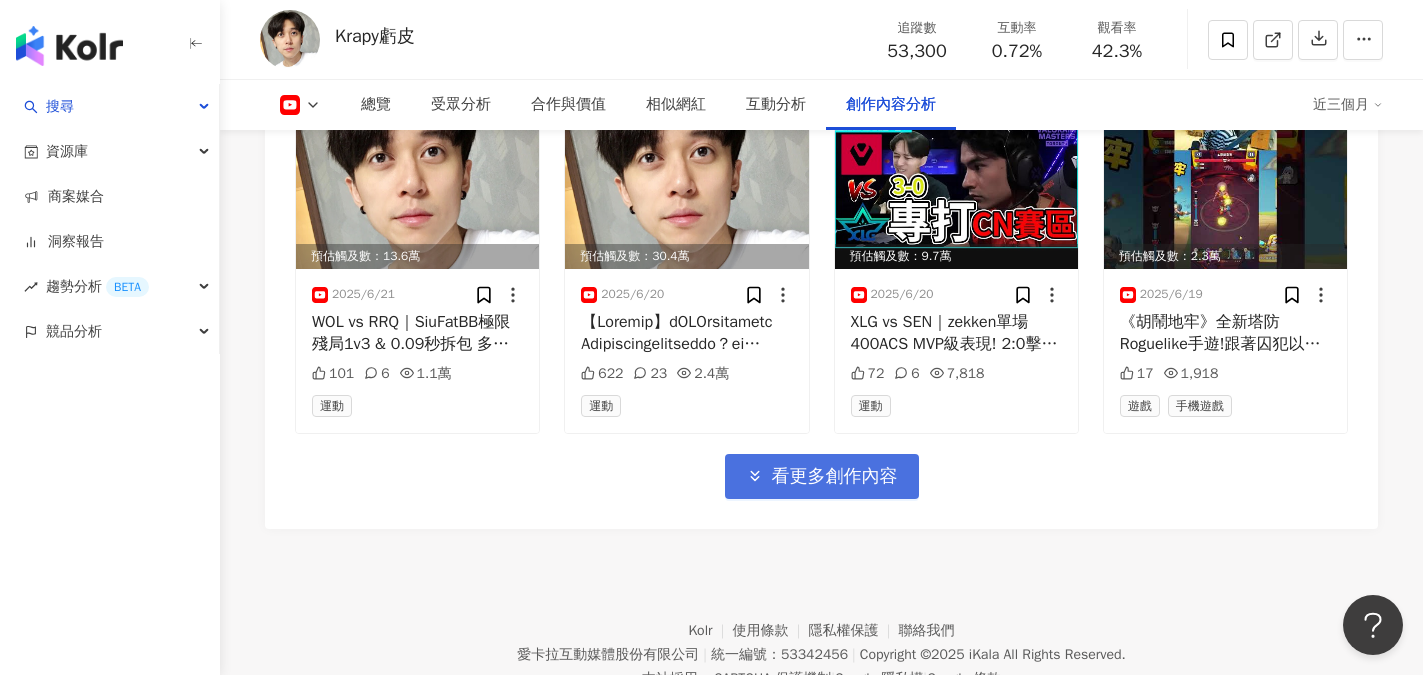 click on "看更多創作內容" at bounding box center (835, 477) 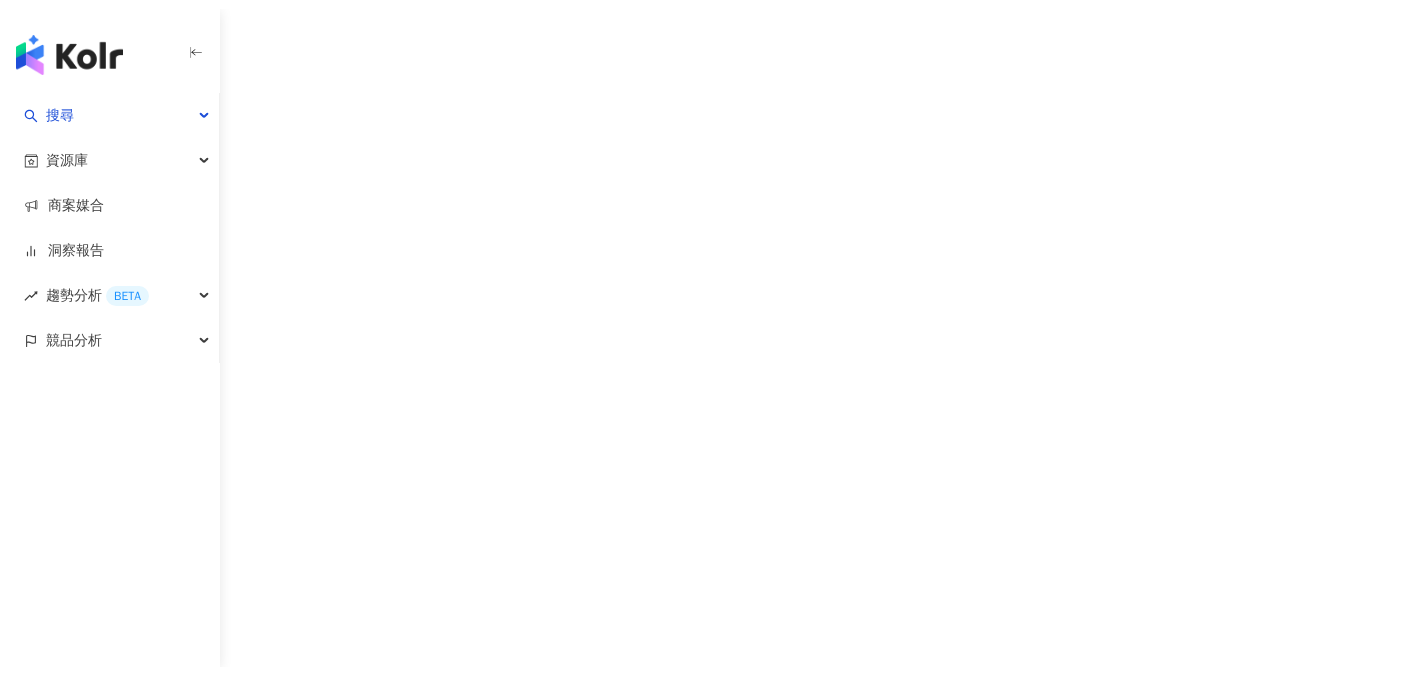 scroll, scrollTop: 0, scrollLeft: 0, axis: both 